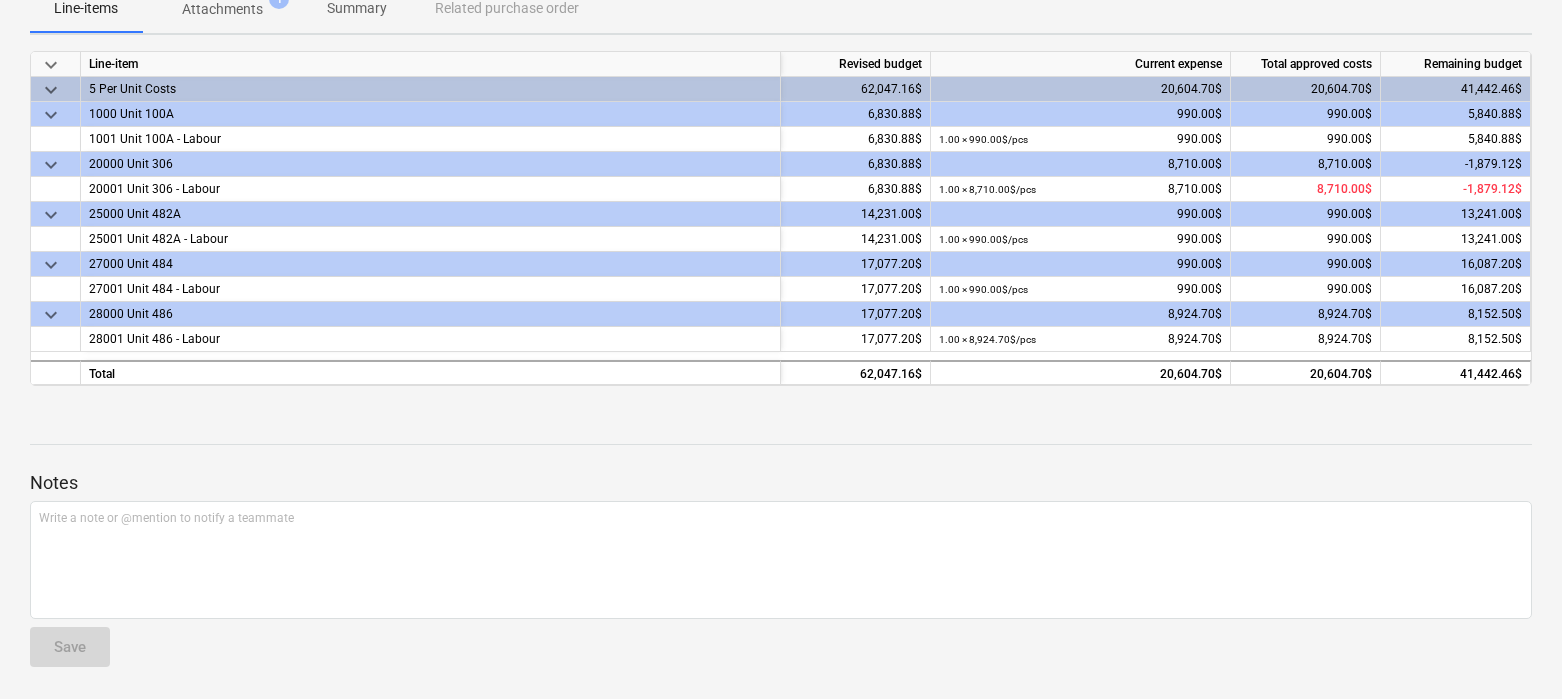 scroll, scrollTop: 0, scrollLeft: 0, axis: both 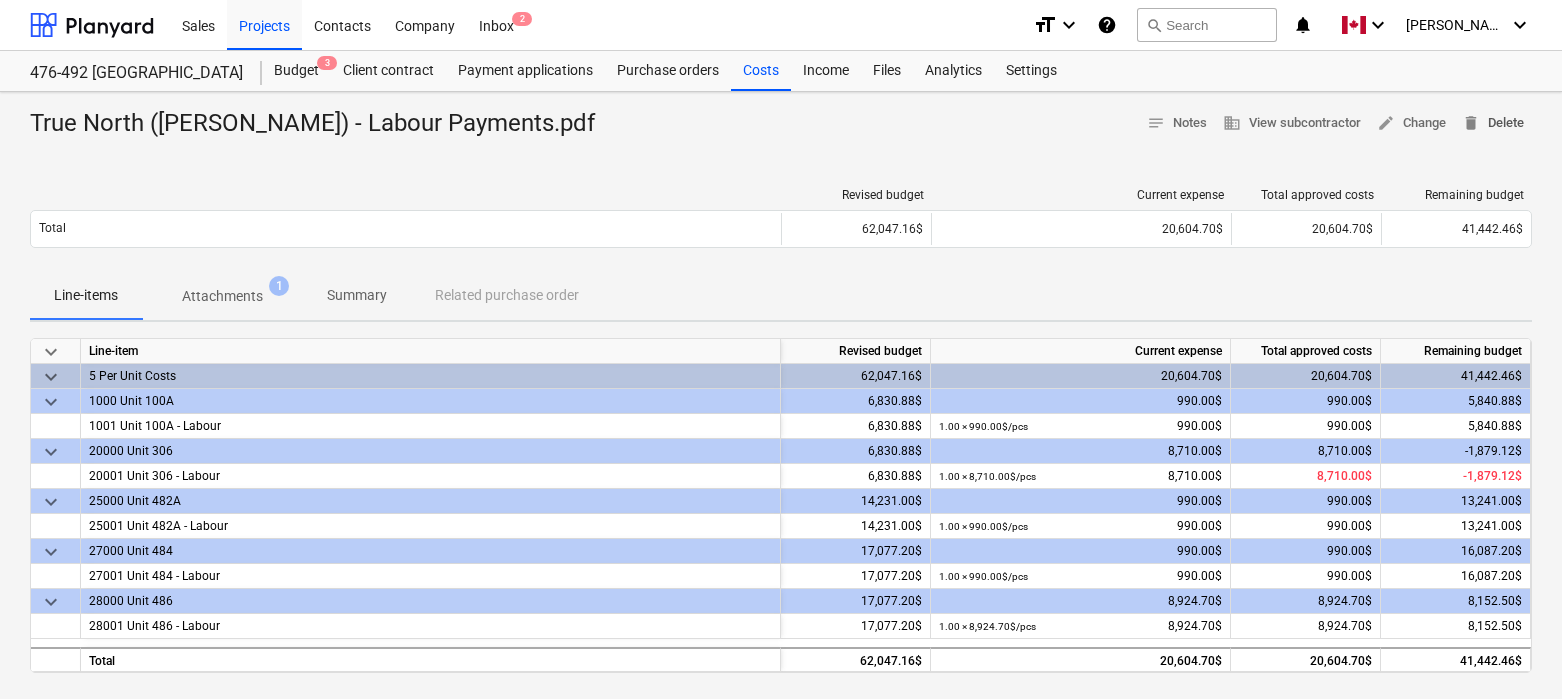 click on "delete Delete" at bounding box center [1493, 123] 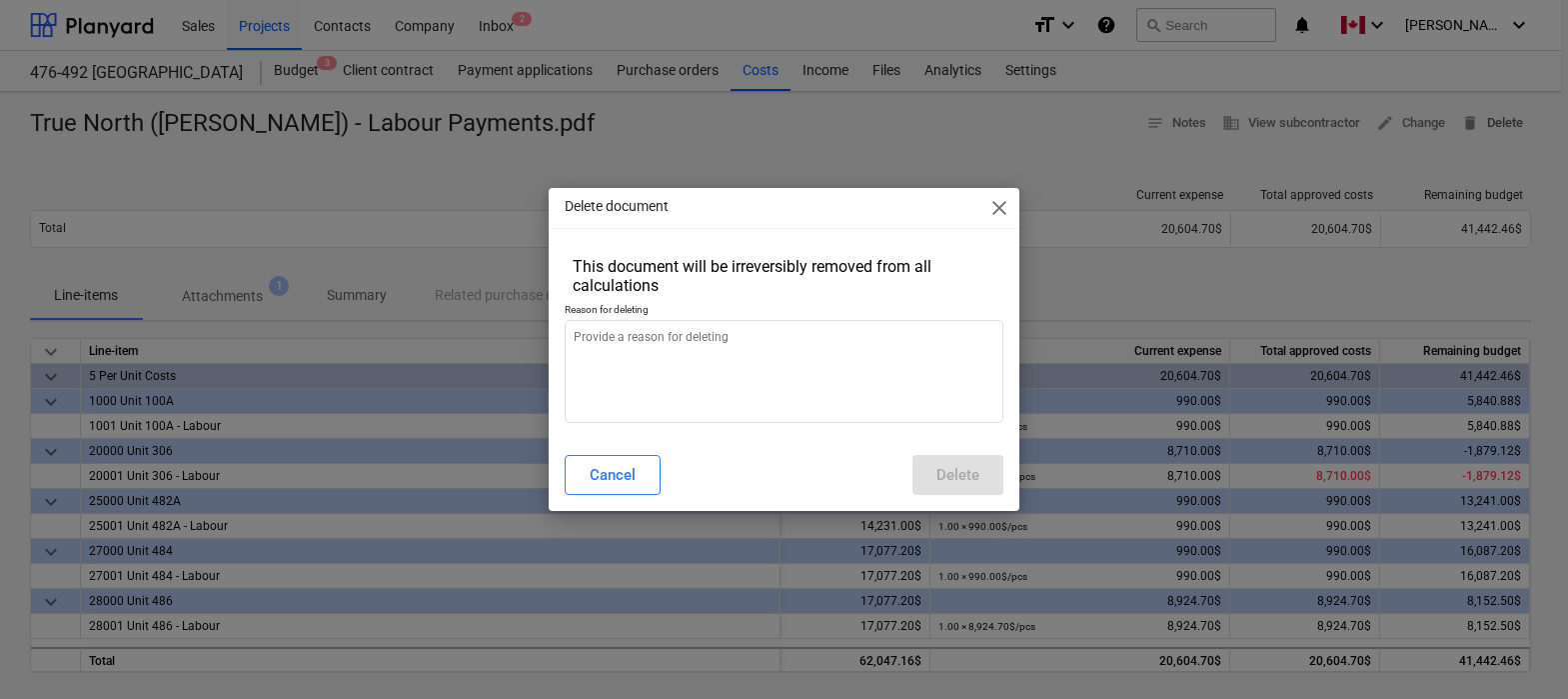 type on "x" 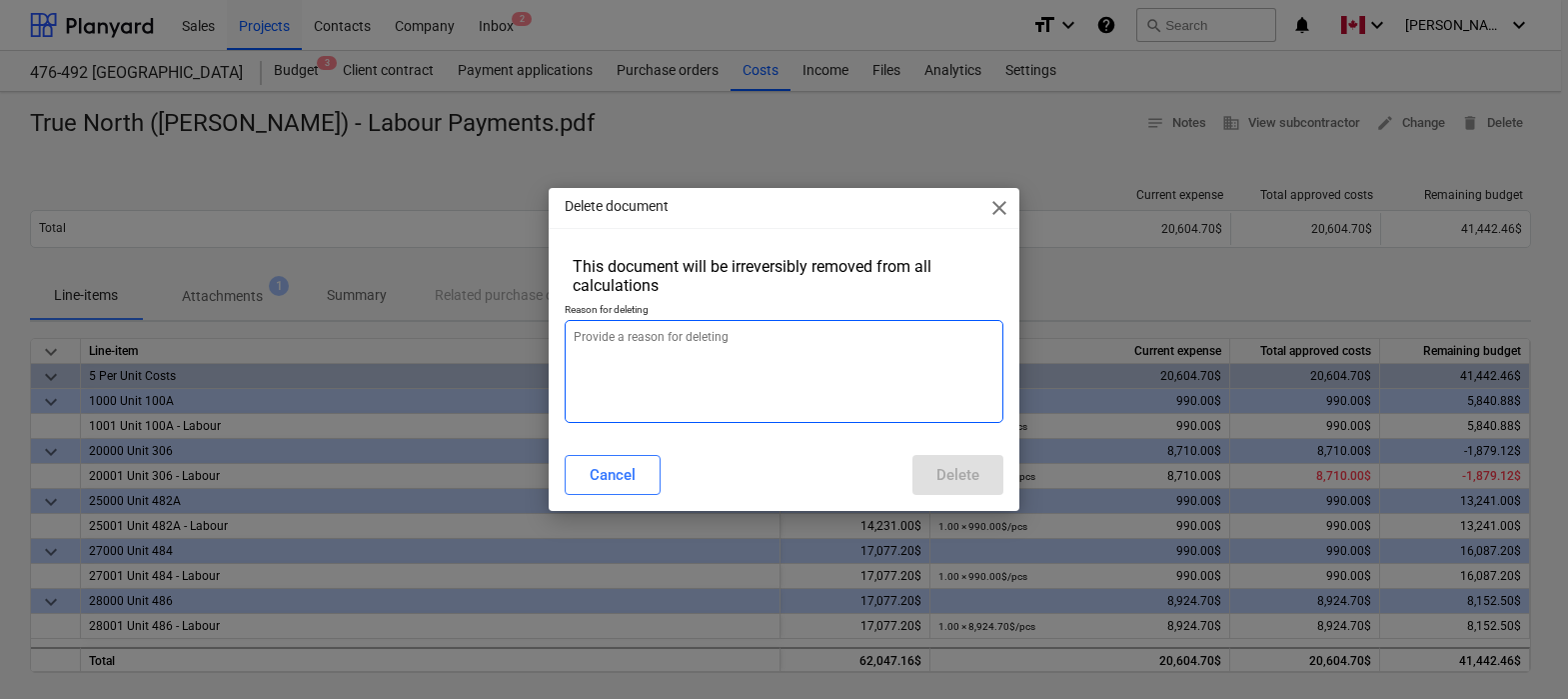click at bounding box center [784, 371] 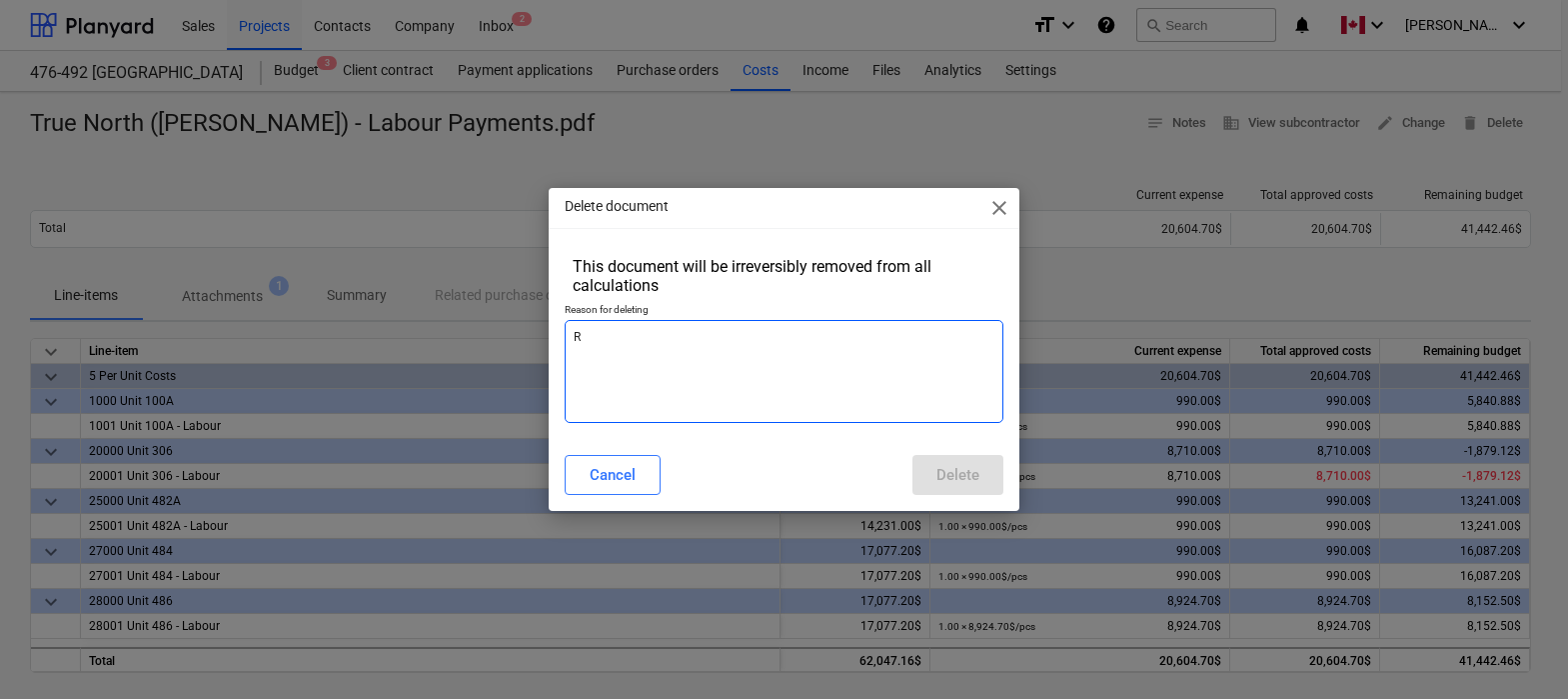 type on "Re" 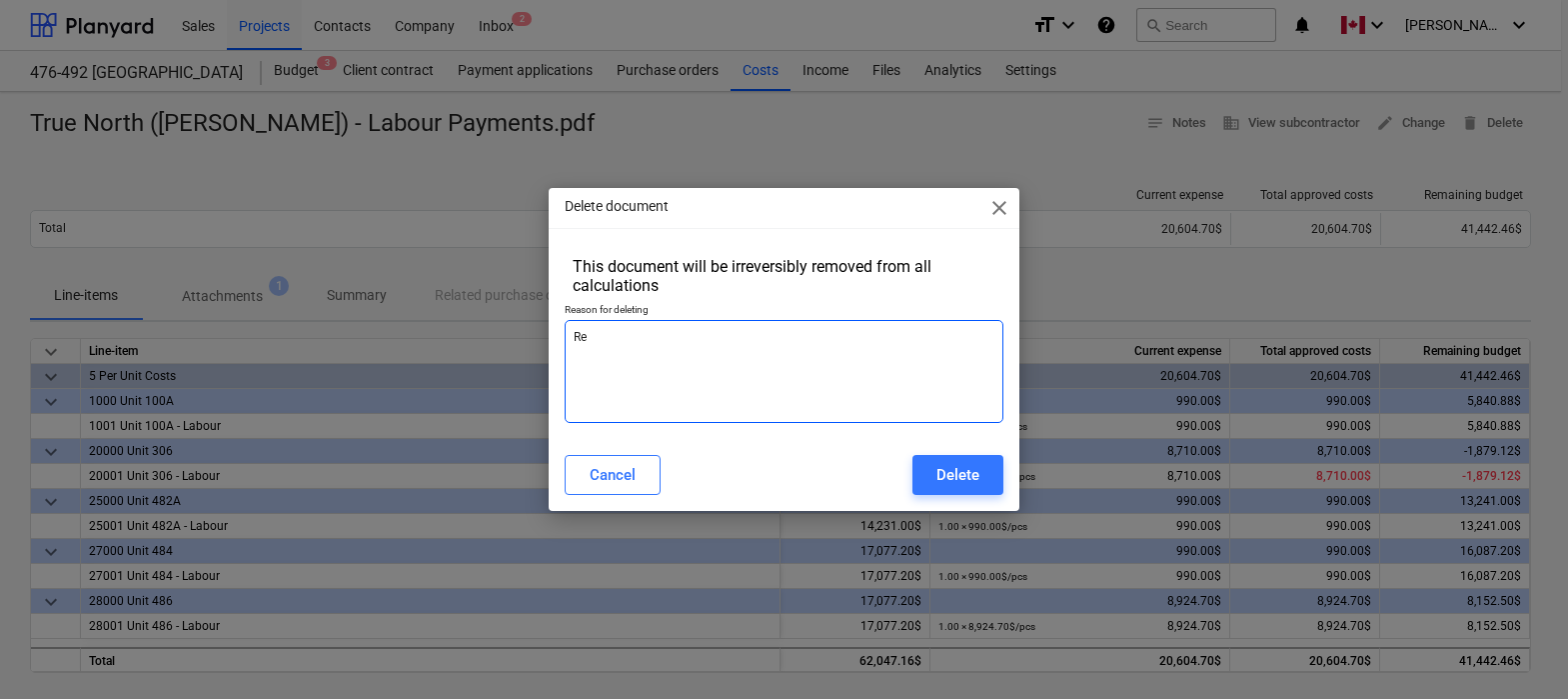 type on "Rev" 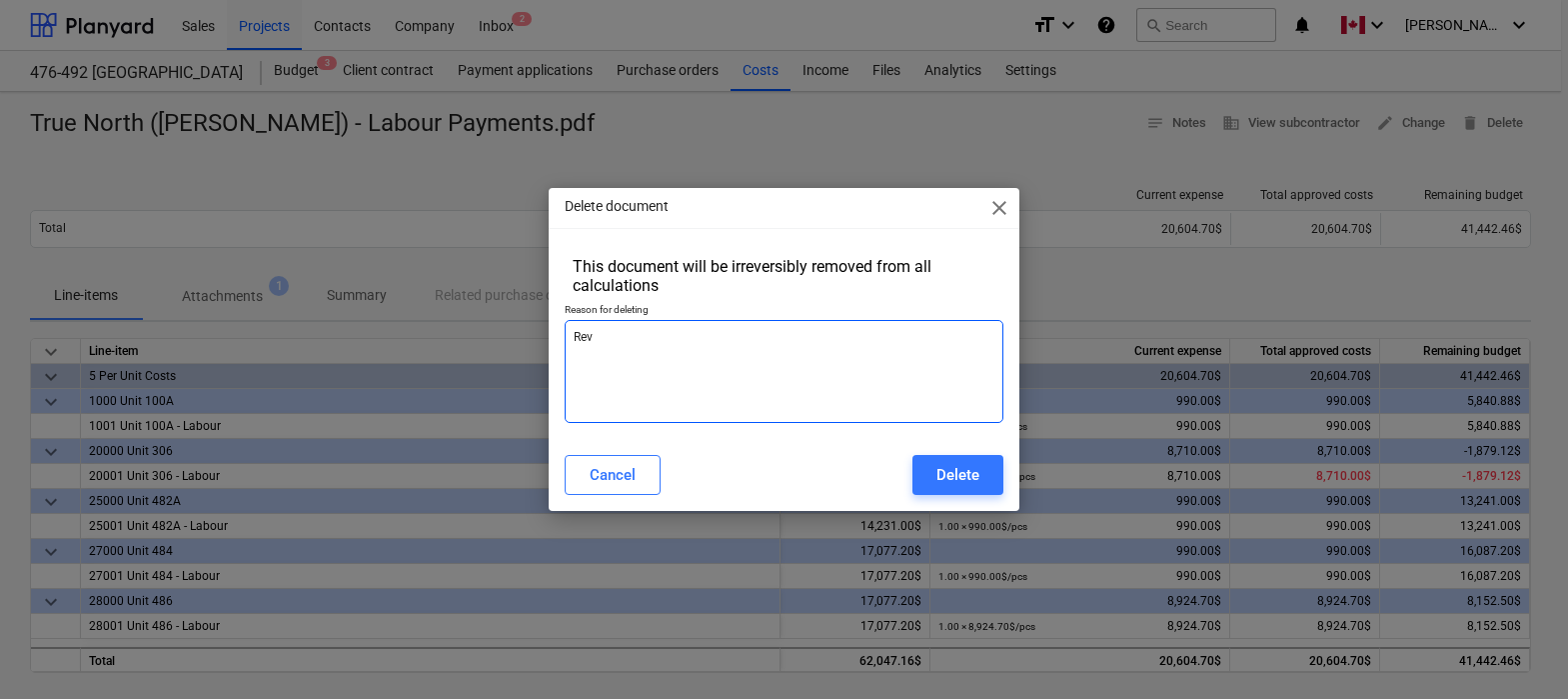 type on "Revi" 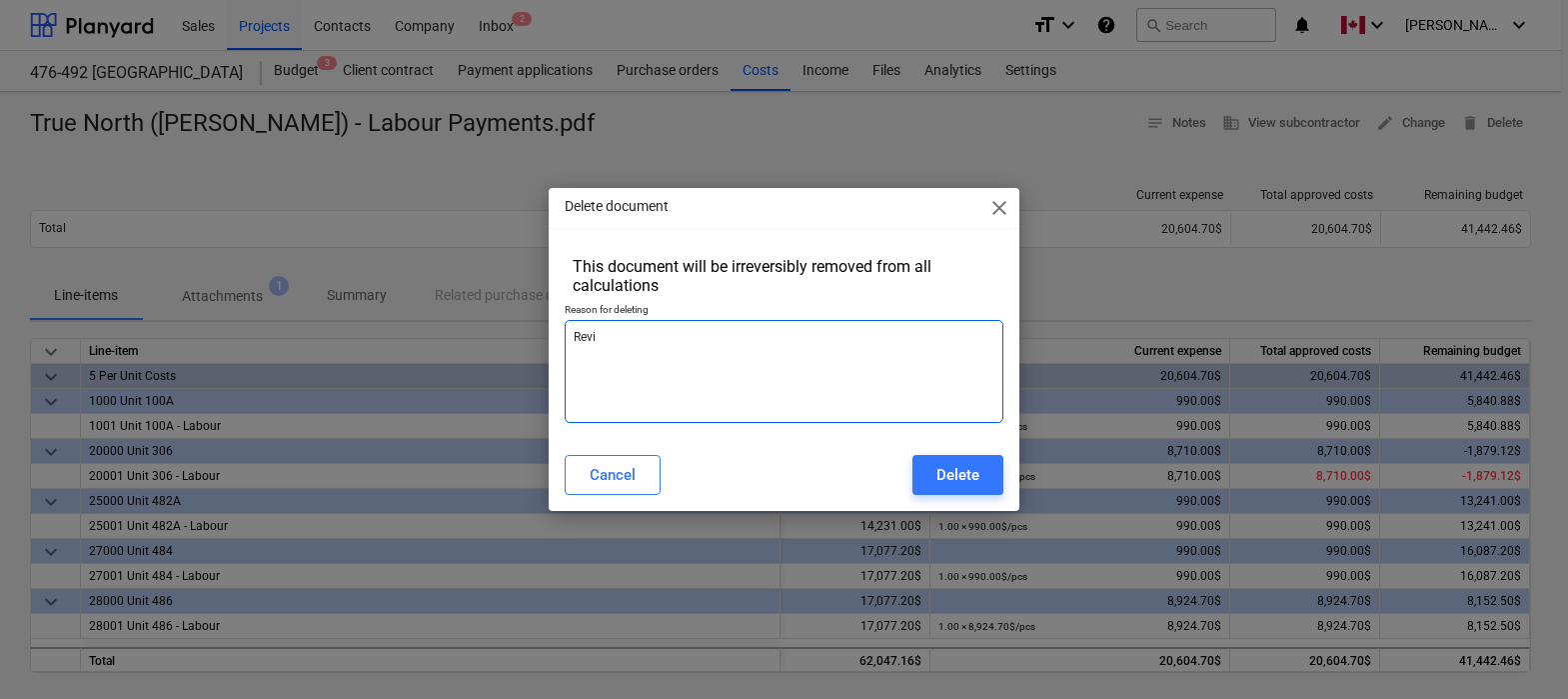 type on "[PERSON_NAME]" 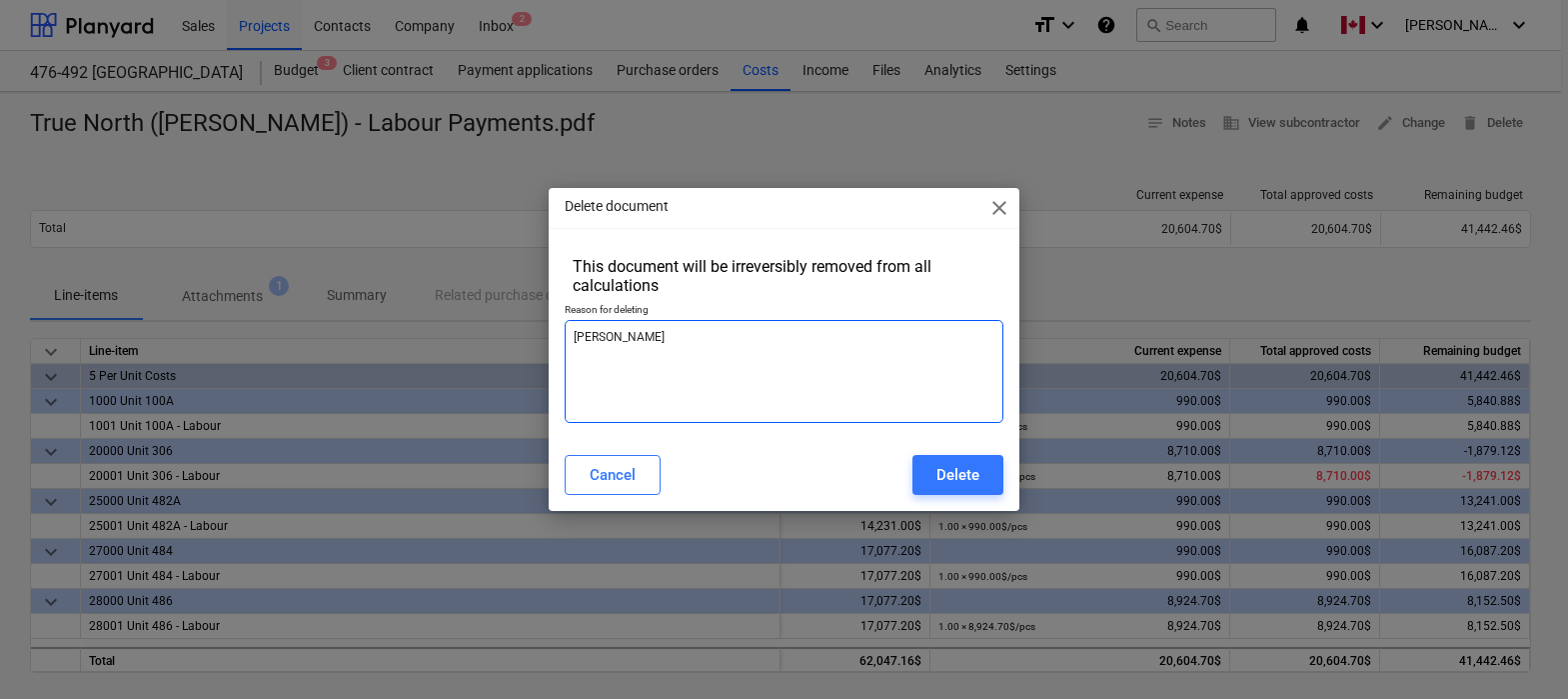 type on "Revise" 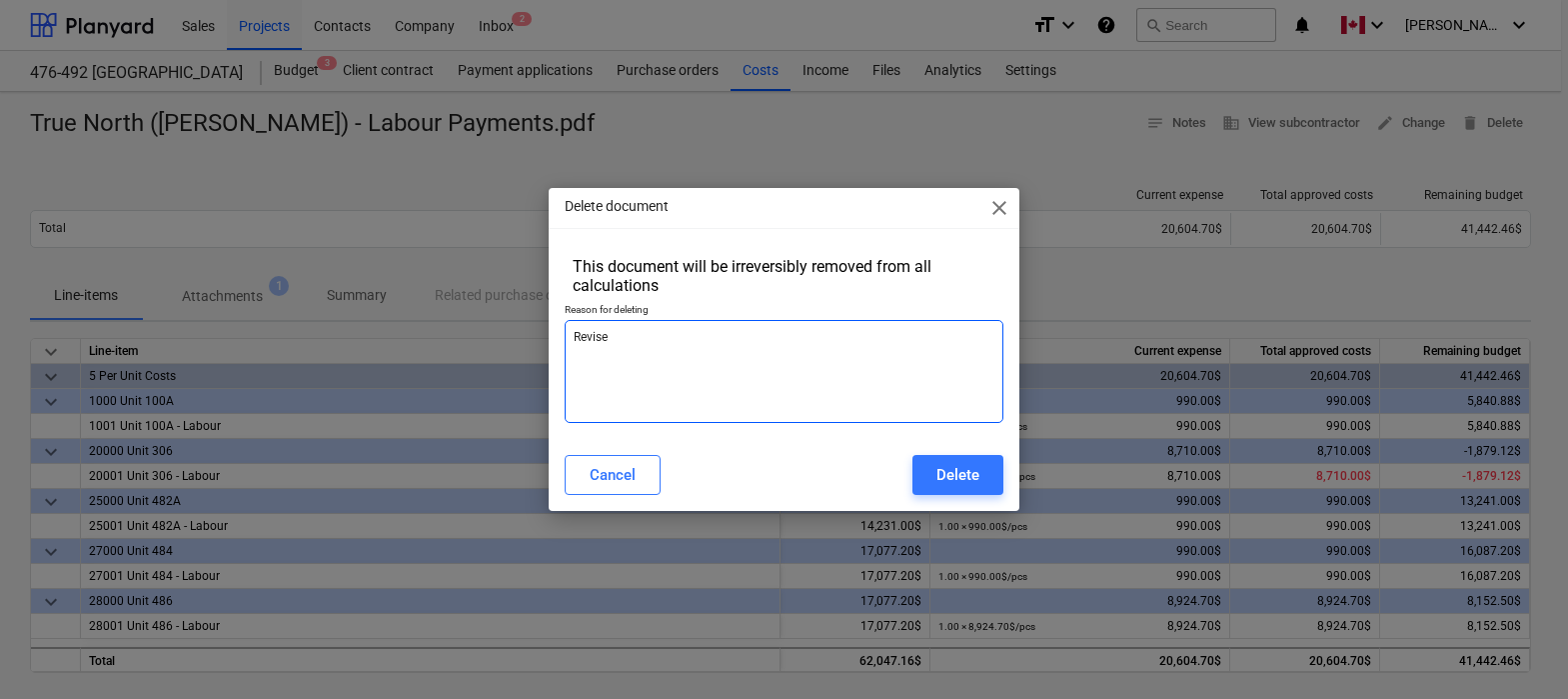 type on "Revised" 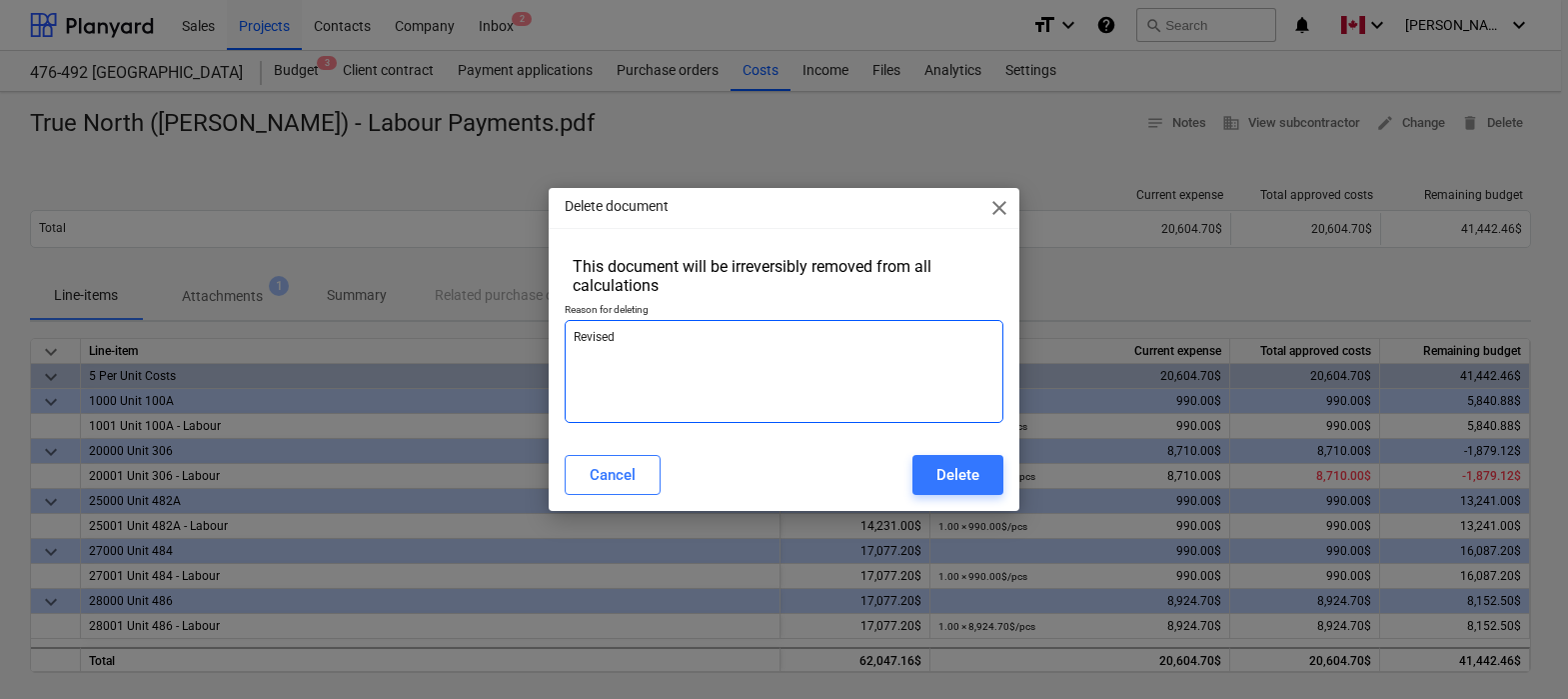 type on "Revised" 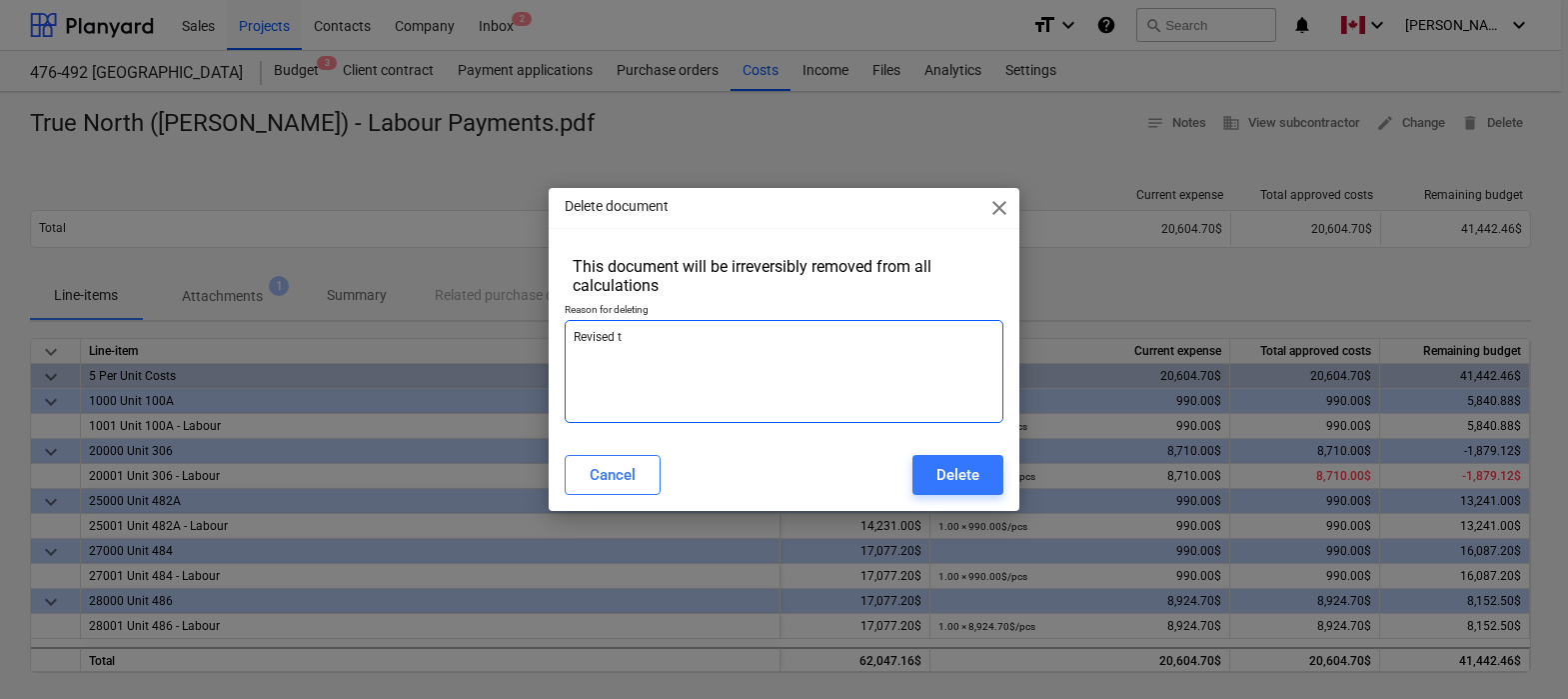 type on "Revised th" 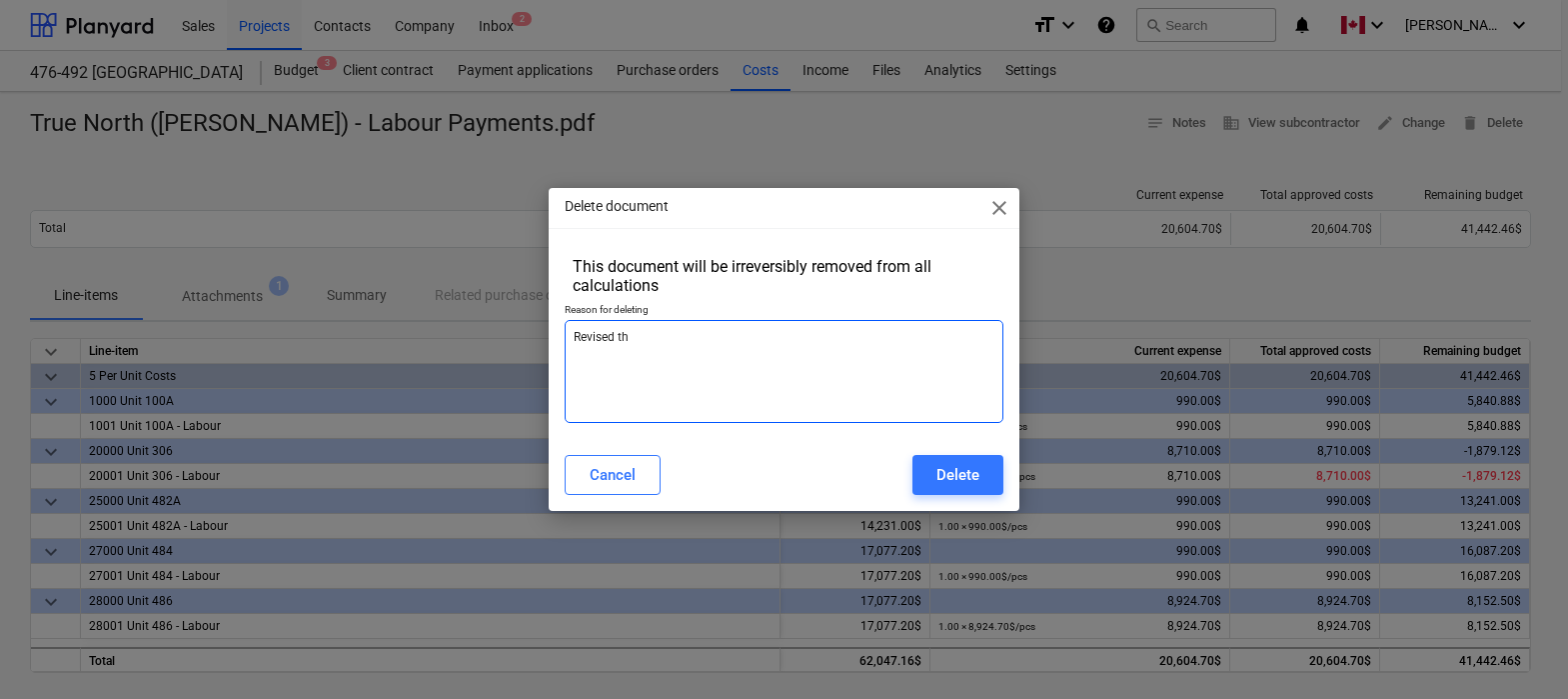 type on "Revised the" 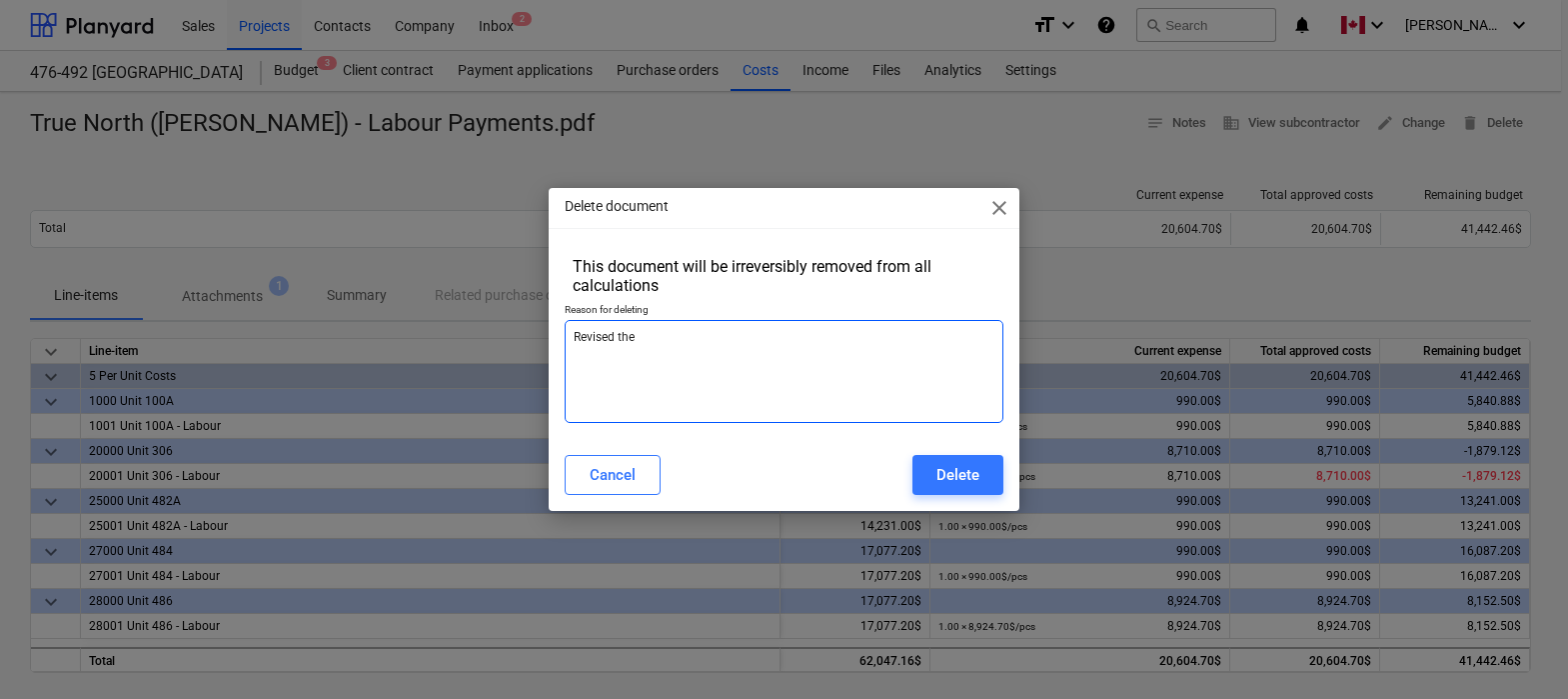 type on "Revised the" 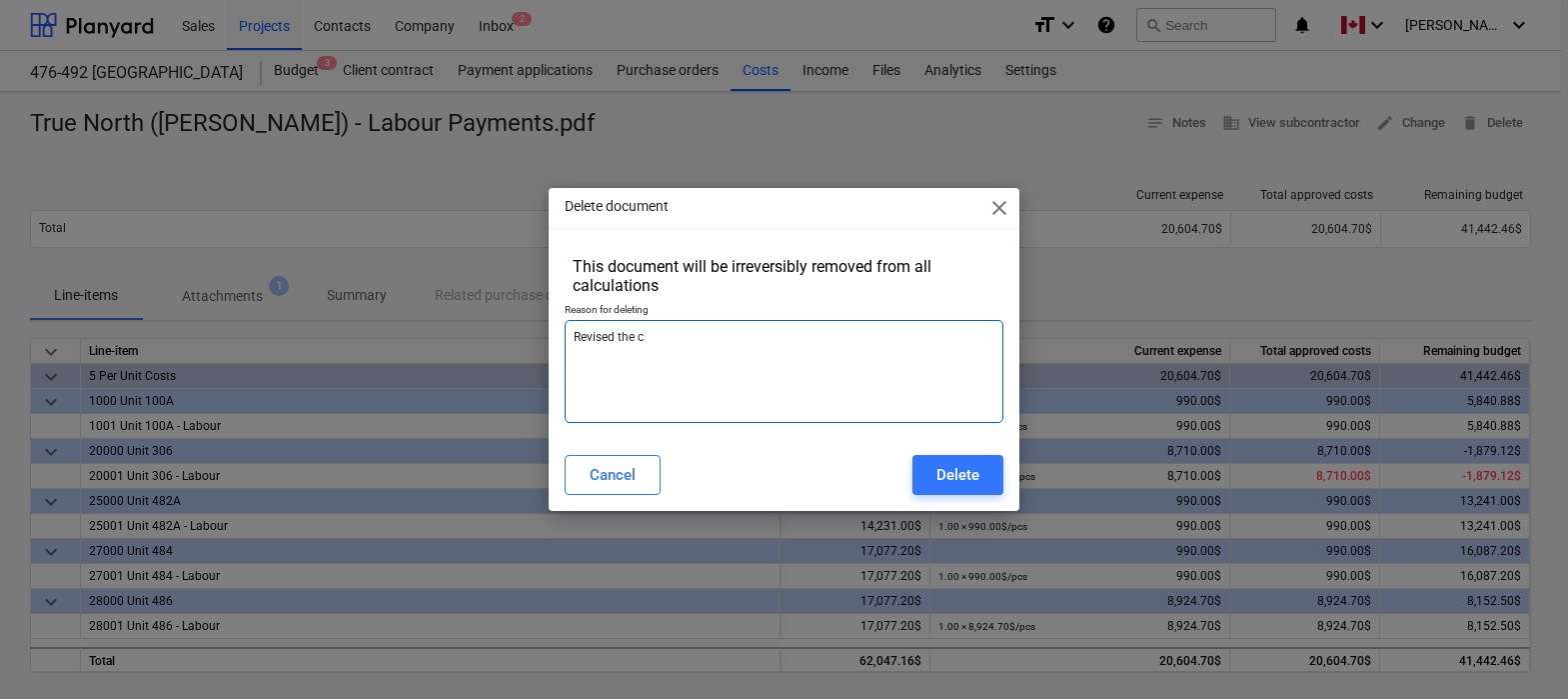 type on "Revised the ca" 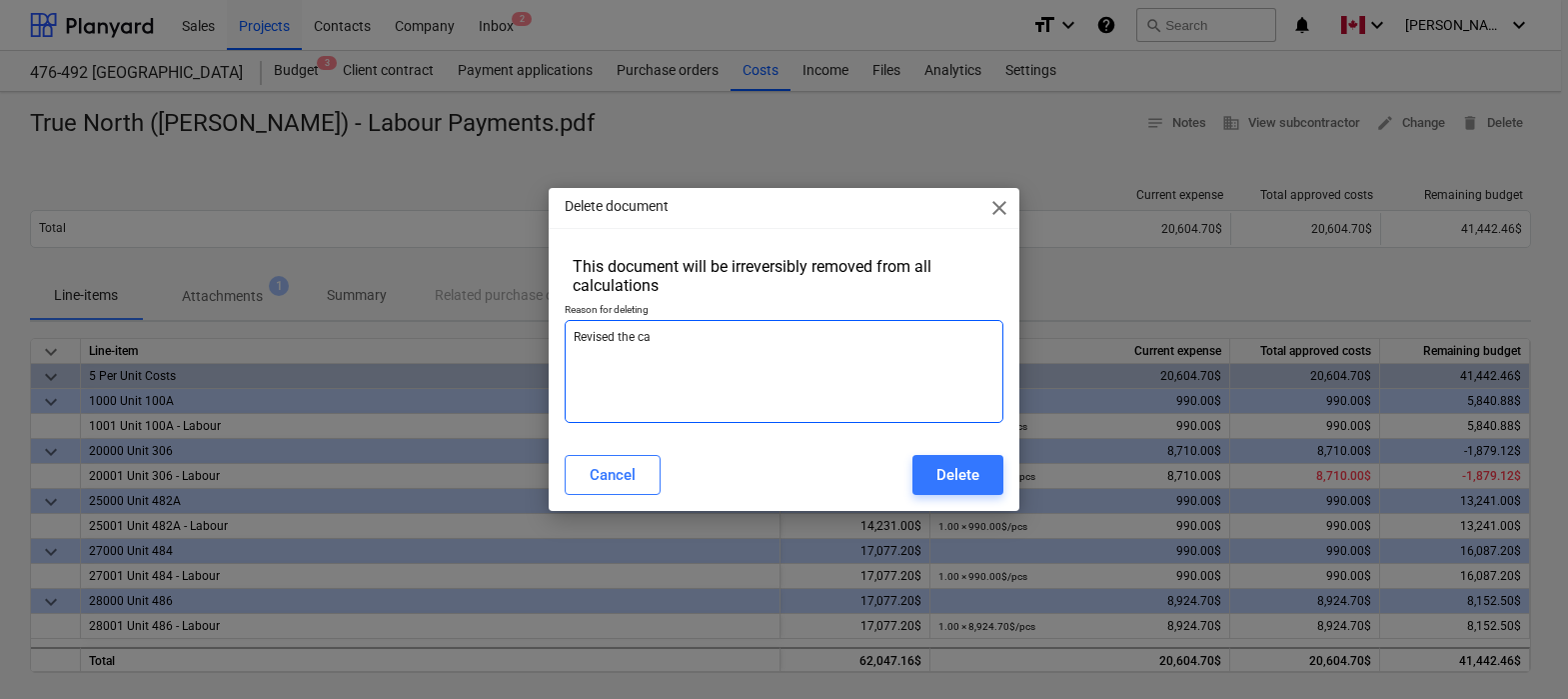 type on "Revised the cal" 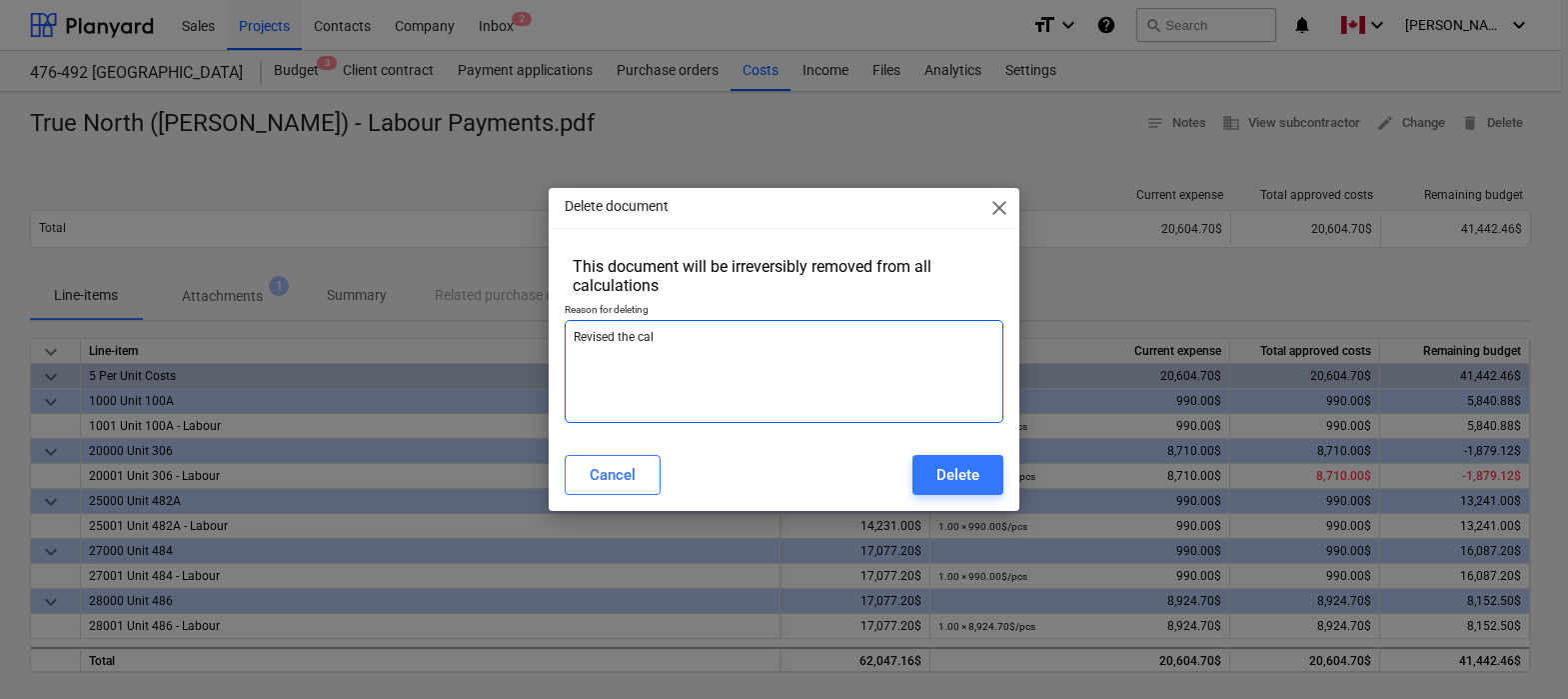 type on "Revised the calc" 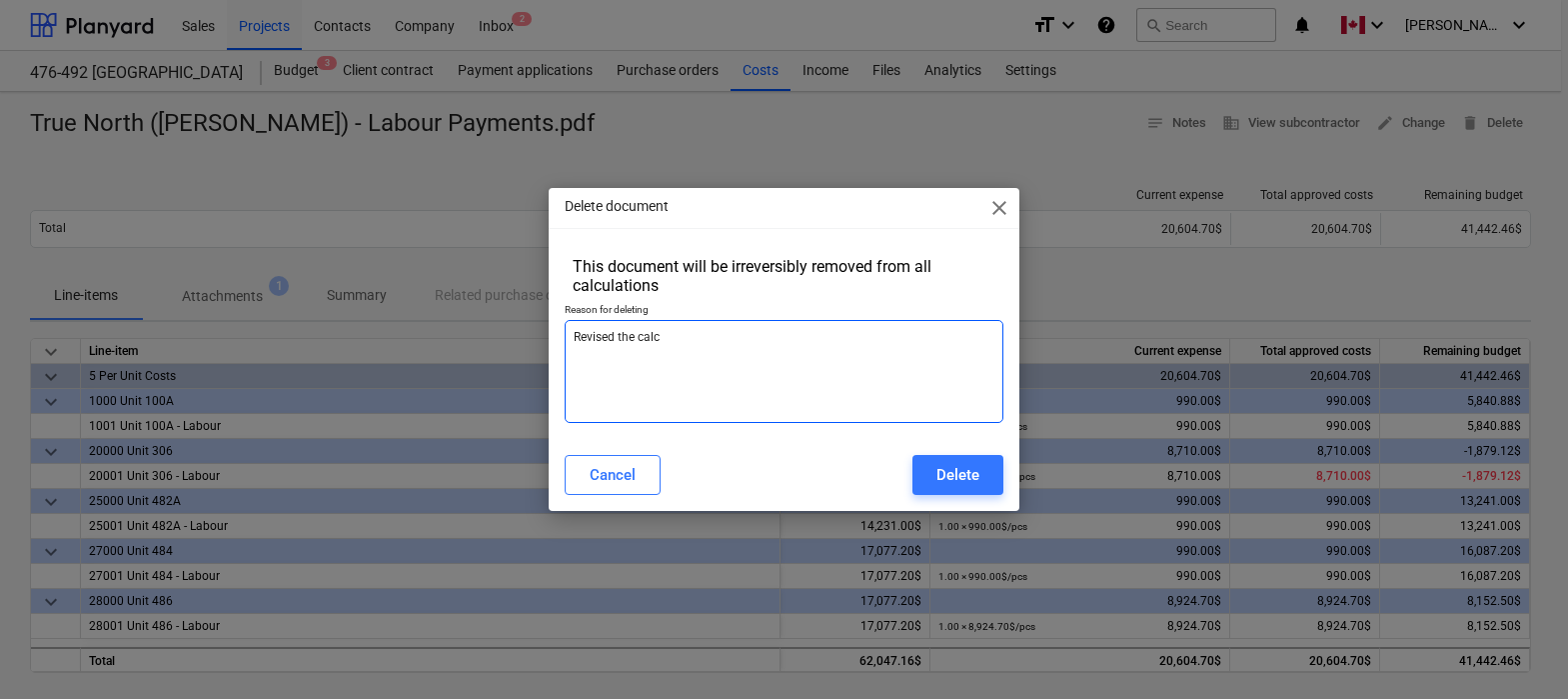 type on "Revised the calcu" 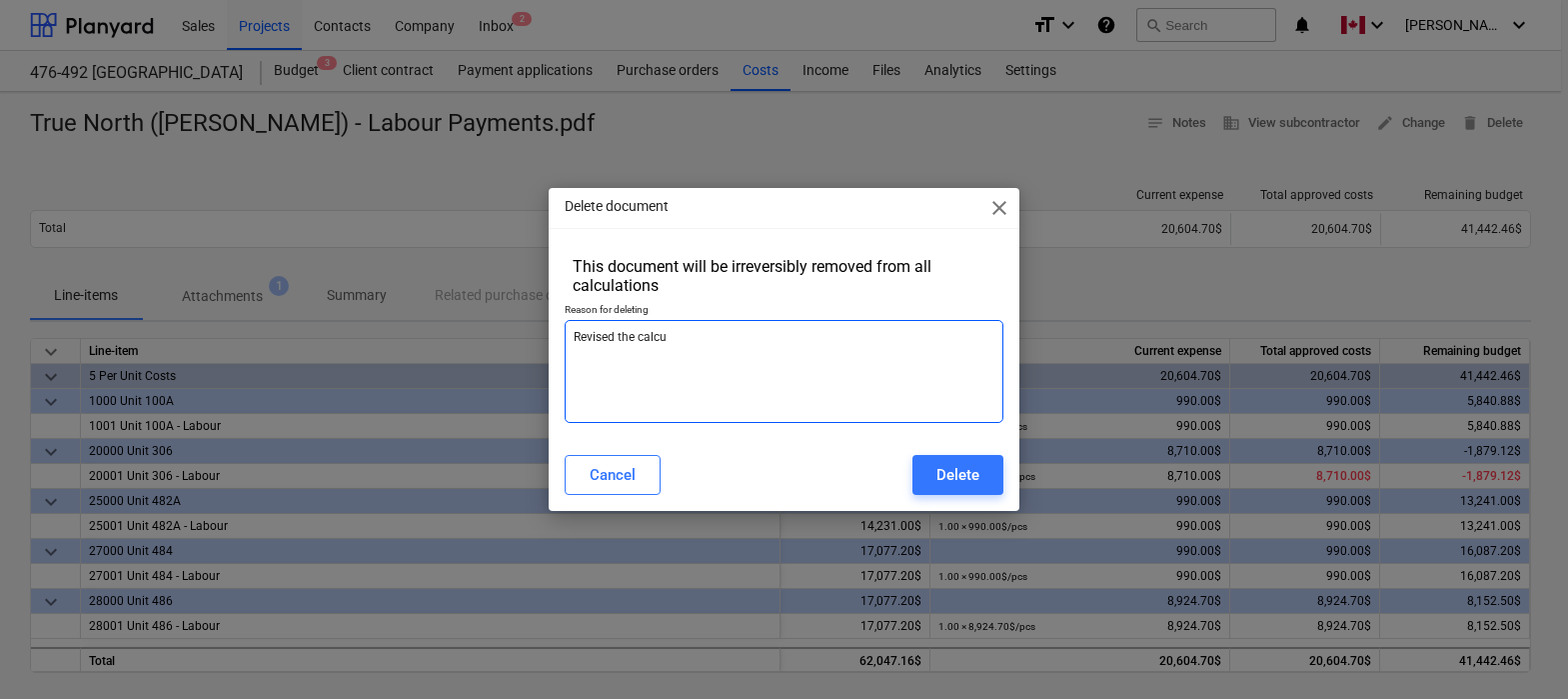 type on "Revised the calcul" 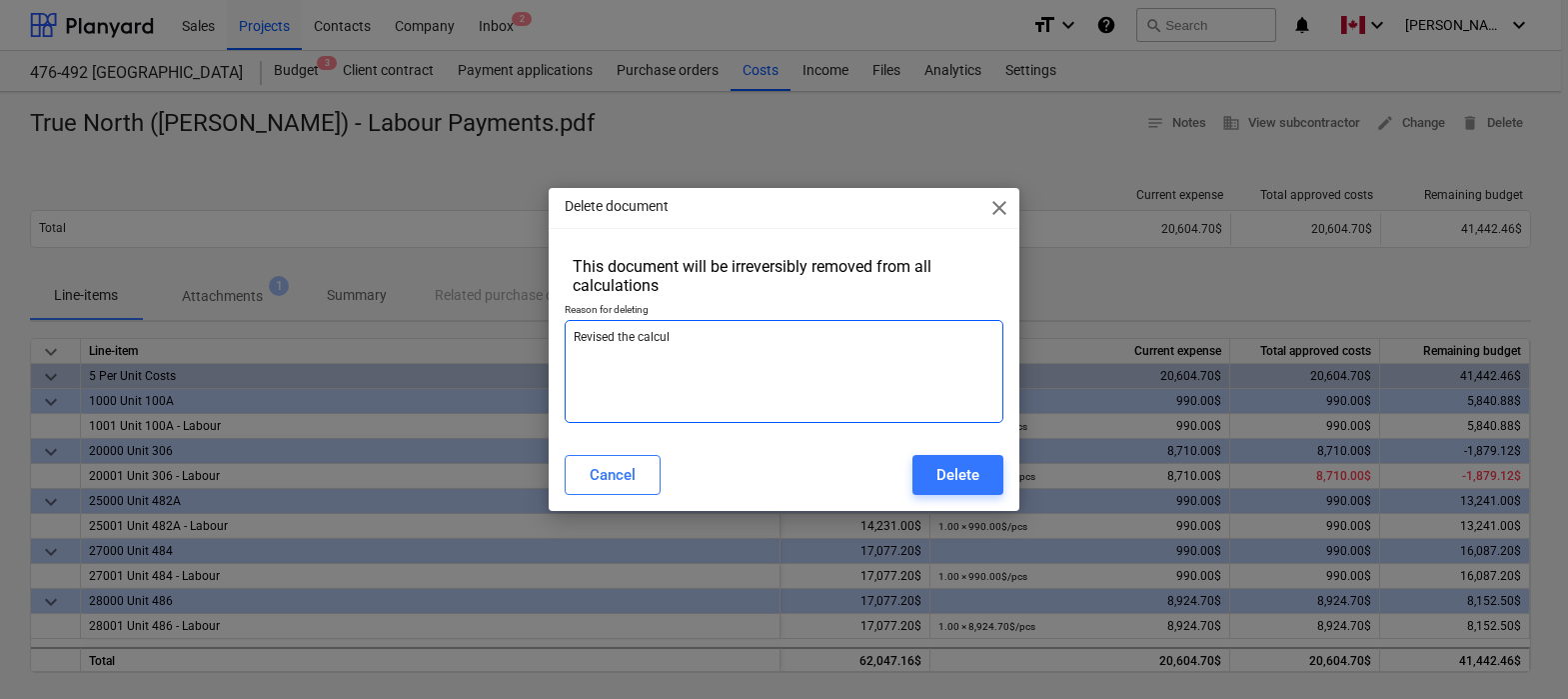 type on "Revised the calcula" 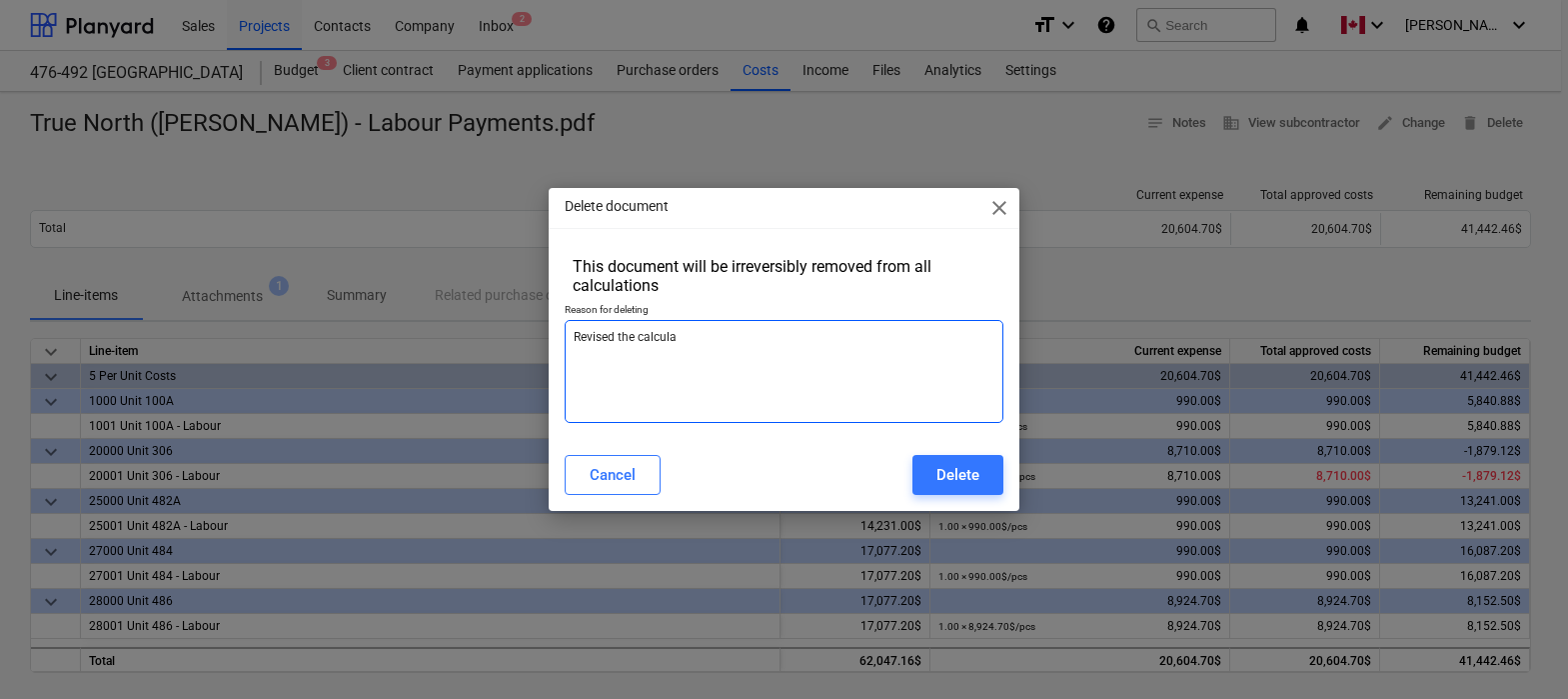 type on "x" 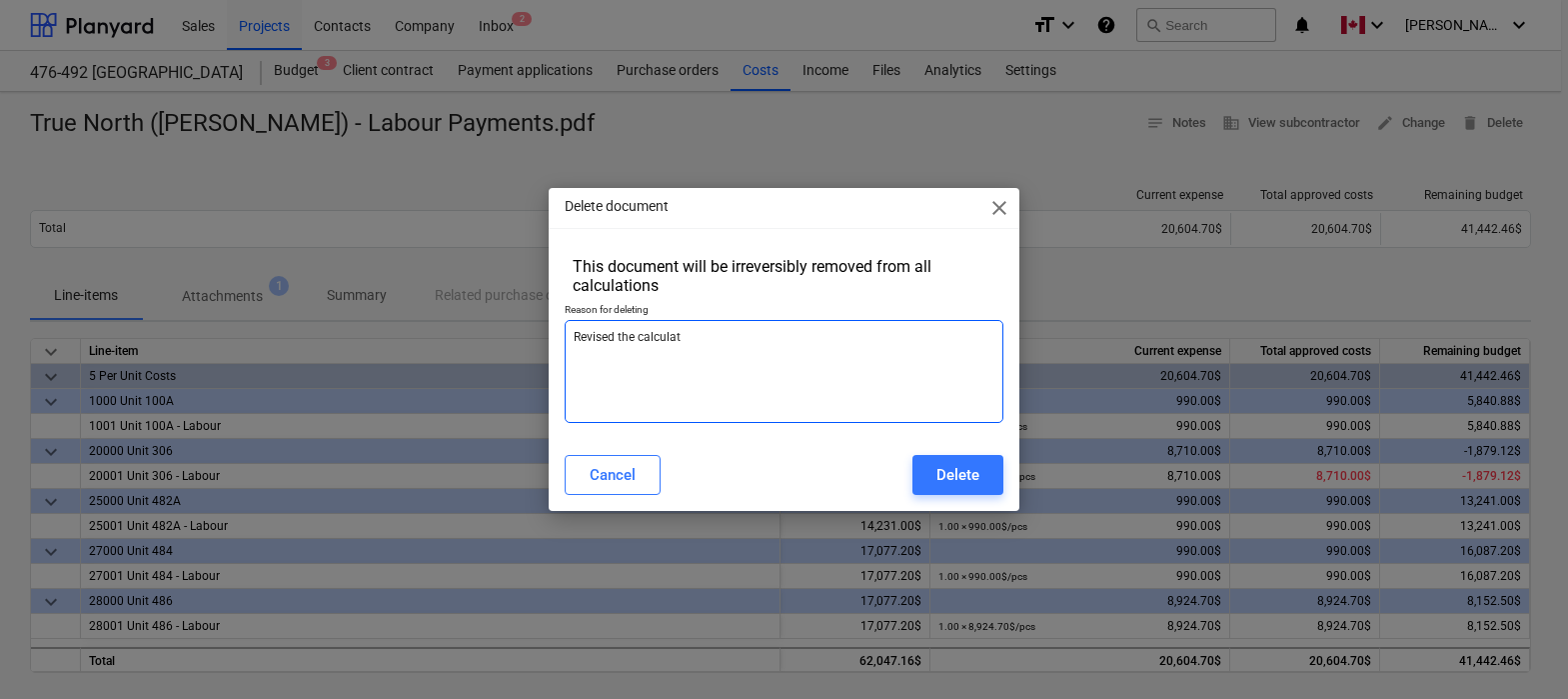 type on "Revised the calculati" 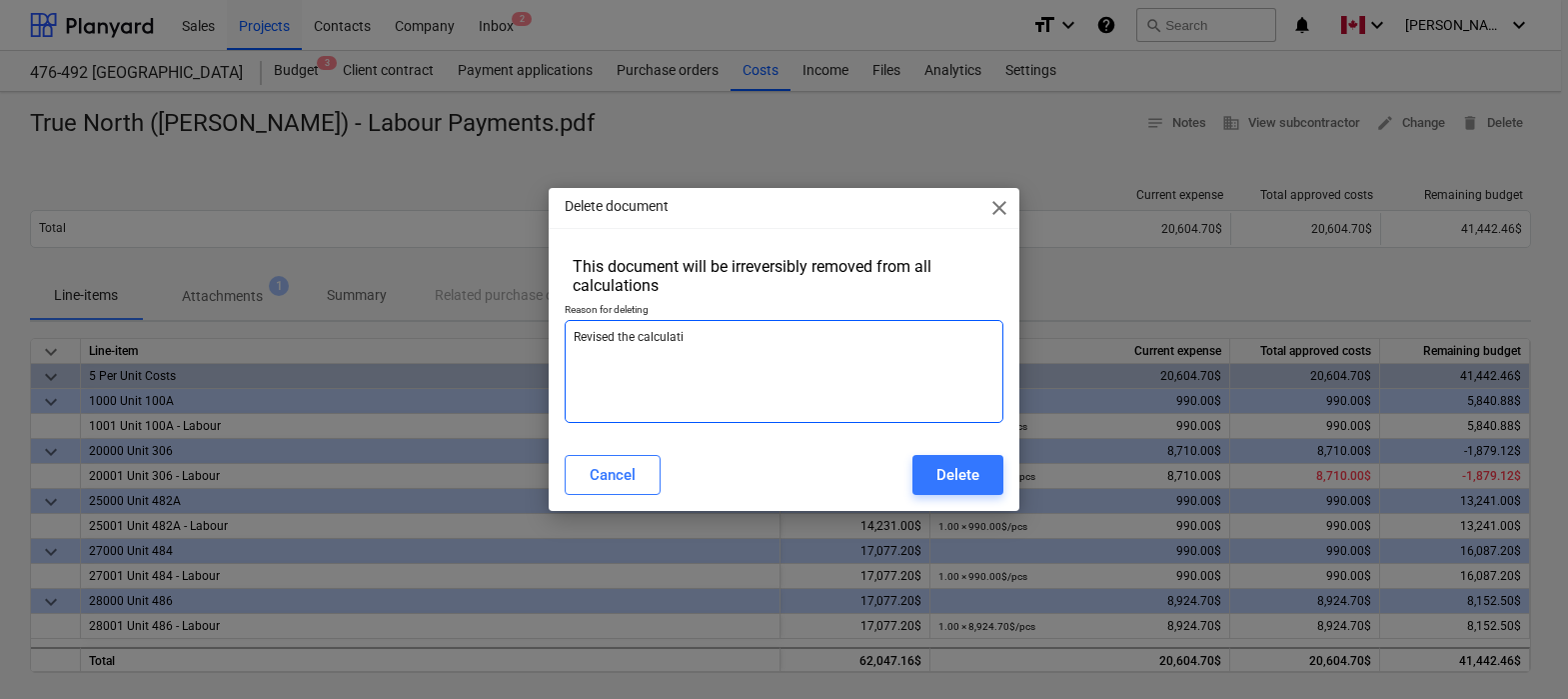 type on "Revised the calculatio" 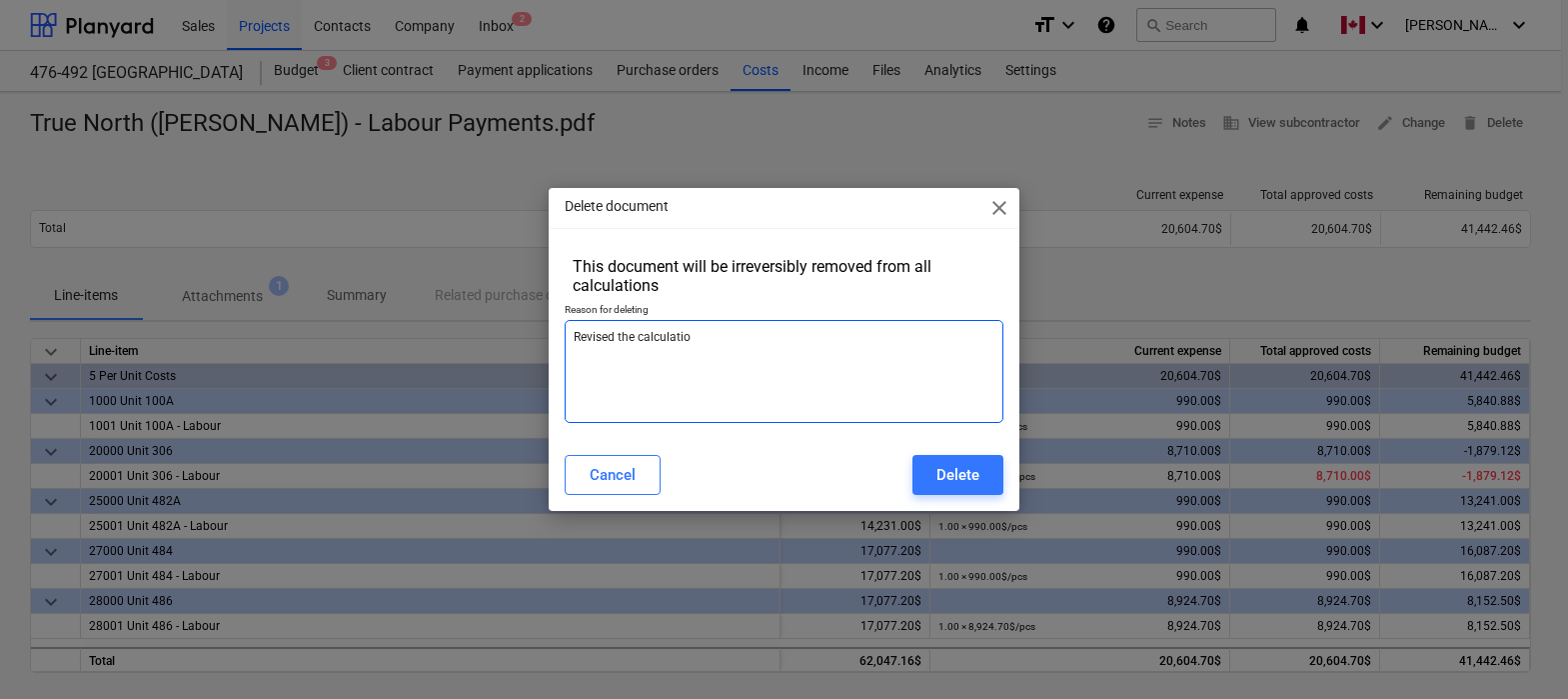type on "Revised the calculation" 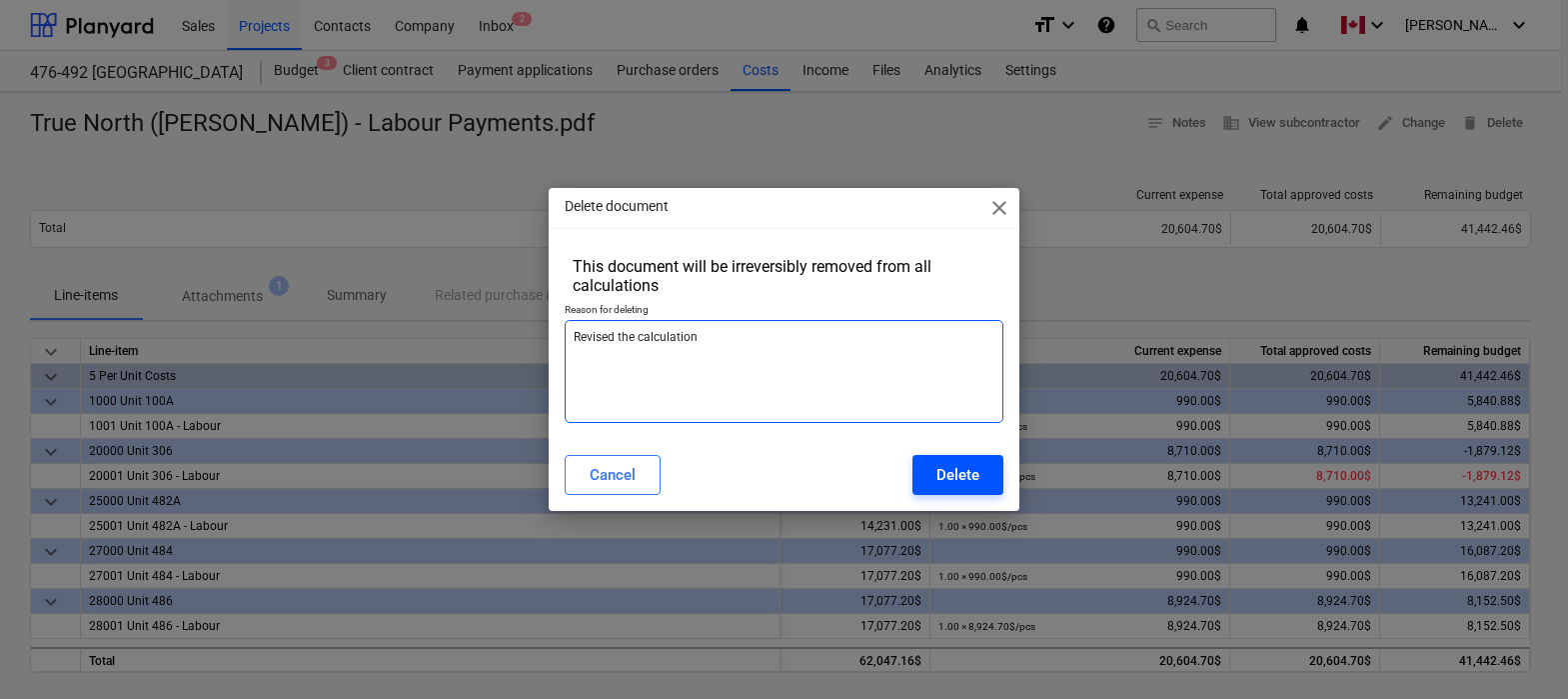 type on "Revised the calculation" 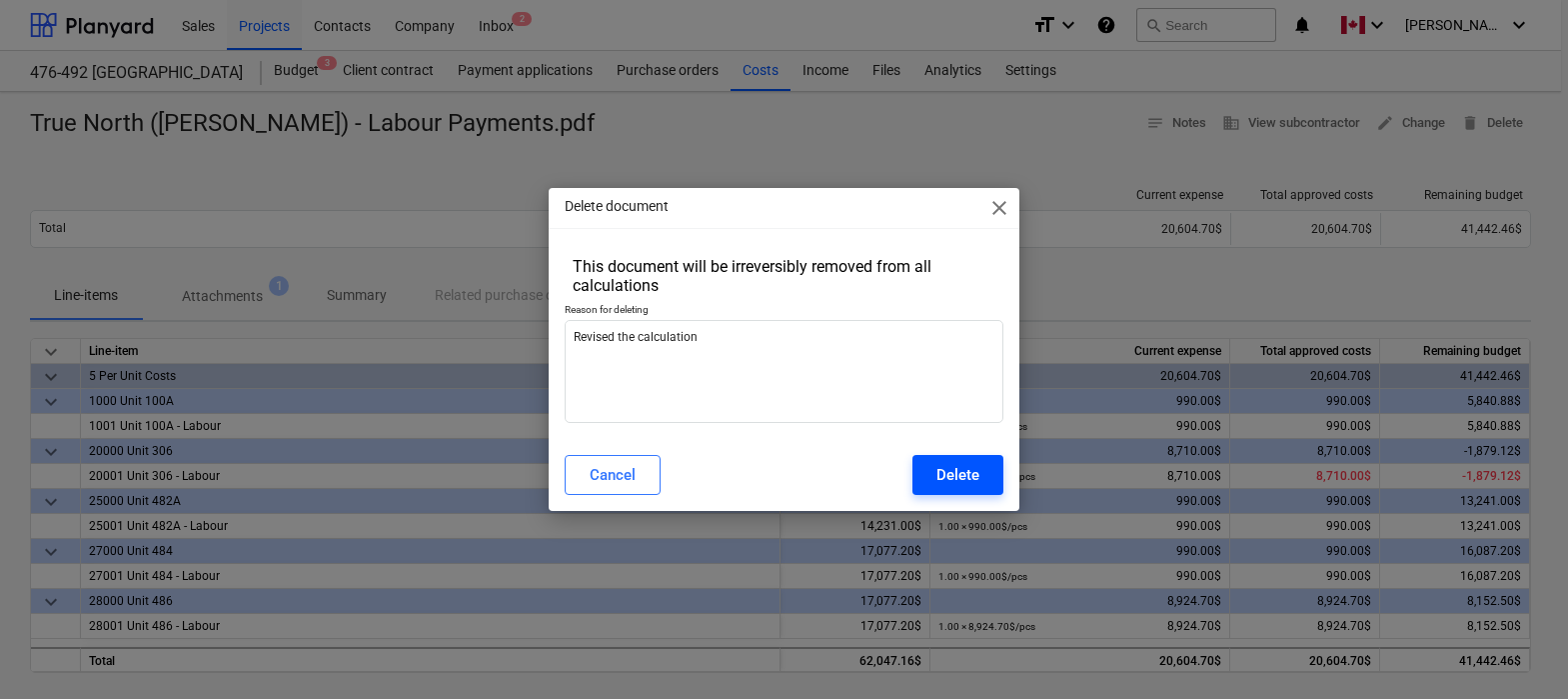 click on "Delete" at bounding box center [957, 475] 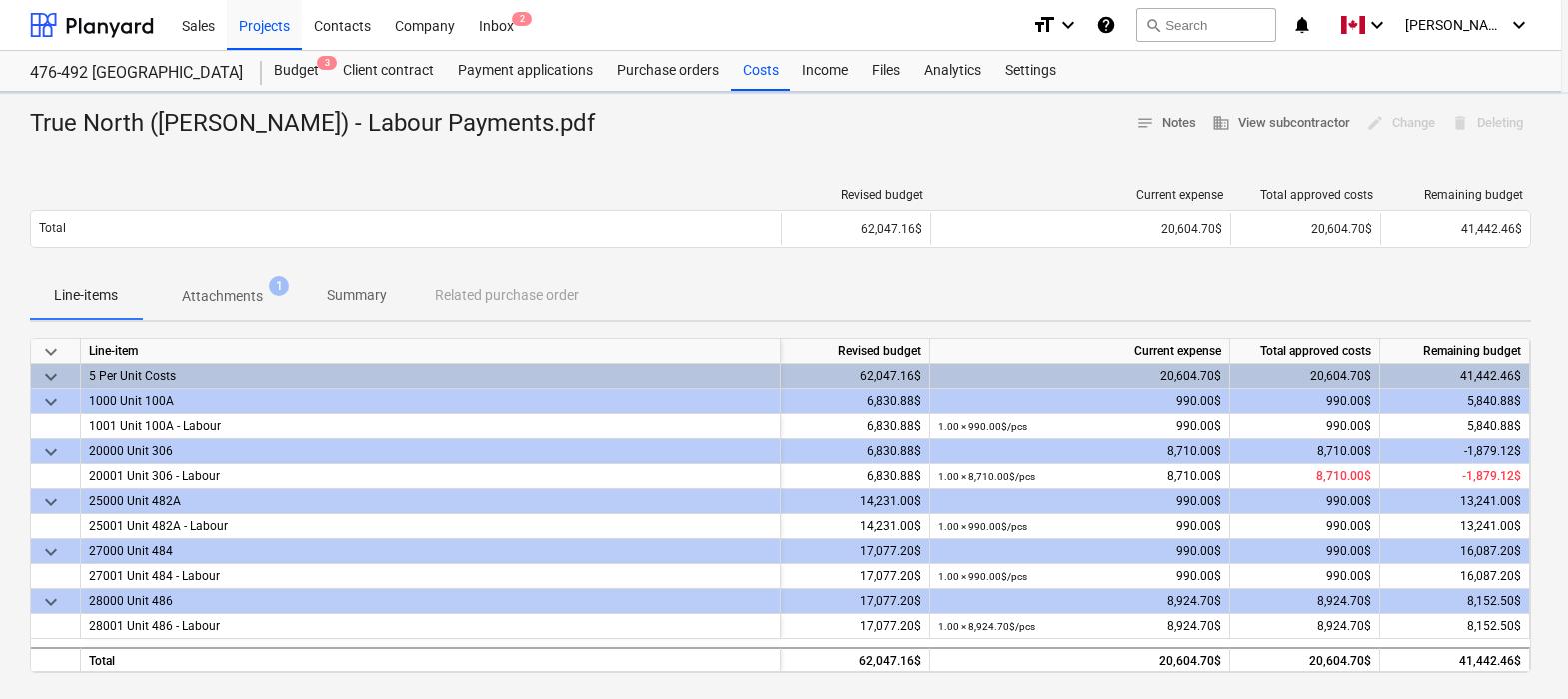 type on "x" 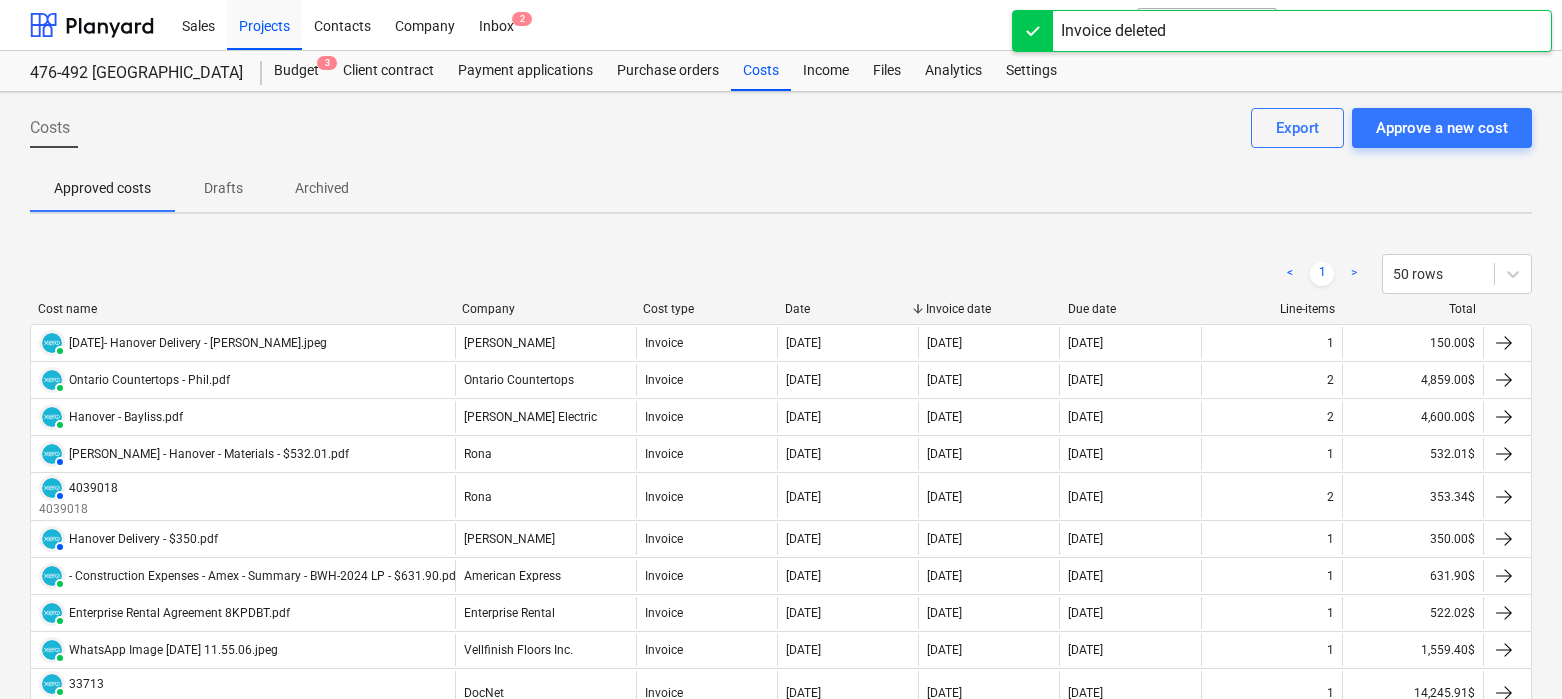 click on "< 1 > 50 rows" at bounding box center [781, 274] 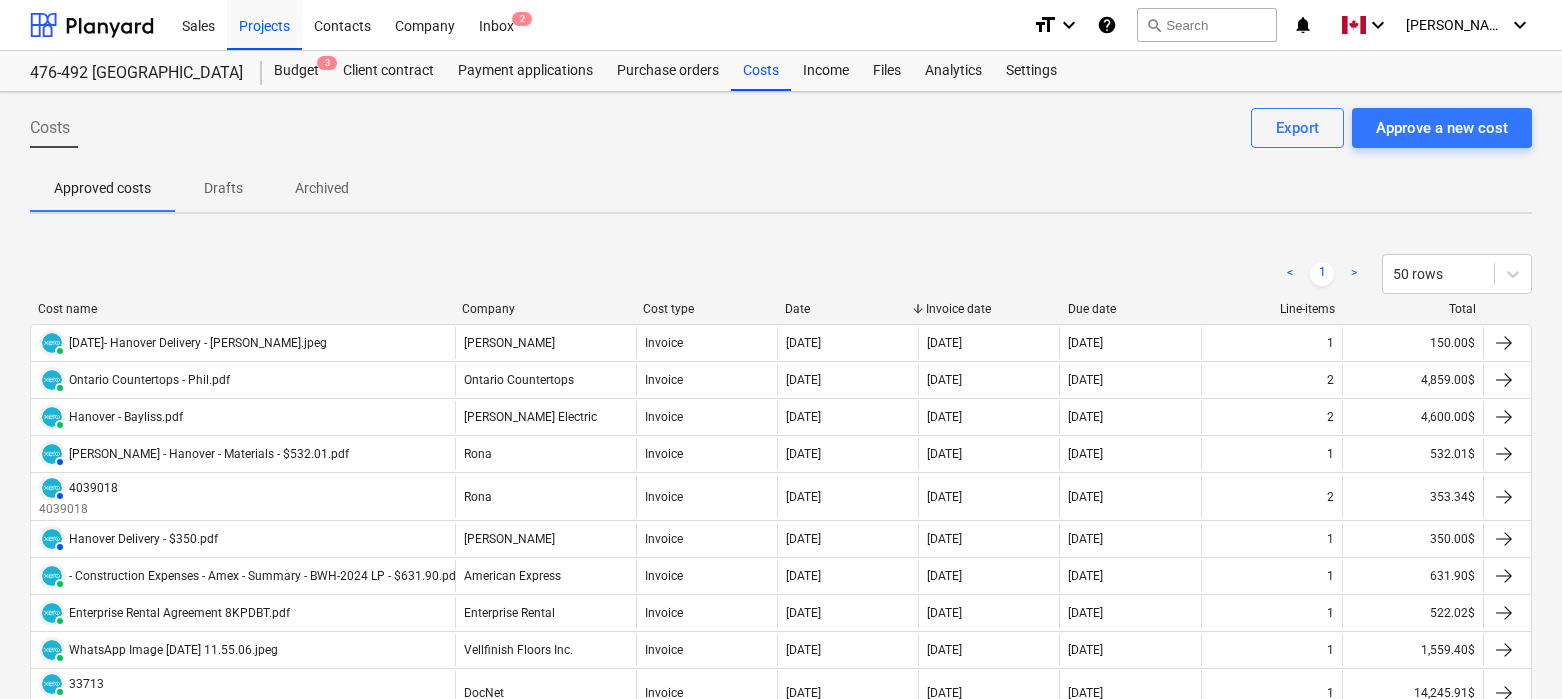 click on "Approved costs Drafts Archived" at bounding box center [781, 188] 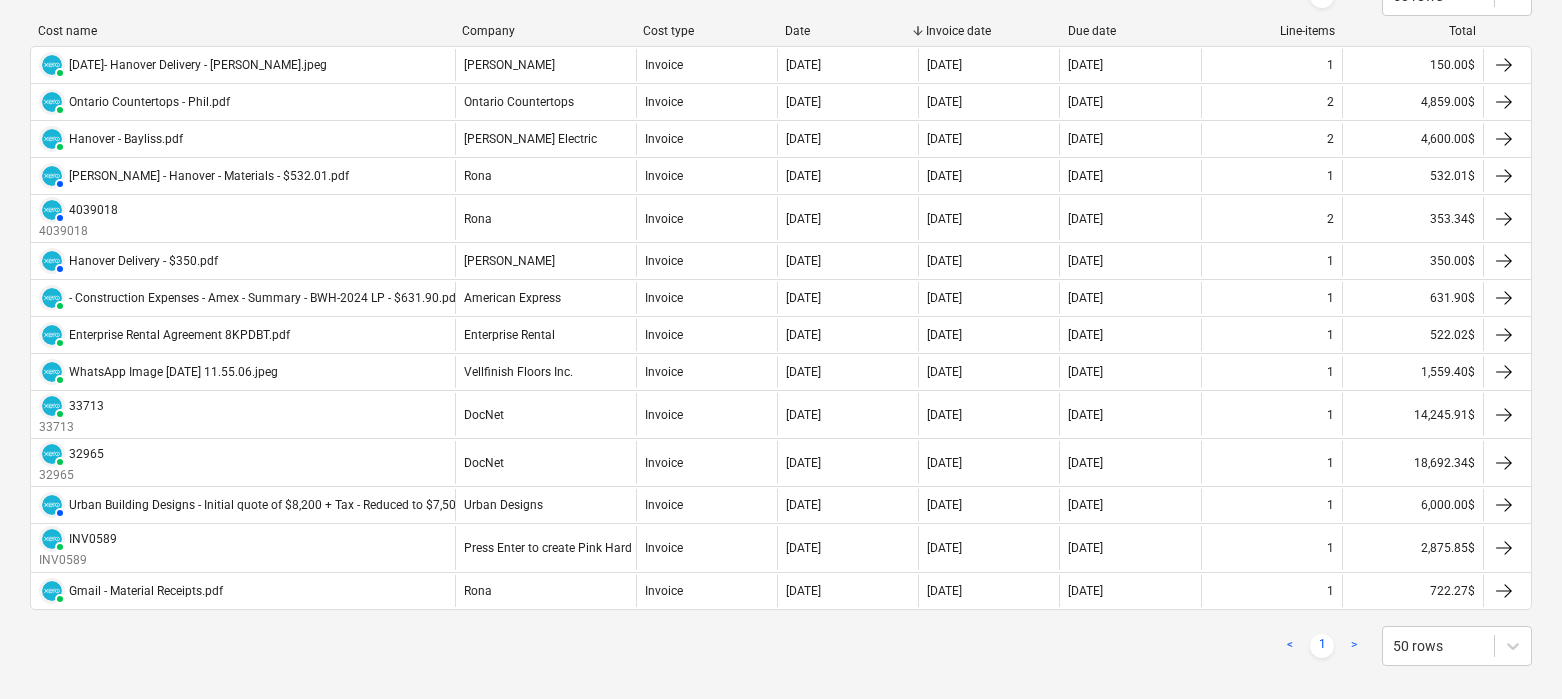 scroll, scrollTop: 301, scrollLeft: 0, axis: vertical 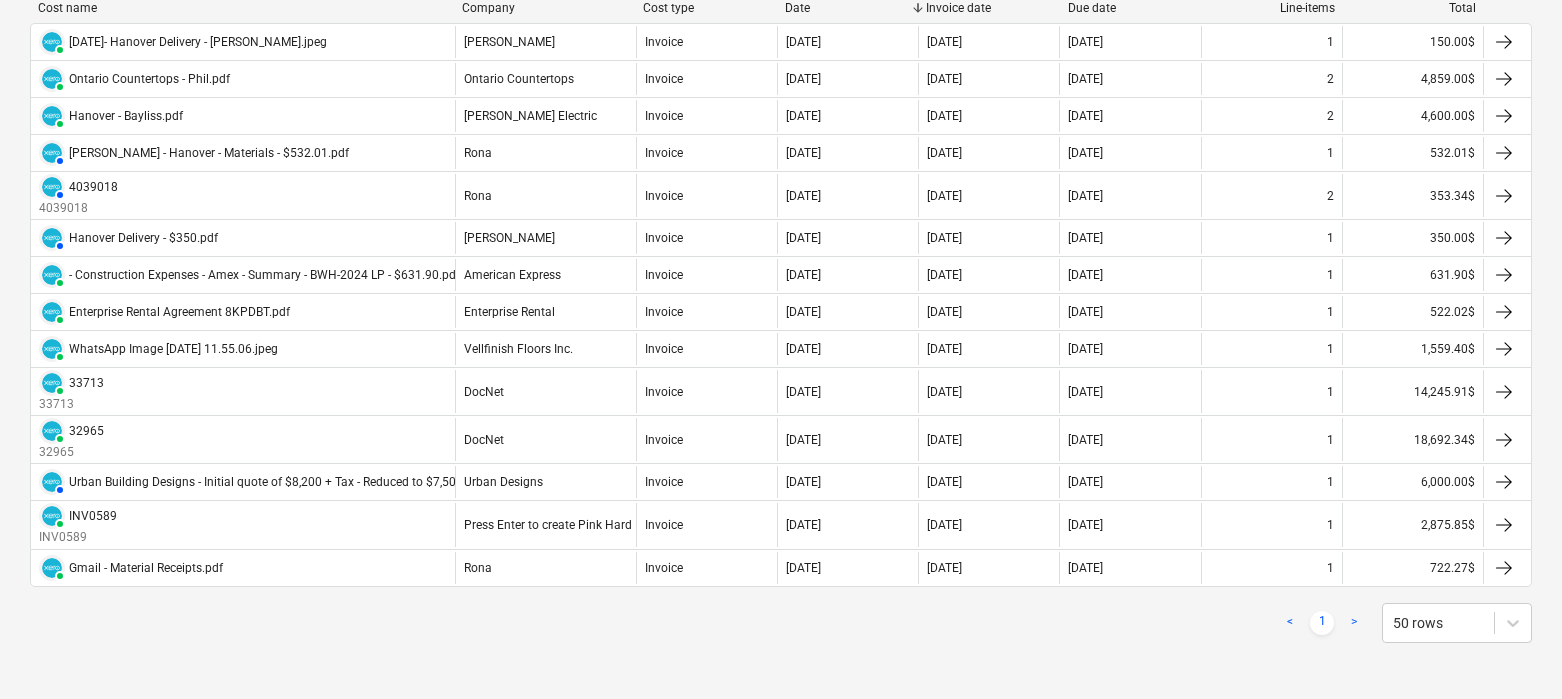 click on "< 1 > 50 rows" at bounding box center [781, 623] 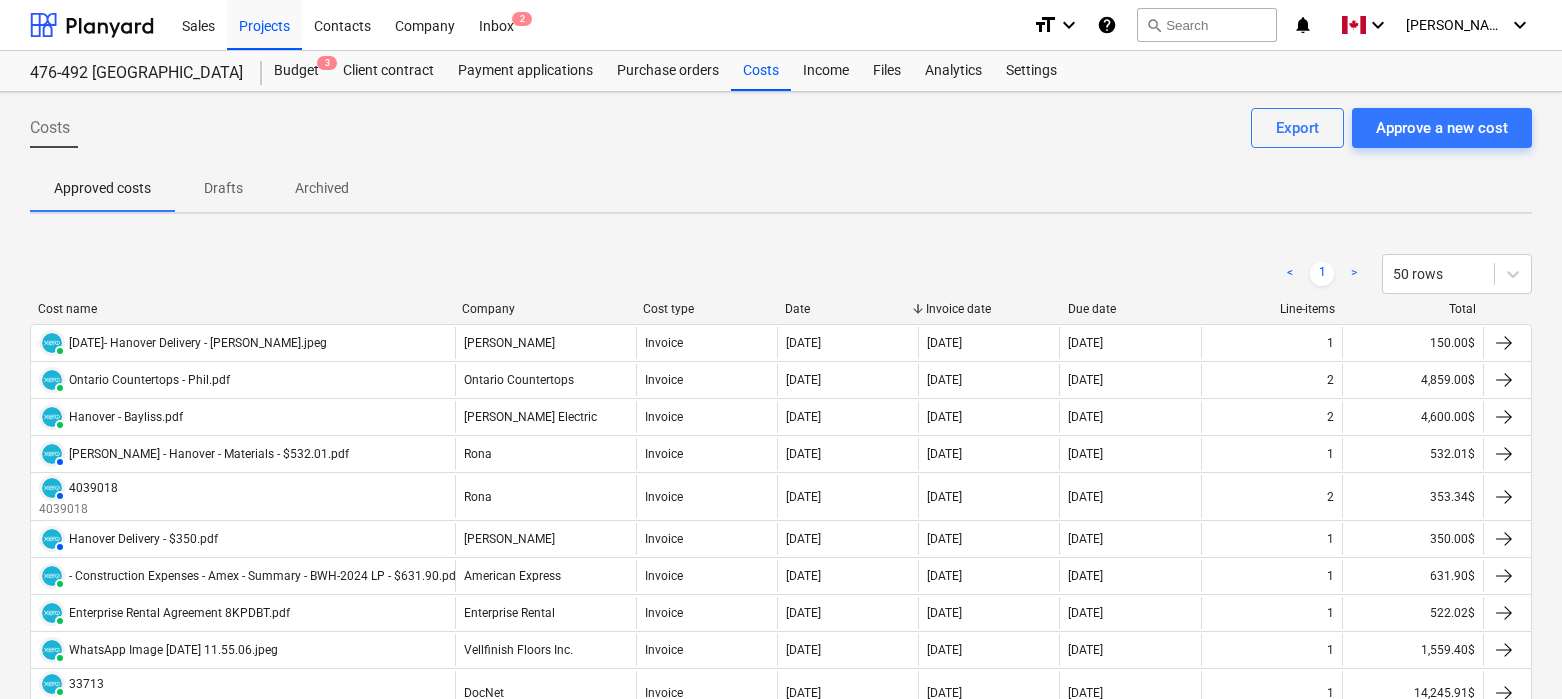 click on "Costs Approve a new cost Export" at bounding box center (781, 136) 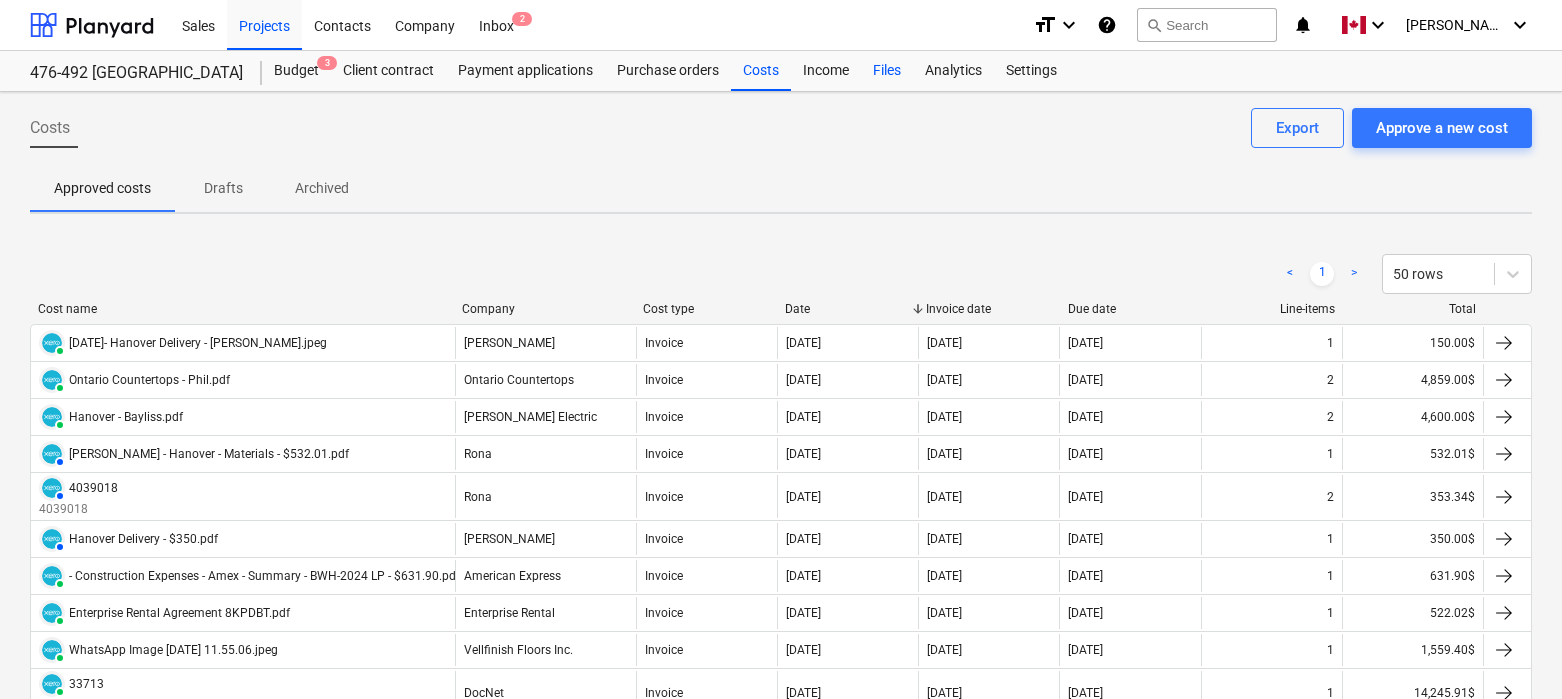 click on "Files" at bounding box center (887, 71) 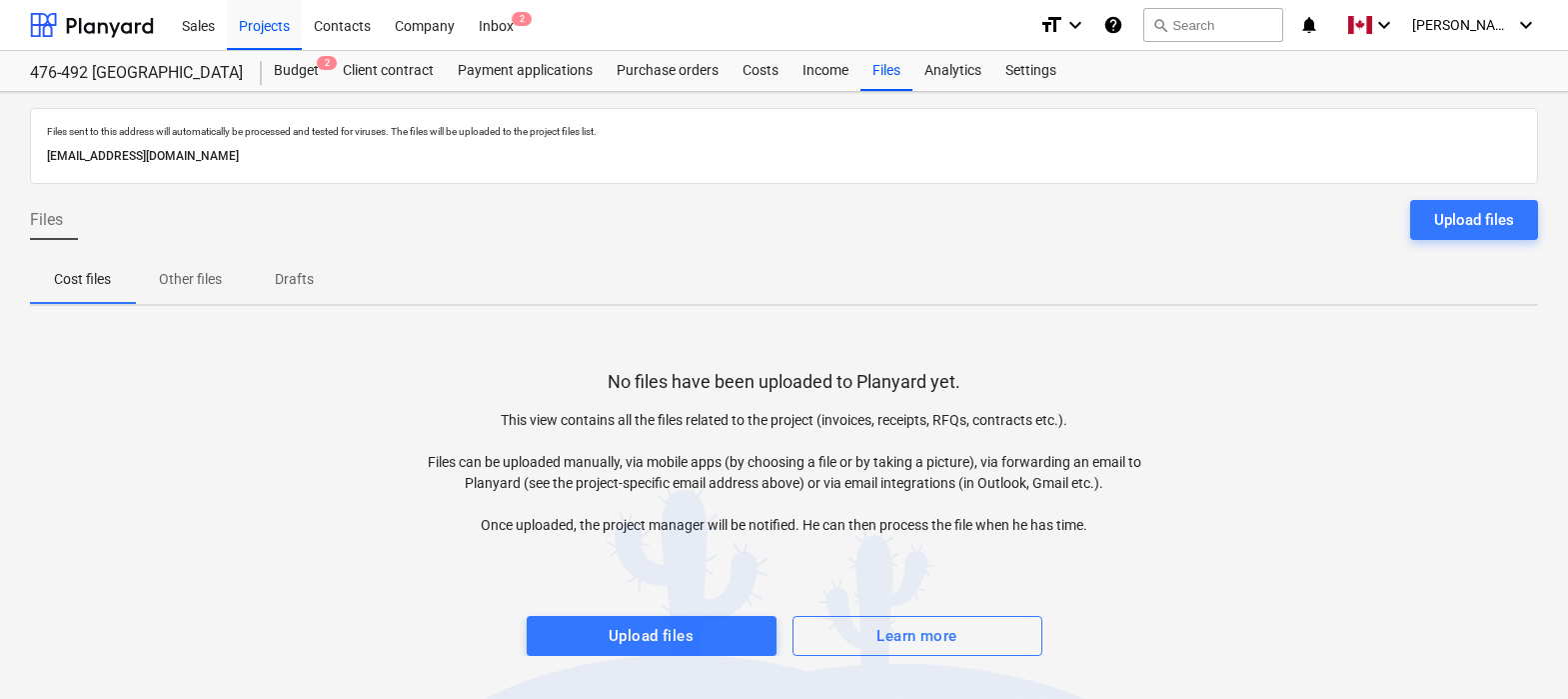 click on "Files Upload files" at bounding box center [784, 228] 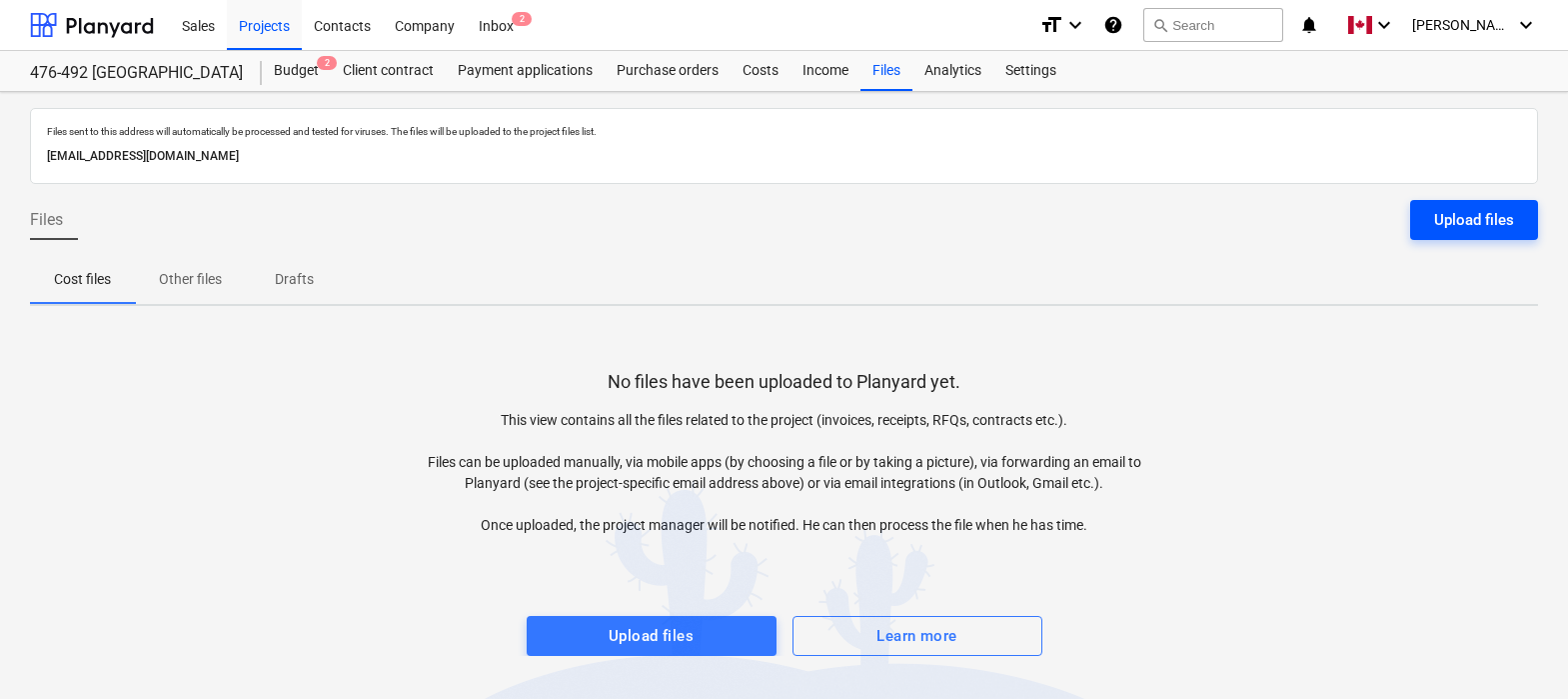 click on "Upload files" at bounding box center [1474, 220] 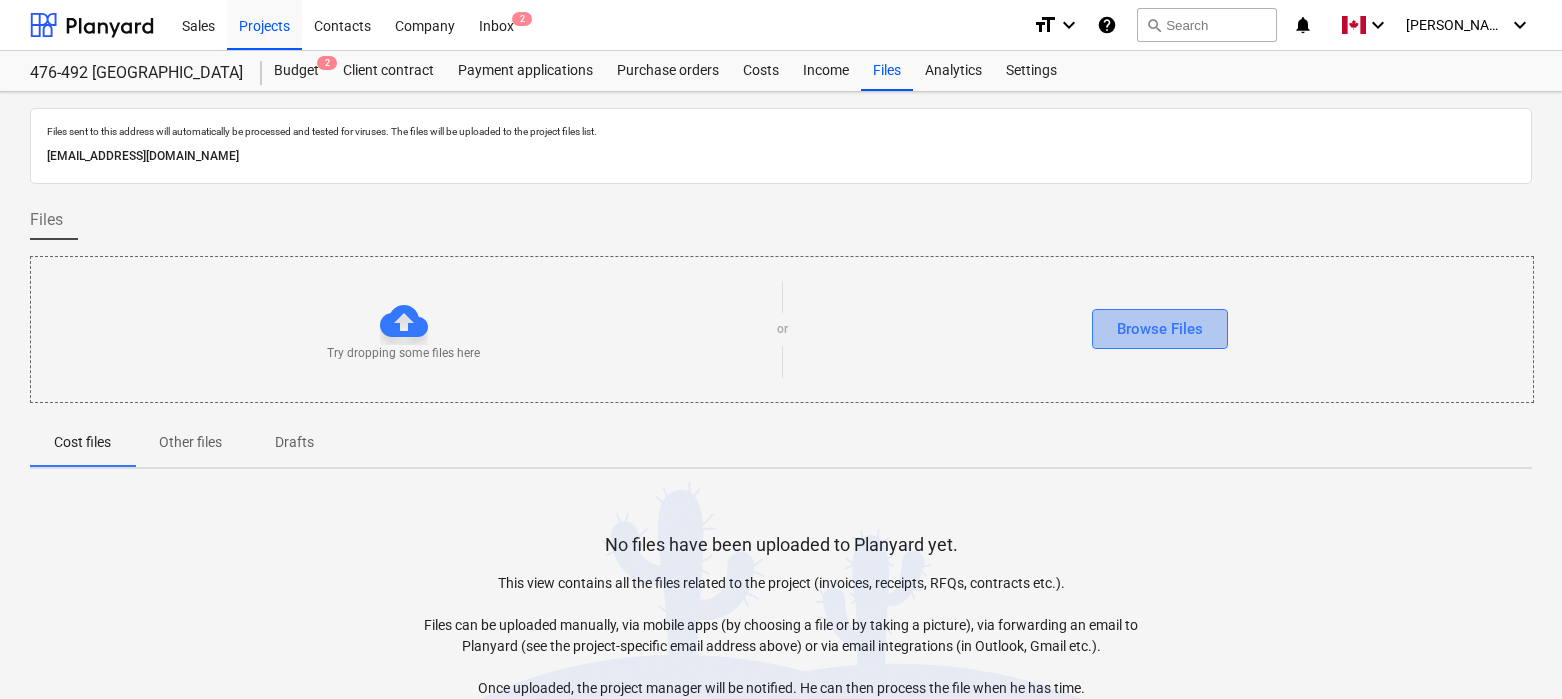 click on "Browse Files" at bounding box center [1160, 329] 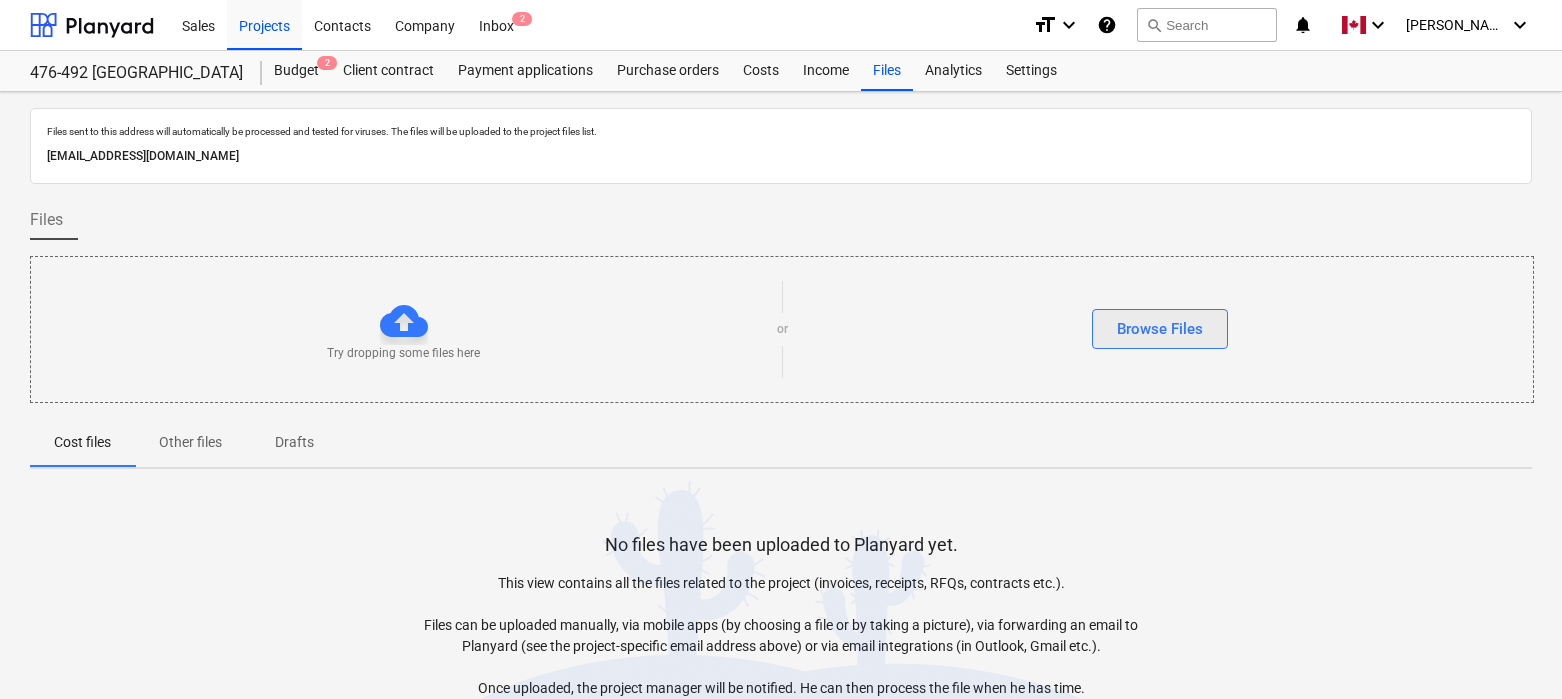 click on "Browse Files" at bounding box center [1160, 329] 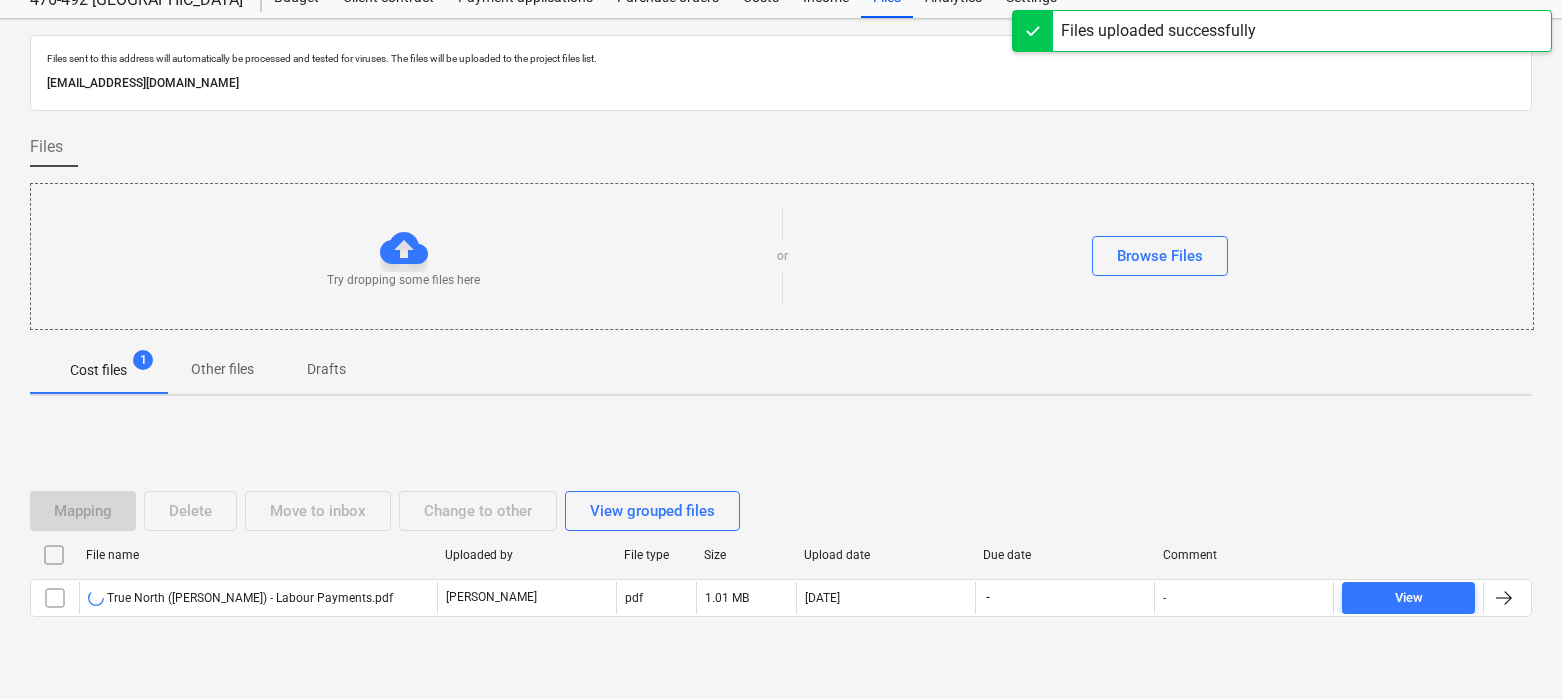 scroll, scrollTop: 118, scrollLeft: 0, axis: vertical 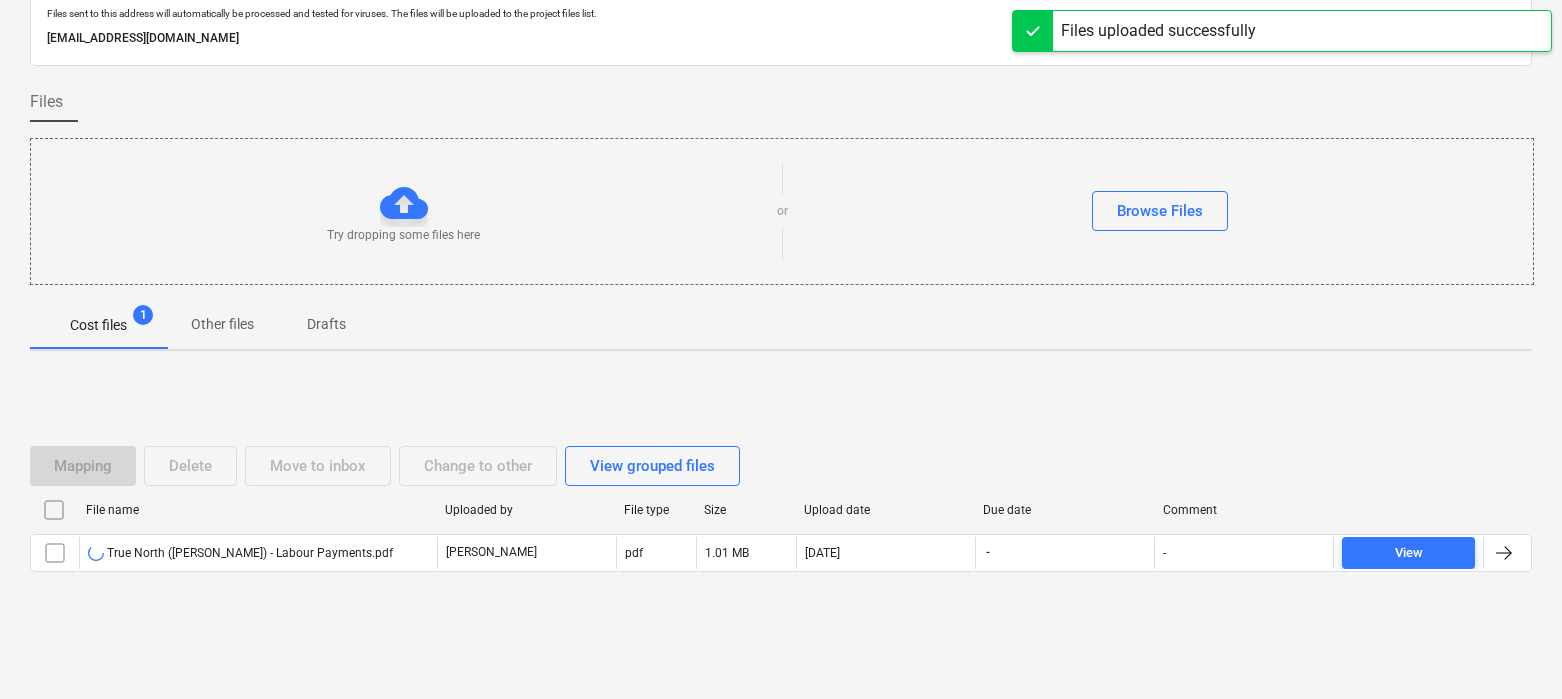 click on "Mapping Delete Move to inbox Change to other View grouped files File name Uploaded by File type Size Upload date Due date Comment   True North ([PERSON_NAME]) - Labour Payments.pdf [PERSON_NAME] pdf 1.01 MB [DATE] - - View Please wait" at bounding box center (781, 517) 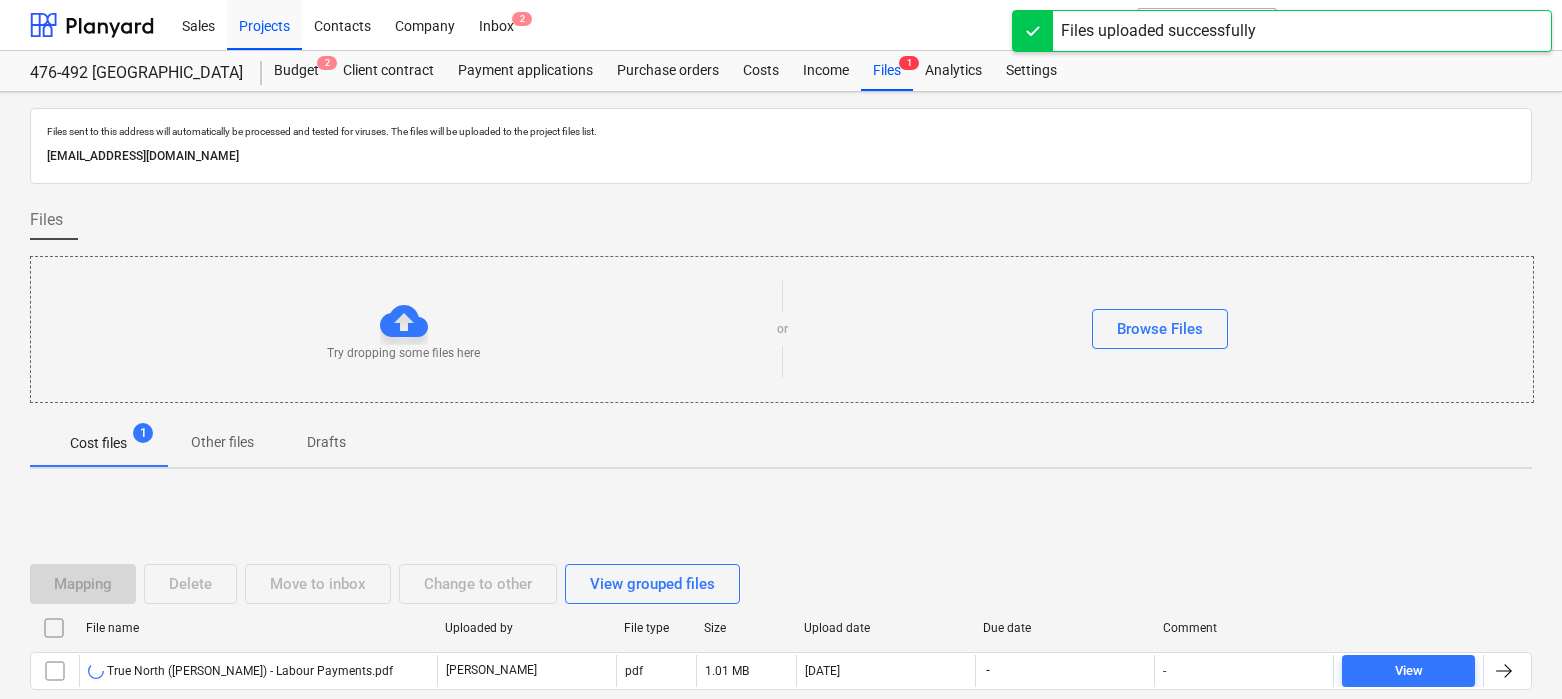 click on "Mapping Delete Move to inbox Change to other View grouped files File name Uploaded by File type Size Upload date Due date Comment   True North ([PERSON_NAME]) - Labour Payments.pdf [PERSON_NAME] pdf 1.01 MB [DATE] - - View Please wait" at bounding box center (781, 635) 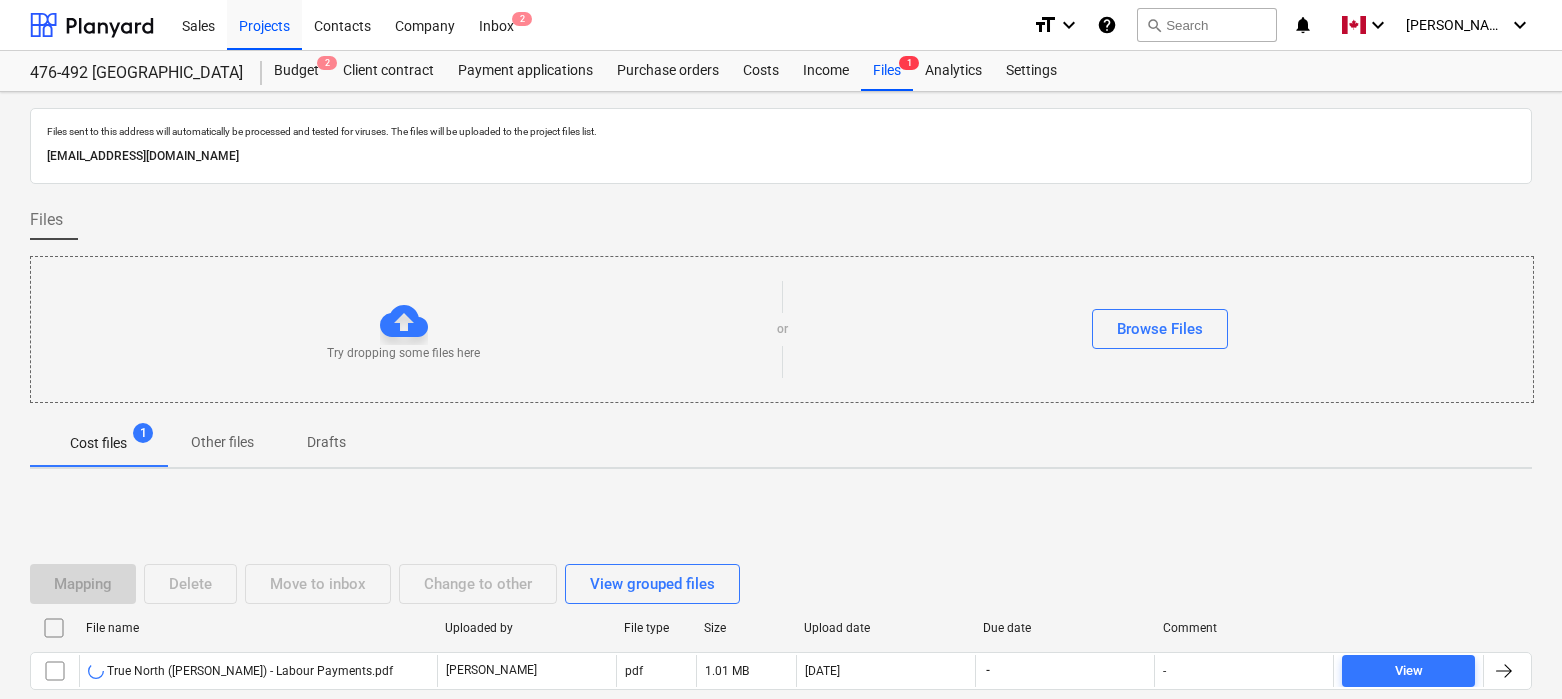 scroll, scrollTop: 118, scrollLeft: 0, axis: vertical 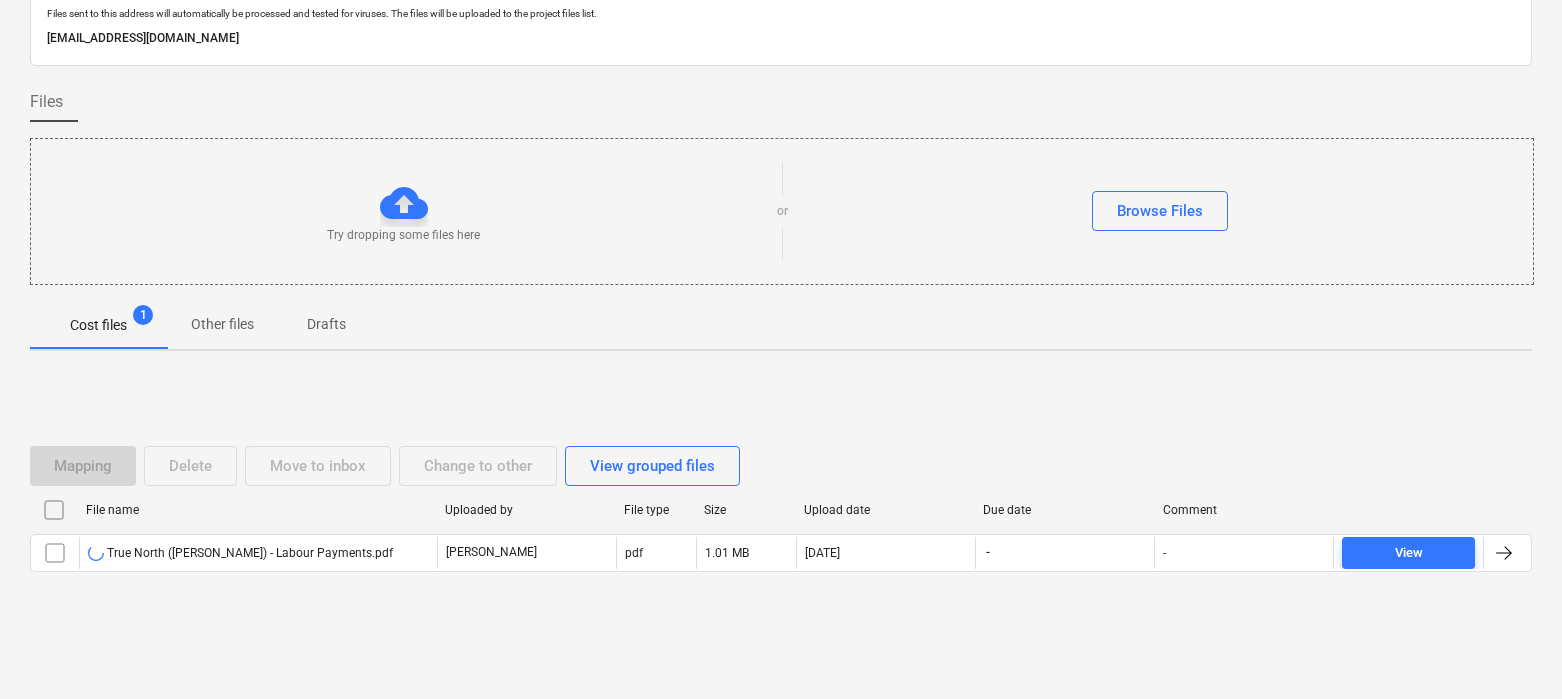 click on "Mapping Delete Move to inbox Change to other View grouped files File name Uploaded by File type Size Upload date Due date Comment   True North ([PERSON_NAME]) - Labour Payments.pdf [PERSON_NAME] pdf 1.01 MB [DATE] - - View Please wait" at bounding box center (781, 517) 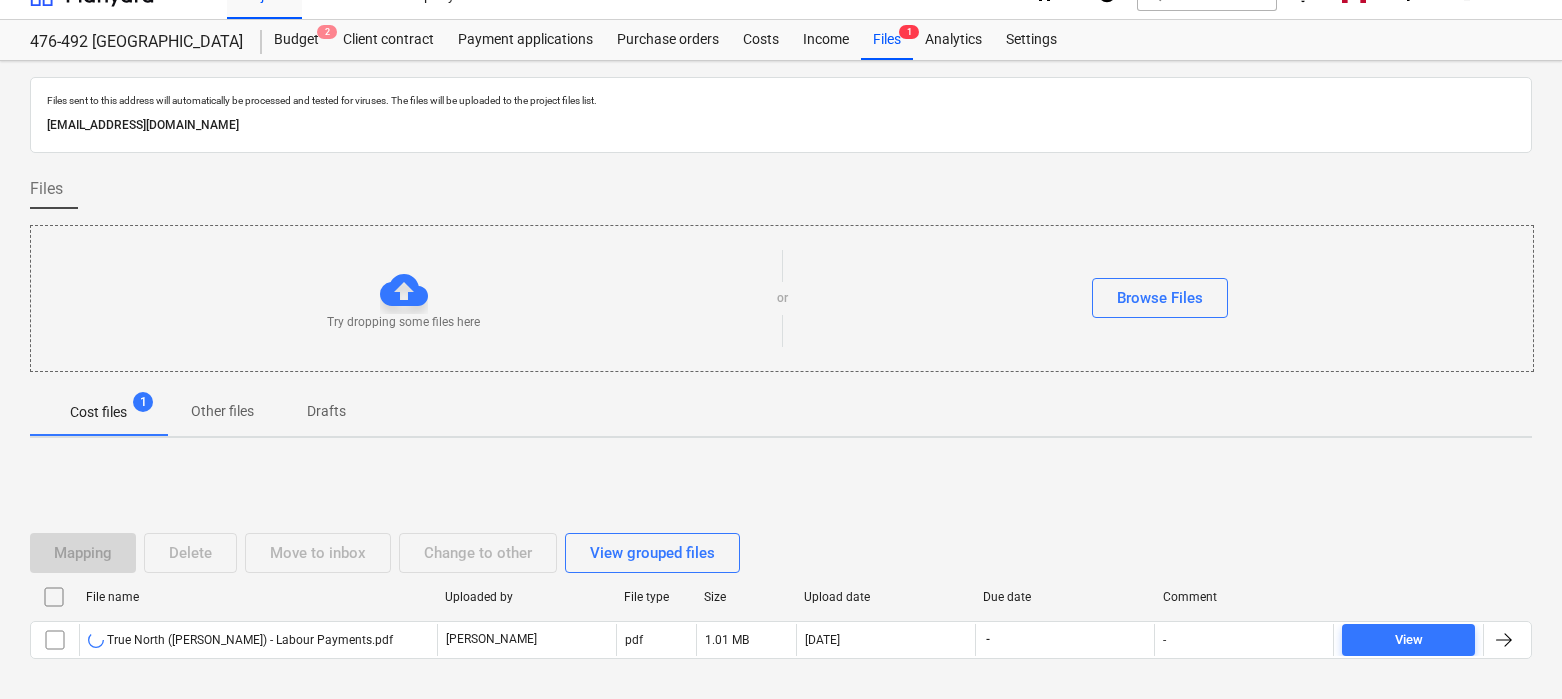 scroll, scrollTop: 0, scrollLeft: 0, axis: both 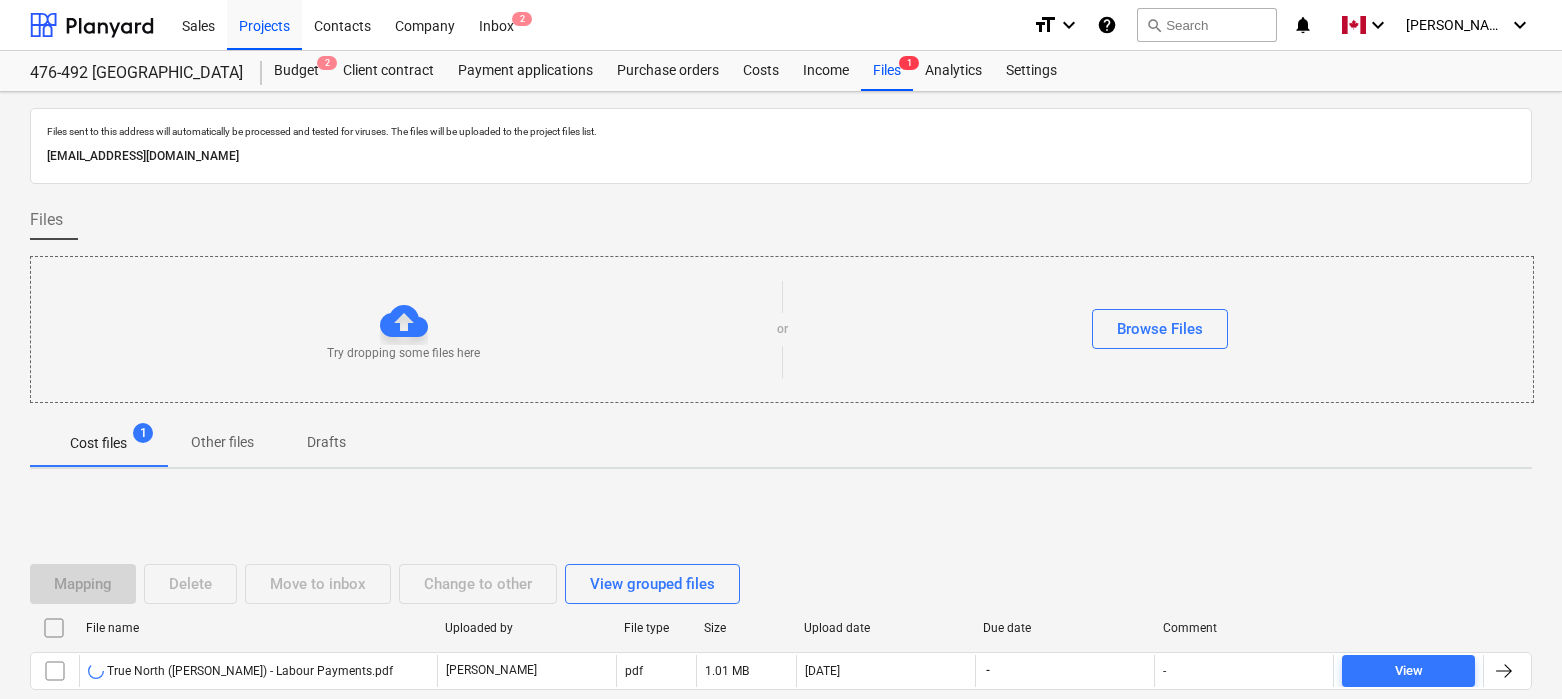click on "Mapping Delete Move to inbox Change to other View grouped files File name Uploaded by File type Size Upload date Due date Comment   True North ([PERSON_NAME]) - Labour Payments.pdf [PERSON_NAME] pdf 1.01 MB [DATE] - - View Please wait" at bounding box center [781, 635] 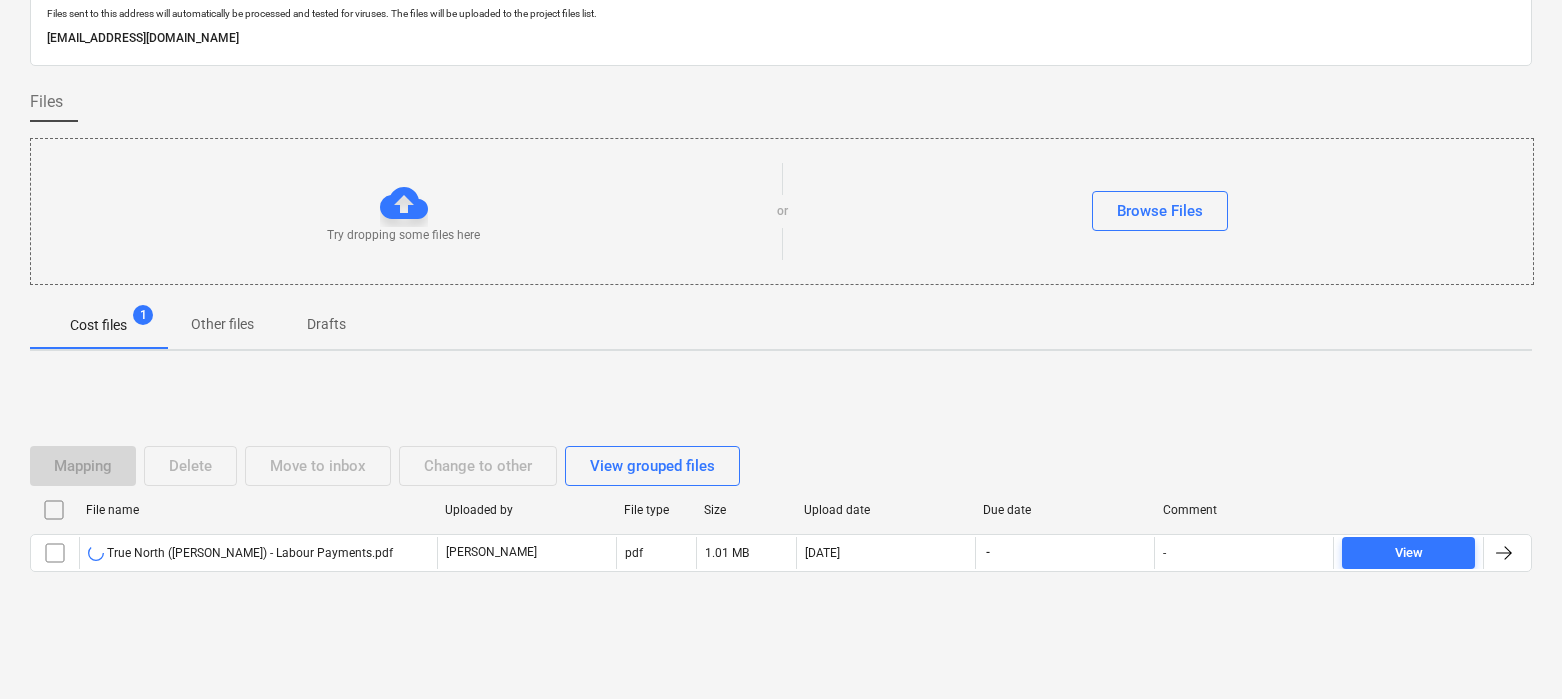 click on "Mapping Delete Move to inbox Change to other View grouped files File name Uploaded by File type Size Upload date Due date Comment   True North ([PERSON_NAME]) - Labour Payments.pdf [PERSON_NAME] pdf 1.01 MB [DATE] - - View Please wait" at bounding box center [781, 517] 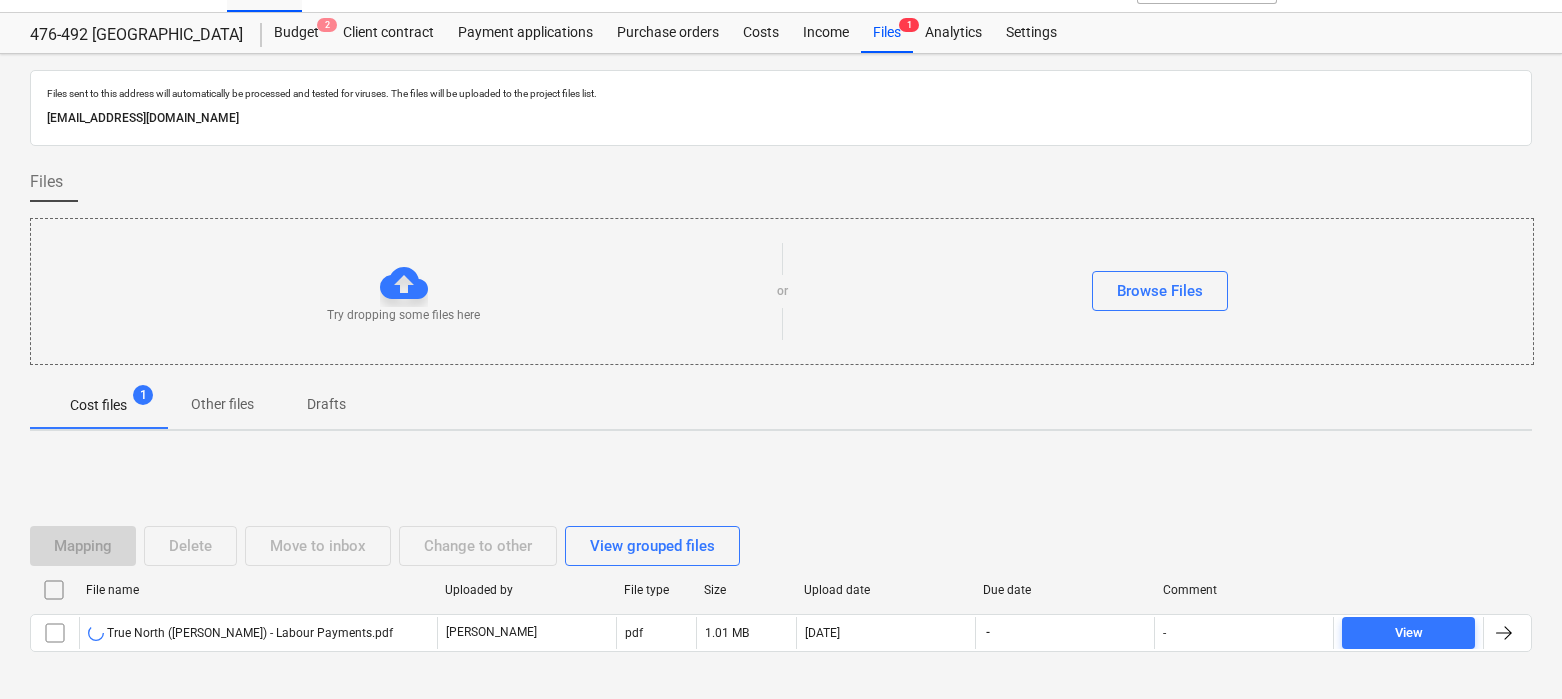 scroll, scrollTop: 0, scrollLeft: 0, axis: both 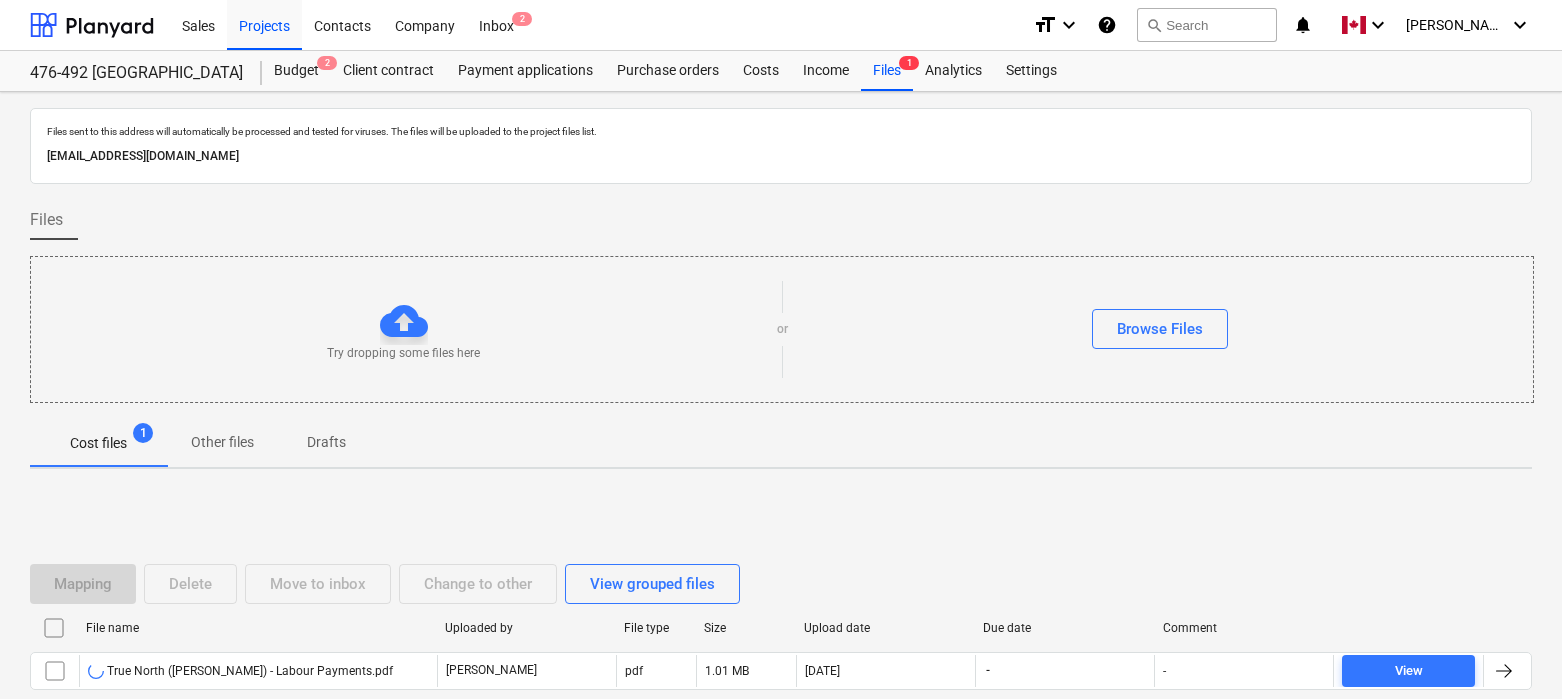 click on "Mapping Delete Move to inbox Change to other View grouped files File name Uploaded by File type Size Upload date Due date Comment   True North ([PERSON_NAME]) - Labour Payments.pdf [PERSON_NAME] pdf 1.01 MB [DATE] - - View Please wait" at bounding box center [781, 635] 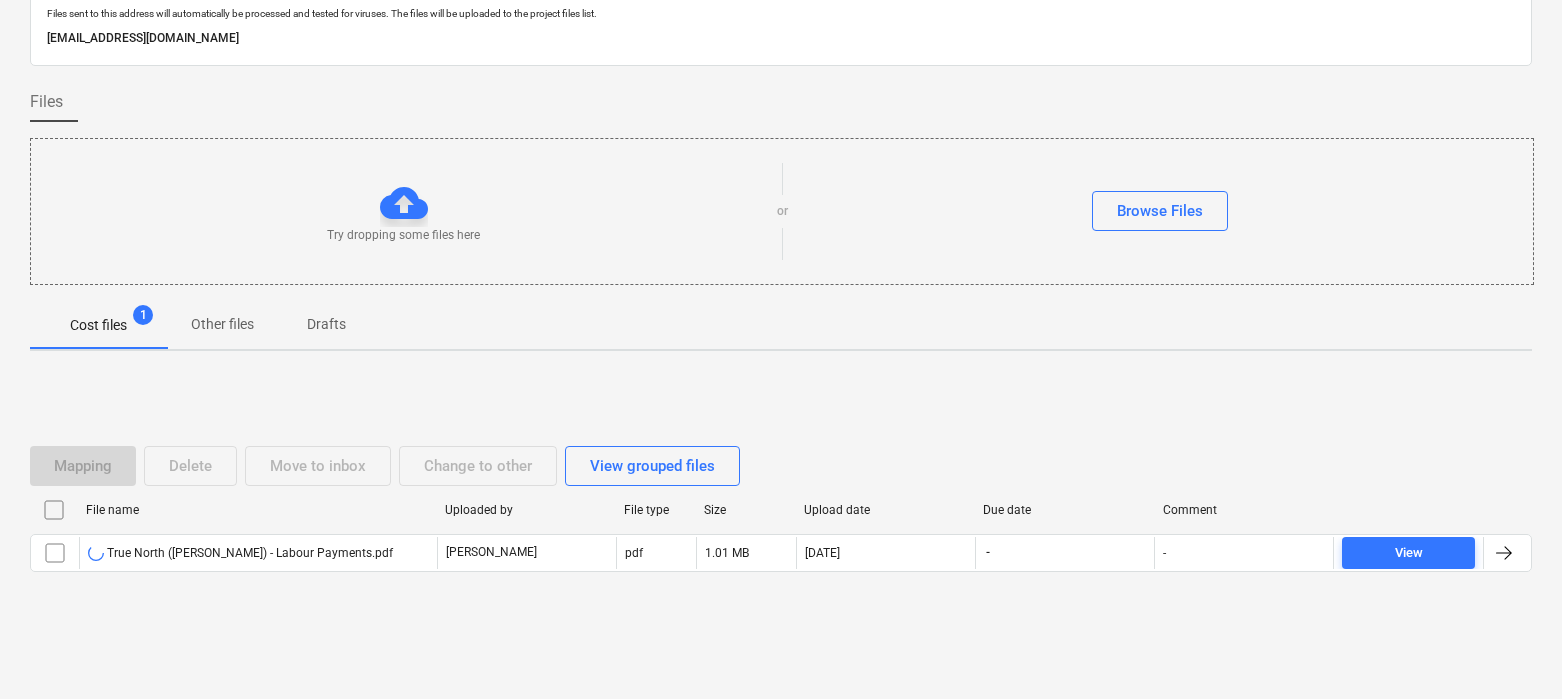 click on "Mapping Delete Move to inbox Change to other View grouped files File name Uploaded by File type Size Upload date Due date Comment   True North ([PERSON_NAME]) - Labour Payments.pdf [PERSON_NAME] pdf 1.01 MB [DATE] - - View Please wait" at bounding box center [781, 517] 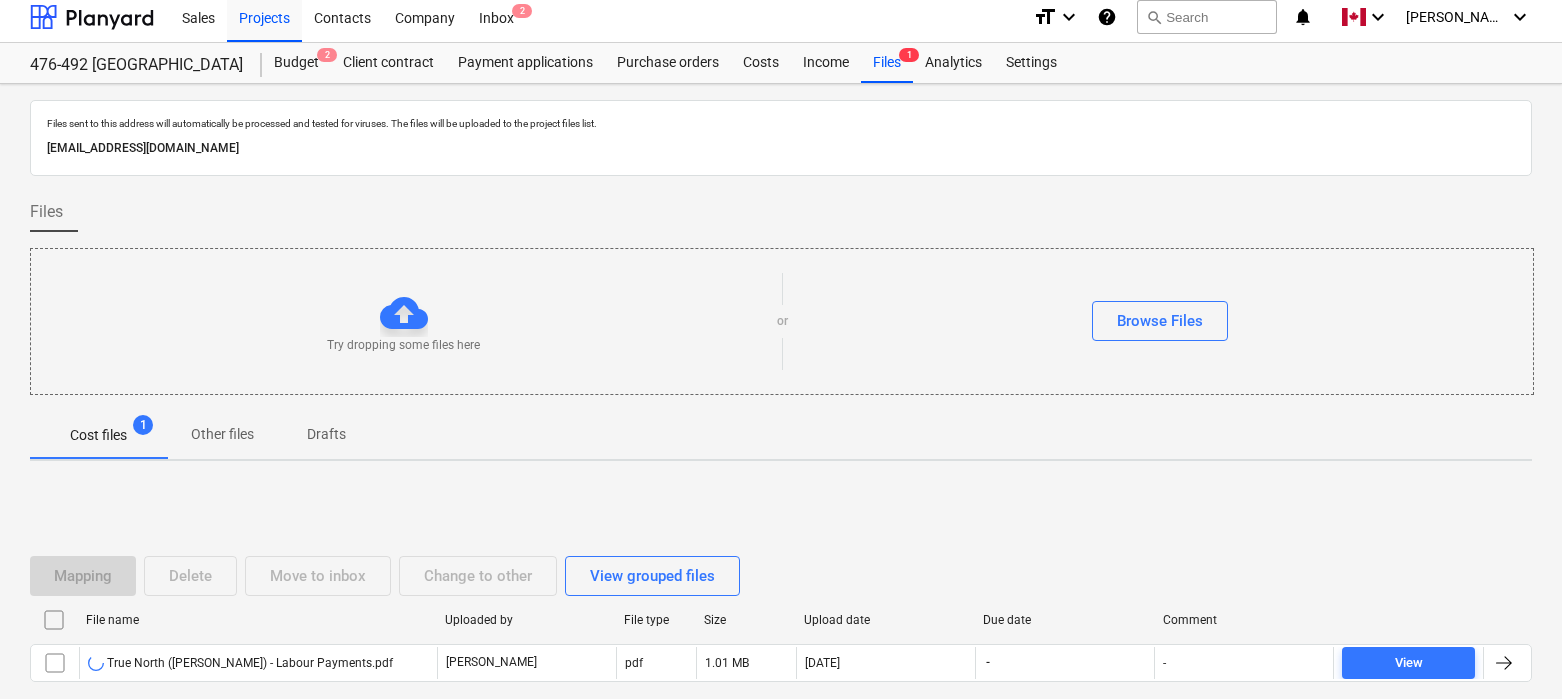 scroll, scrollTop: 0, scrollLeft: 0, axis: both 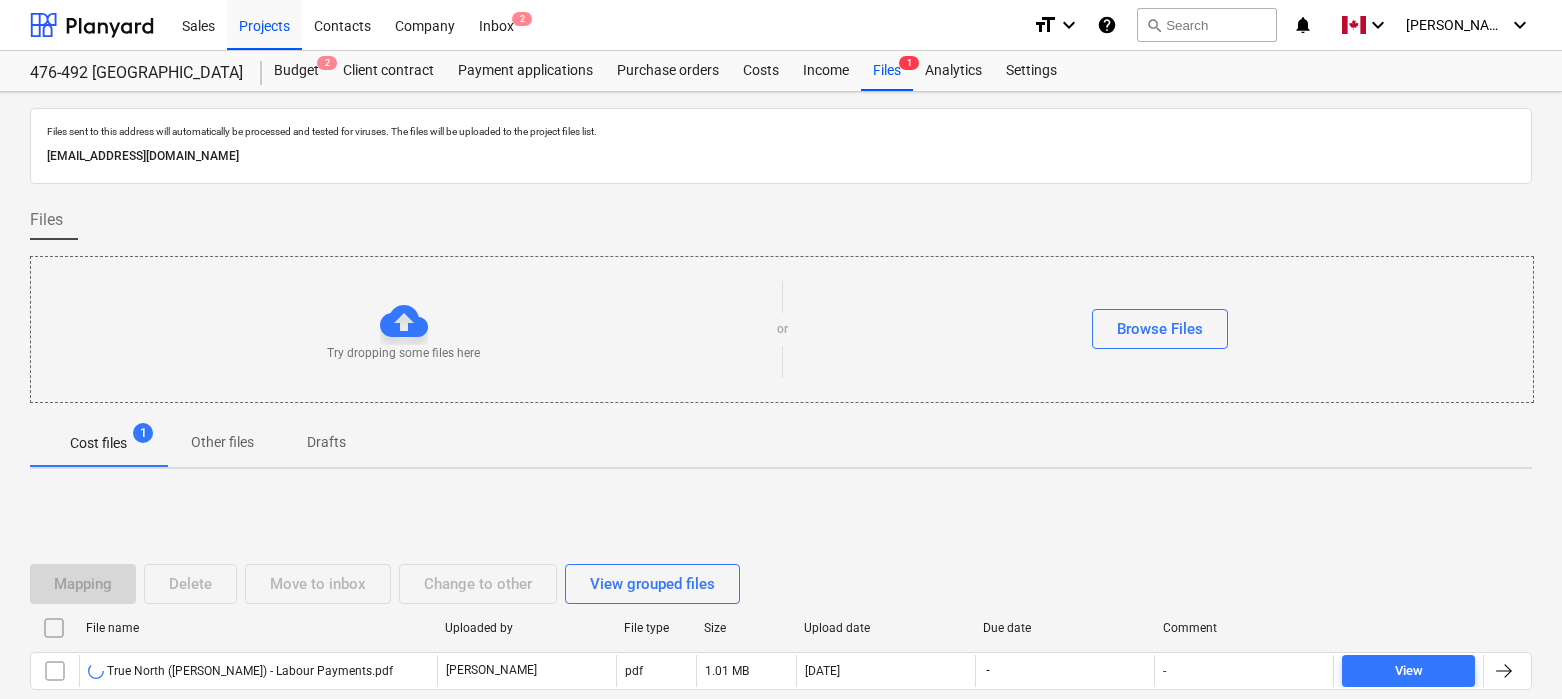click on "Mapping Delete Move to inbox Change to other View grouped files File name Uploaded by File type Size Upload date Due date Comment   True North ([PERSON_NAME]) - Labour Payments.pdf [PERSON_NAME] pdf 1.01 MB [DATE] - - View Please wait" at bounding box center (781, 635) 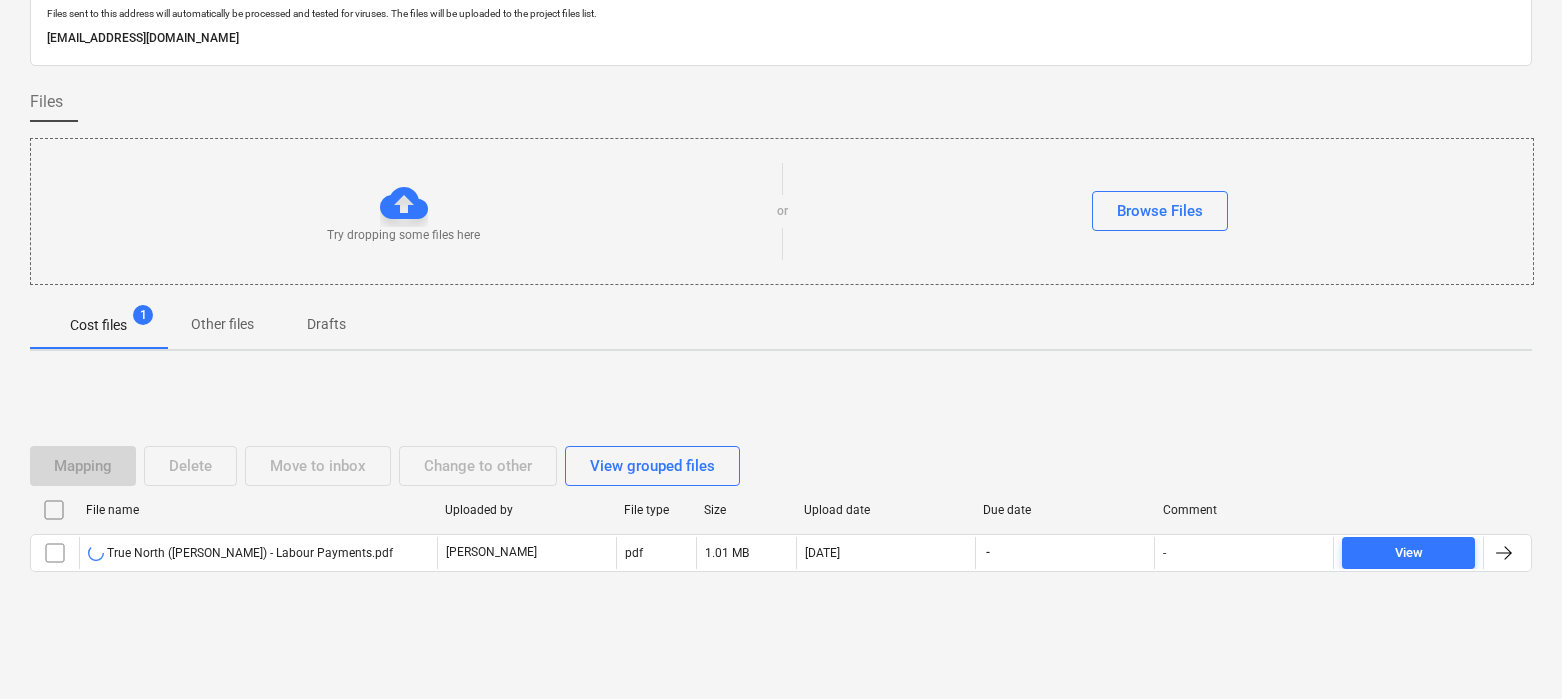 click on "Mapping Delete Move to inbox Change to other View grouped files File name Uploaded by File type Size Upload date Due date Comment   True North ([PERSON_NAME]) - Labour Payments.pdf [PERSON_NAME] pdf 1.01 MB [DATE] - - View Please wait" at bounding box center (781, 517) 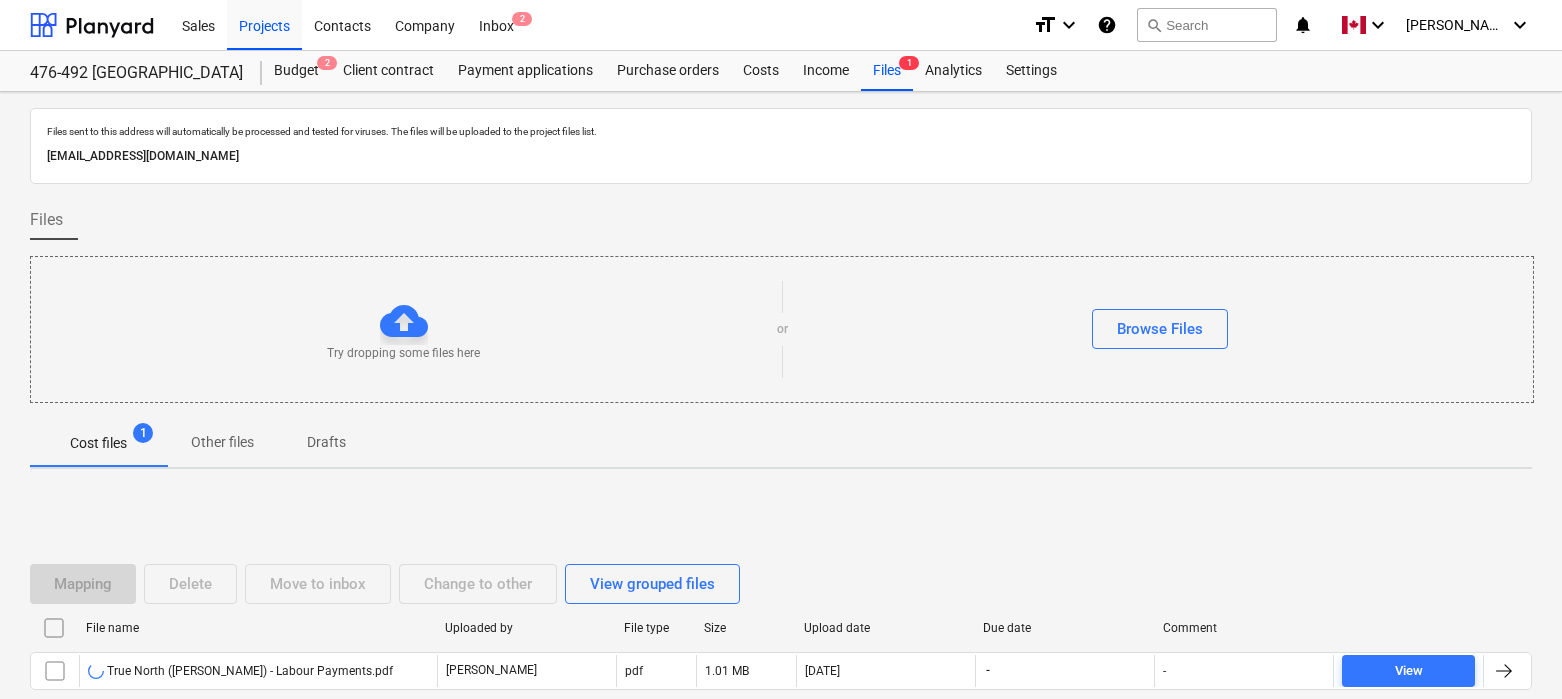 click on "Mapping Delete Move to inbox Change to other View grouped files File name Uploaded by File type Size Upload date Due date Comment   True North ([PERSON_NAME]) - Labour Payments.pdf [PERSON_NAME] pdf 1.01 MB [DATE] - - View Please wait -" at bounding box center (781, 635) 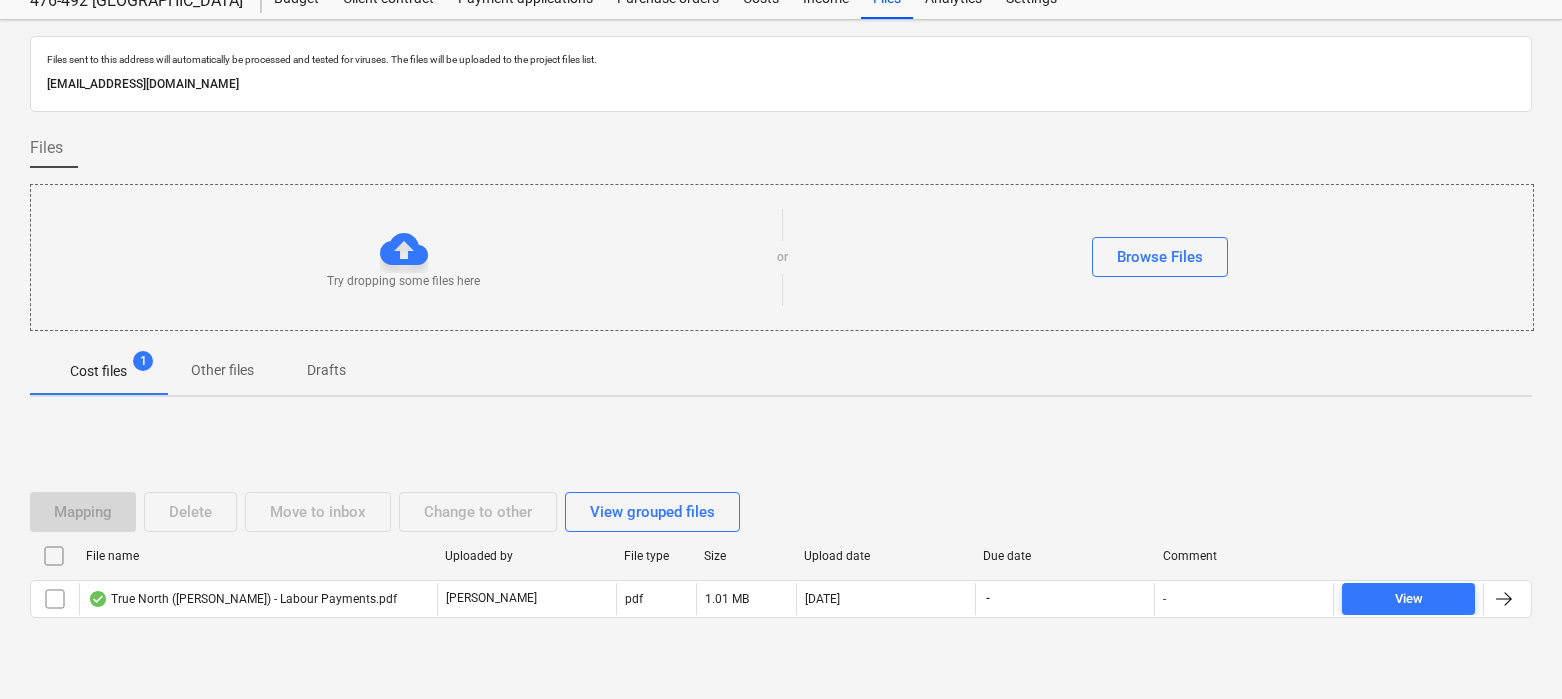 scroll, scrollTop: 118, scrollLeft: 0, axis: vertical 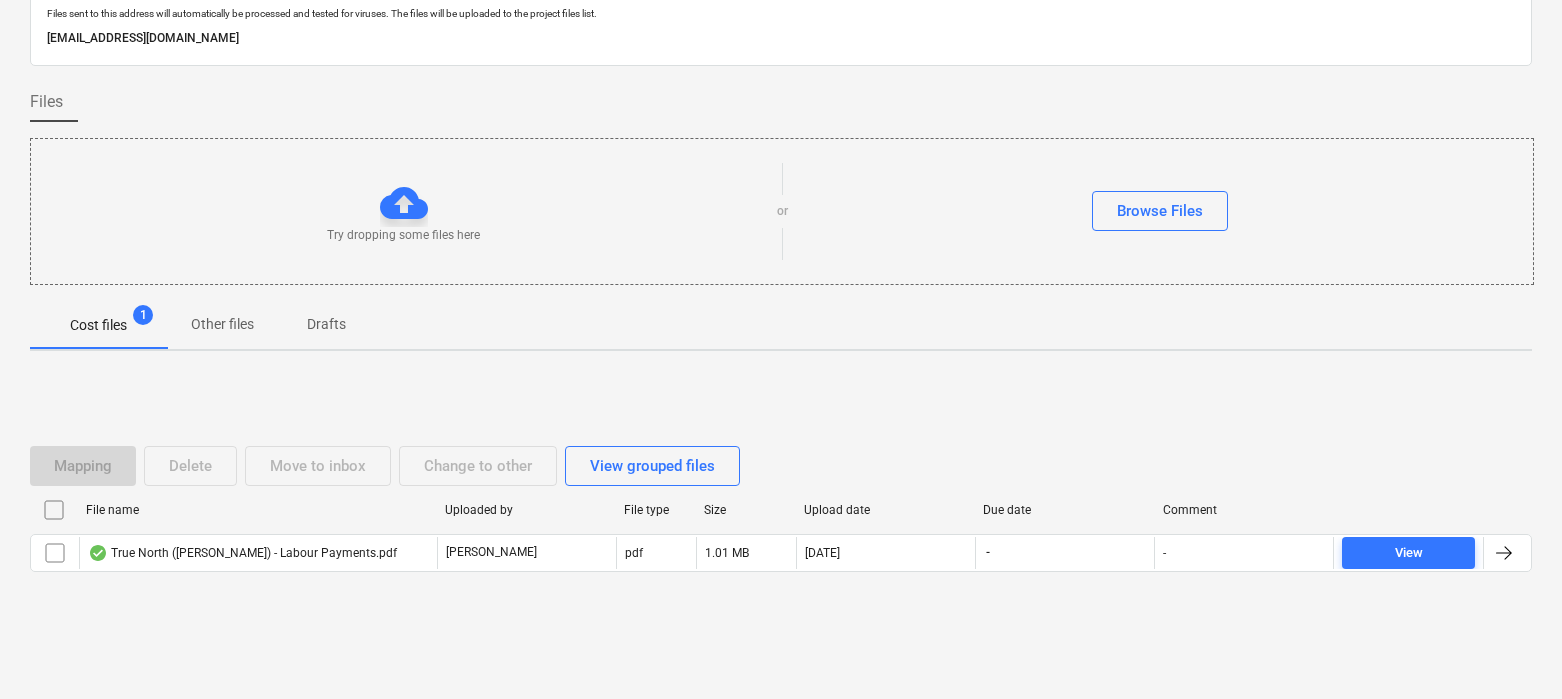 click on "Mapping Delete Move to inbox Change to other View grouped files File name Uploaded by File type Size Upload date Due date Comment   True North ([PERSON_NAME]) - Labour Payments.pdf [PERSON_NAME] pdf 1.01 MB [DATE] - - View Please wait -" at bounding box center [781, 517] 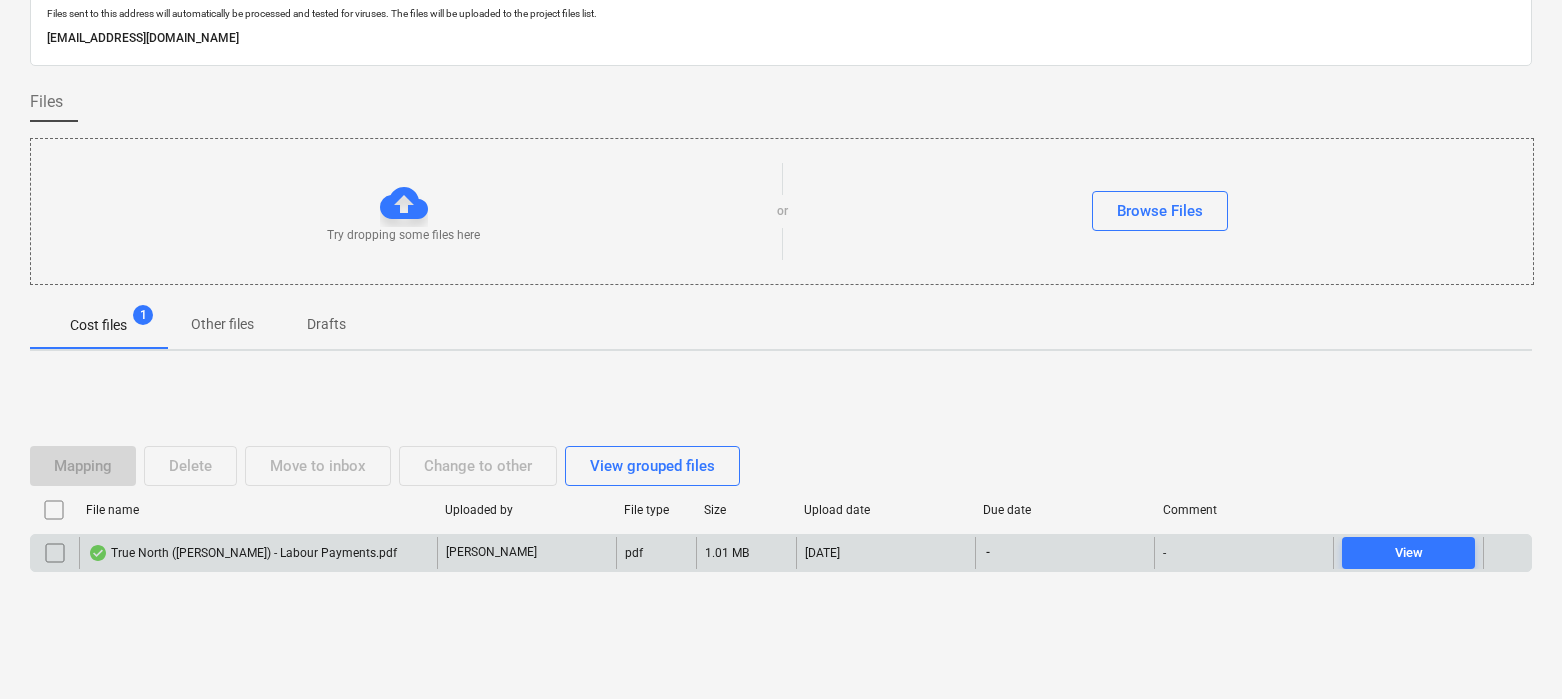 click at bounding box center [1504, 553] 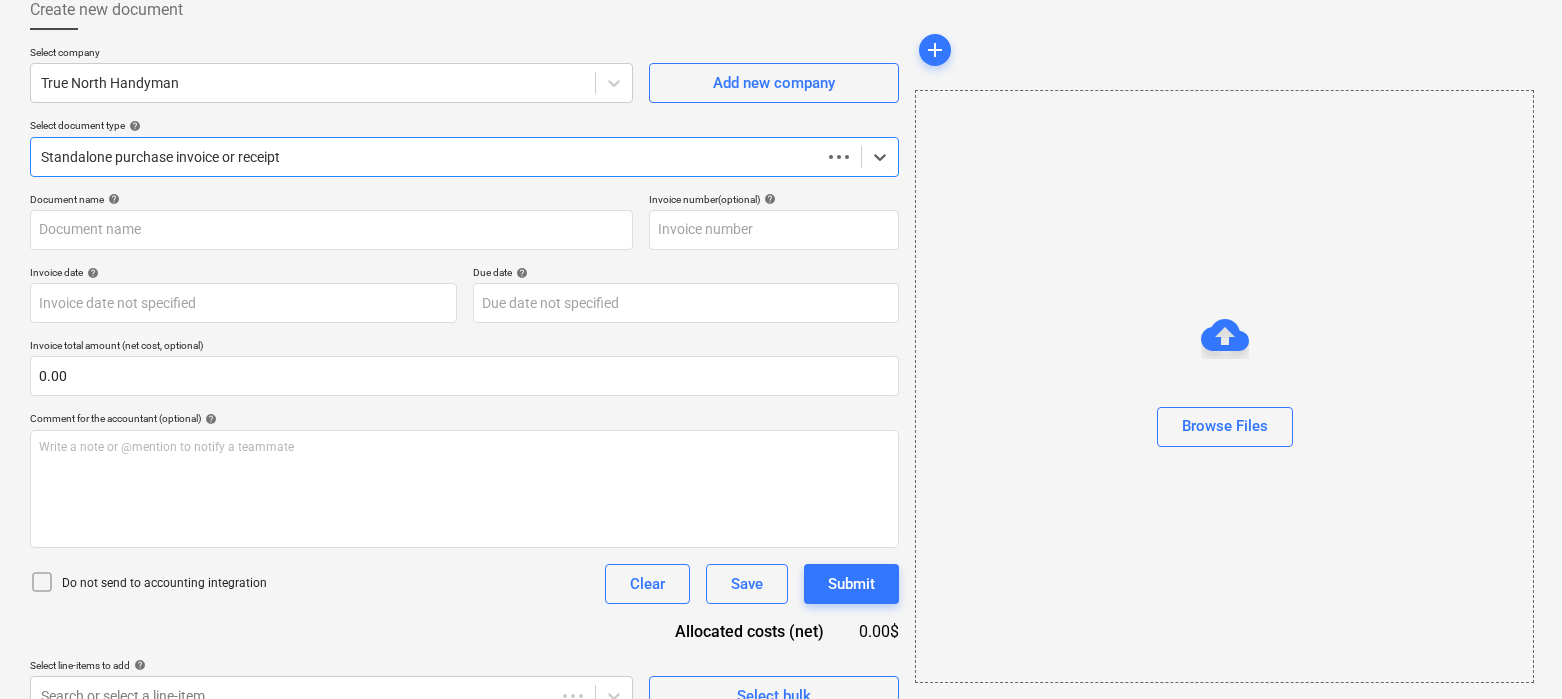 type on "True North ([PERSON_NAME]) - Labour Payments.pdf" 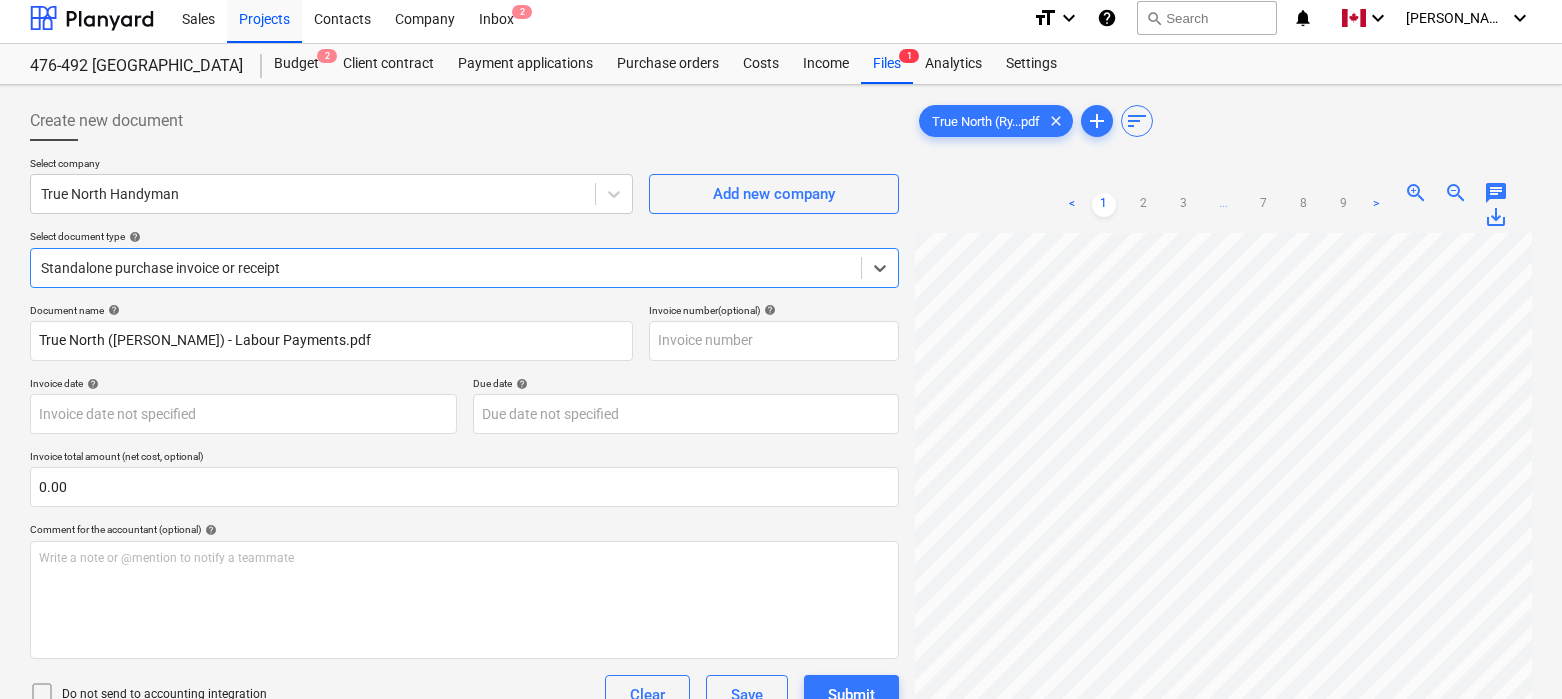 scroll, scrollTop: 0, scrollLeft: 0, axis: both 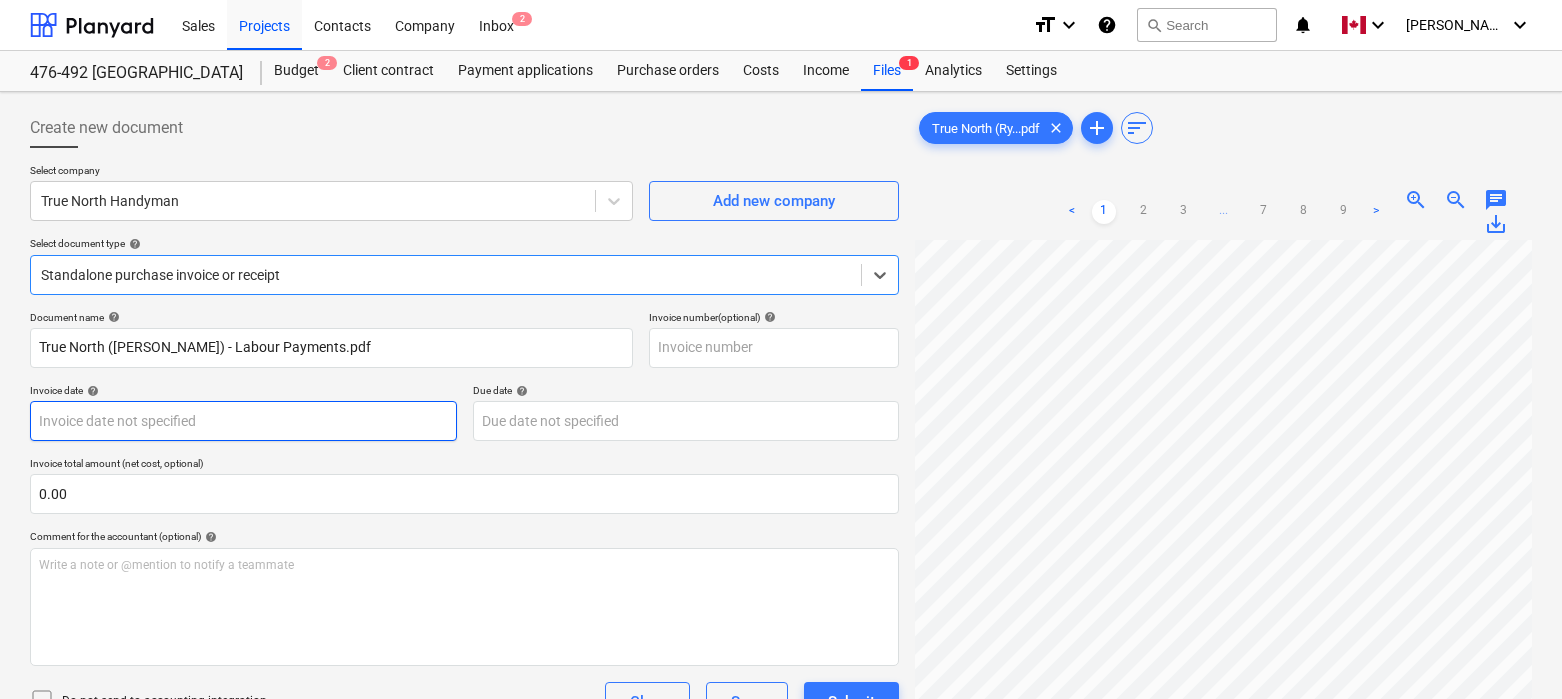 click on "Sales Projects Contacts Company Inbox 2 format_size keyboard_arrow_down help search Search notifications 0 keyboard_arrow_down [PERSON_NAME] keyboard_arrow_down 476-492 Hanover Budget 2 Client contract Payment applications Purchase orders Costs Income Files 1 Analytics Settings Create new document Select company True North Handyman   Add new company Select document type help   Select is focused ,type to refine list, press Down to open the menu,  Standalone purchase invoice or receipt Document name help True North ([PERSON_NAME]) - Labour Payments.pdf Invoice number  (optional) help Invoice date help Press the down arrow key to interact with the calendar and
select a date. Press the question mark key to get the keyboard shortcuts for changing dates. Due date help Press the down arrow key to interact with the calendar and
select a date. Press the question mark key to get the keyboard shortcuts for changing dates. Invoice total amount (net cost, optional) 0.00 Comment for the accountant (optional) help ﻿ Clear <" at bounding box center [781, 349] 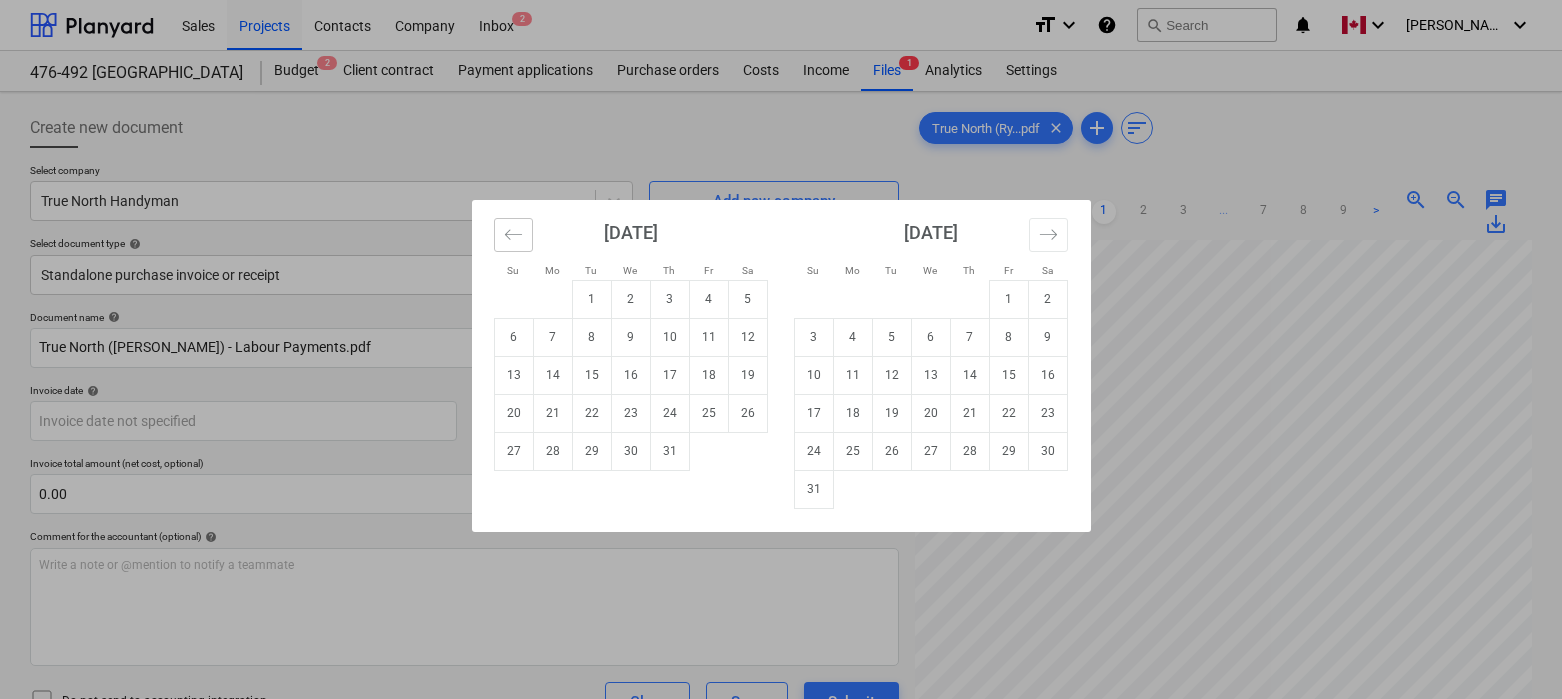 click 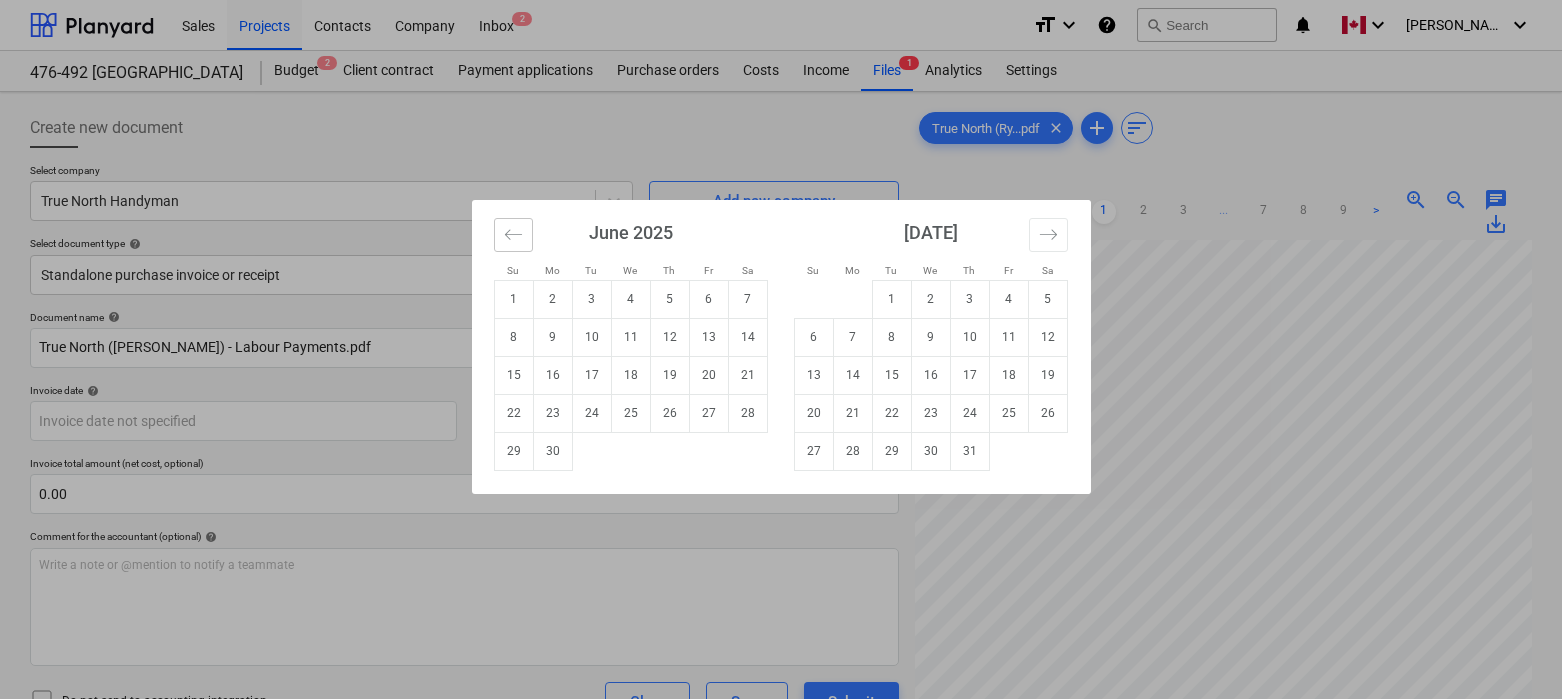 click 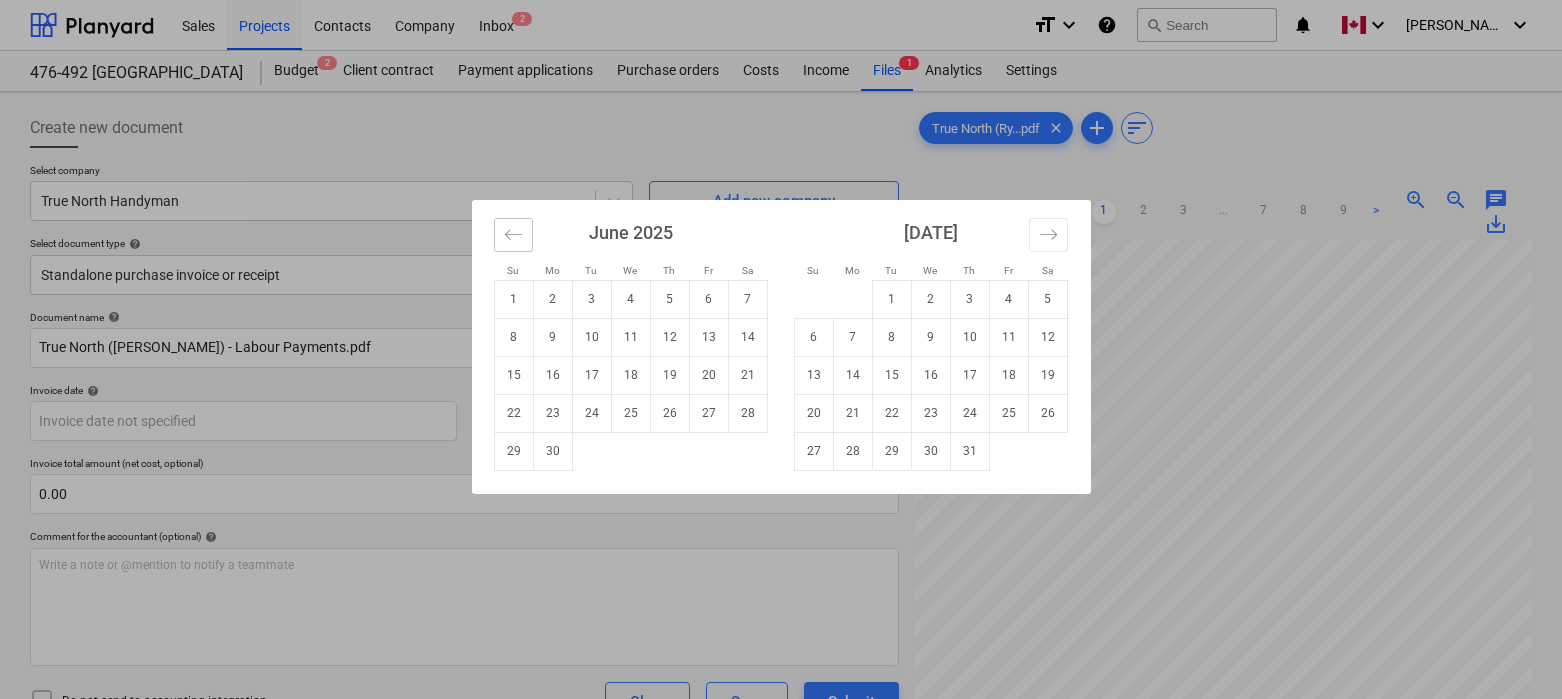 click 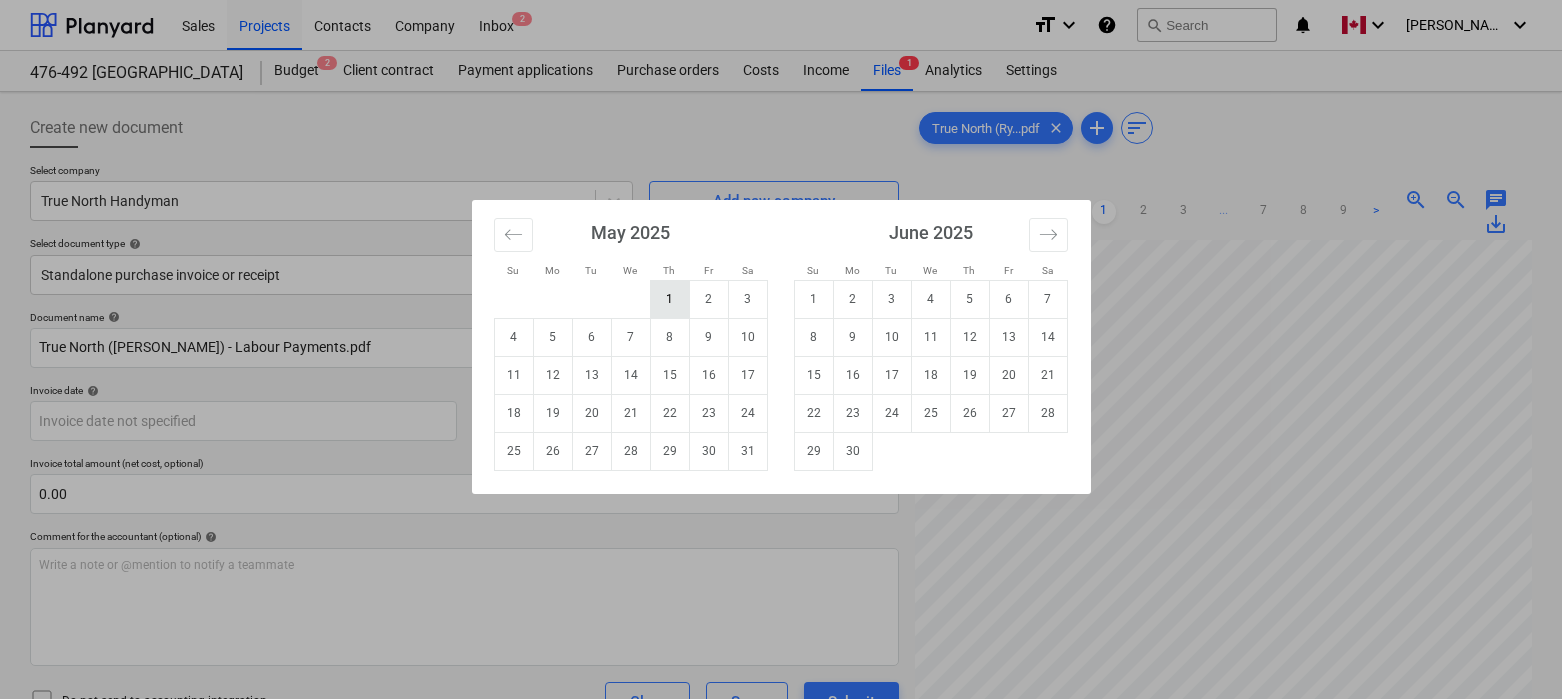 click on "1" at bounding box center (669, 299) 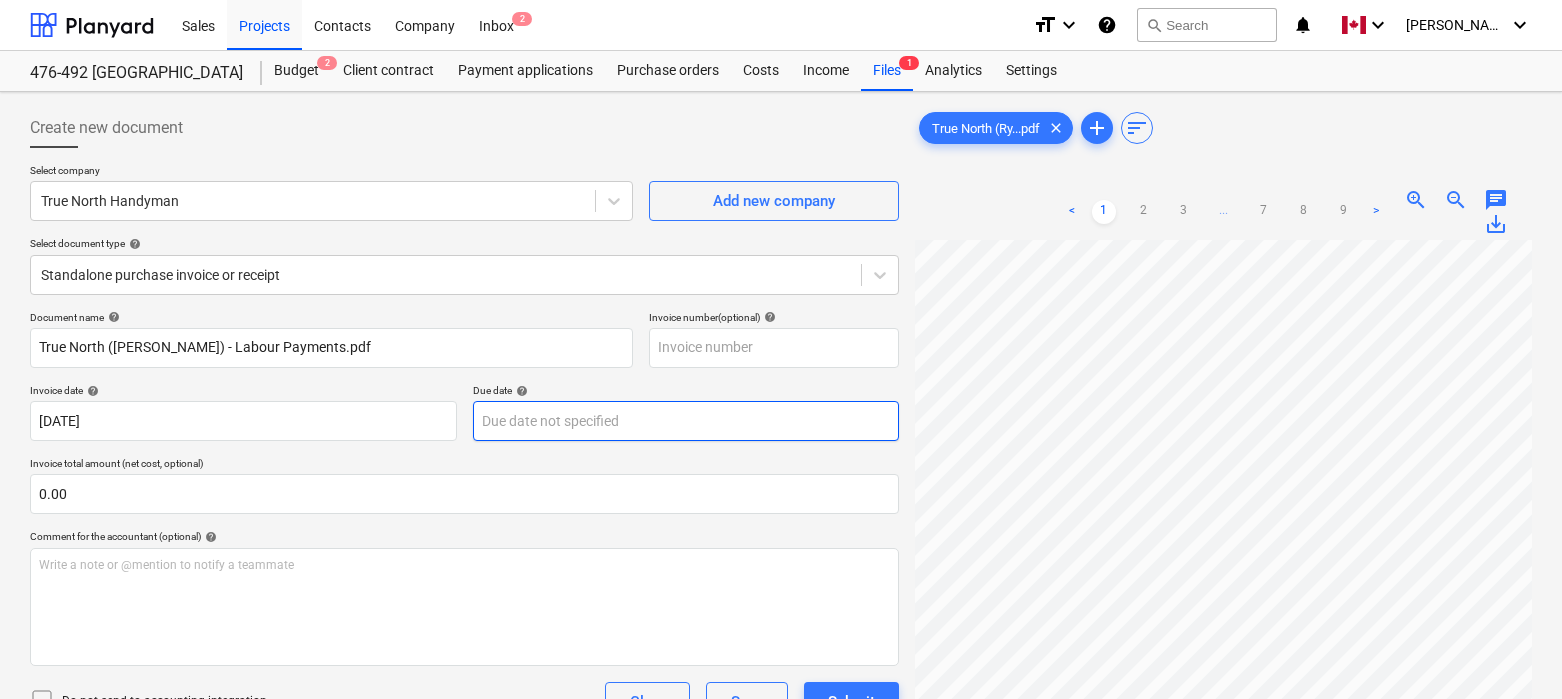 click on "Sales Projects Contacts Company Inbox 2 format_size keyboard_arrow_down help search Search notifications 0 keyboard_arrow_down [PERSON_NAME] keyboard_arrow_down 476-492 Hanover Budget 2 Client contract Payment applications Purchase orders Costs Income Files 1 Analytics Settings Create new document Select company True North Handyman   Add new company Select document type help Standalone purchase invoice or receipt Document name help True North ([PERSON_NAME]) - Labour Payments.pdf Invoice number  (optional) help Invoice date help [DATE] 01.05.2025 Press the down arrow key to interact with the calendar and
select a date. Press the question mark key to get the keyboard shortcuts for changing dates. Due date help Press the down arrow key to interact with the calendar and
select a date. Press the question mark key to get the keyboard shortcuts for changing dates. Invoice total amount (net cost, optional) 0.00 Comment for the accountant (optional) help Write a note or @mention to notify a teammate ﻿ Clear Save" at bounding box center [781, 349] 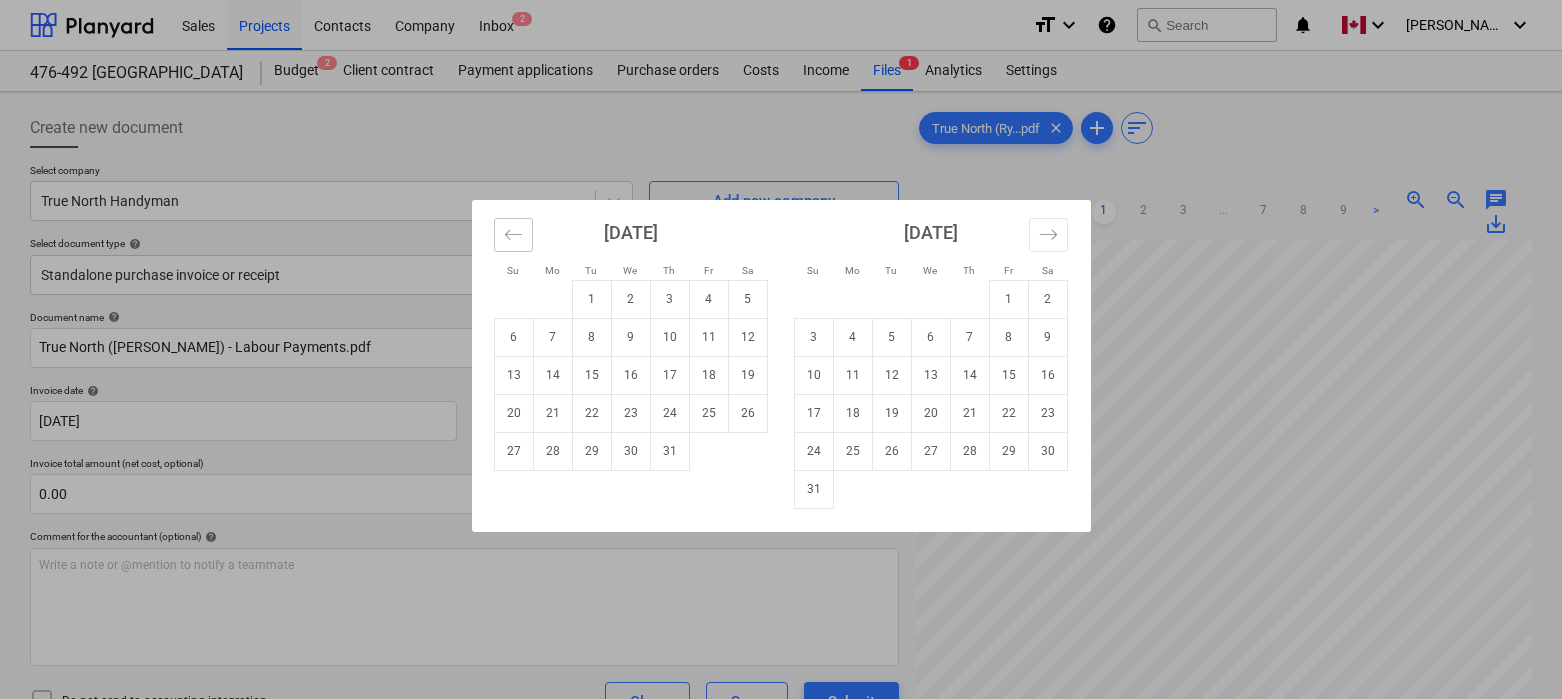 click 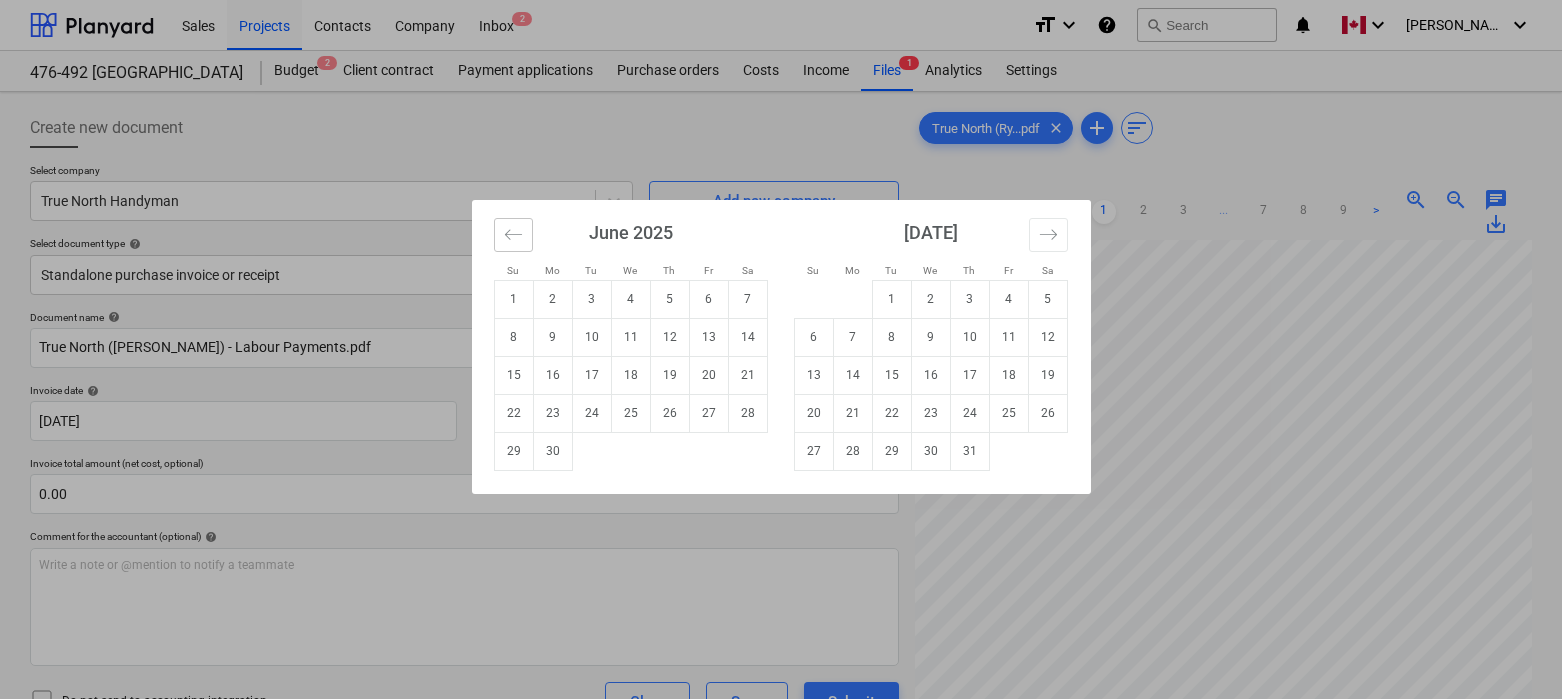 click 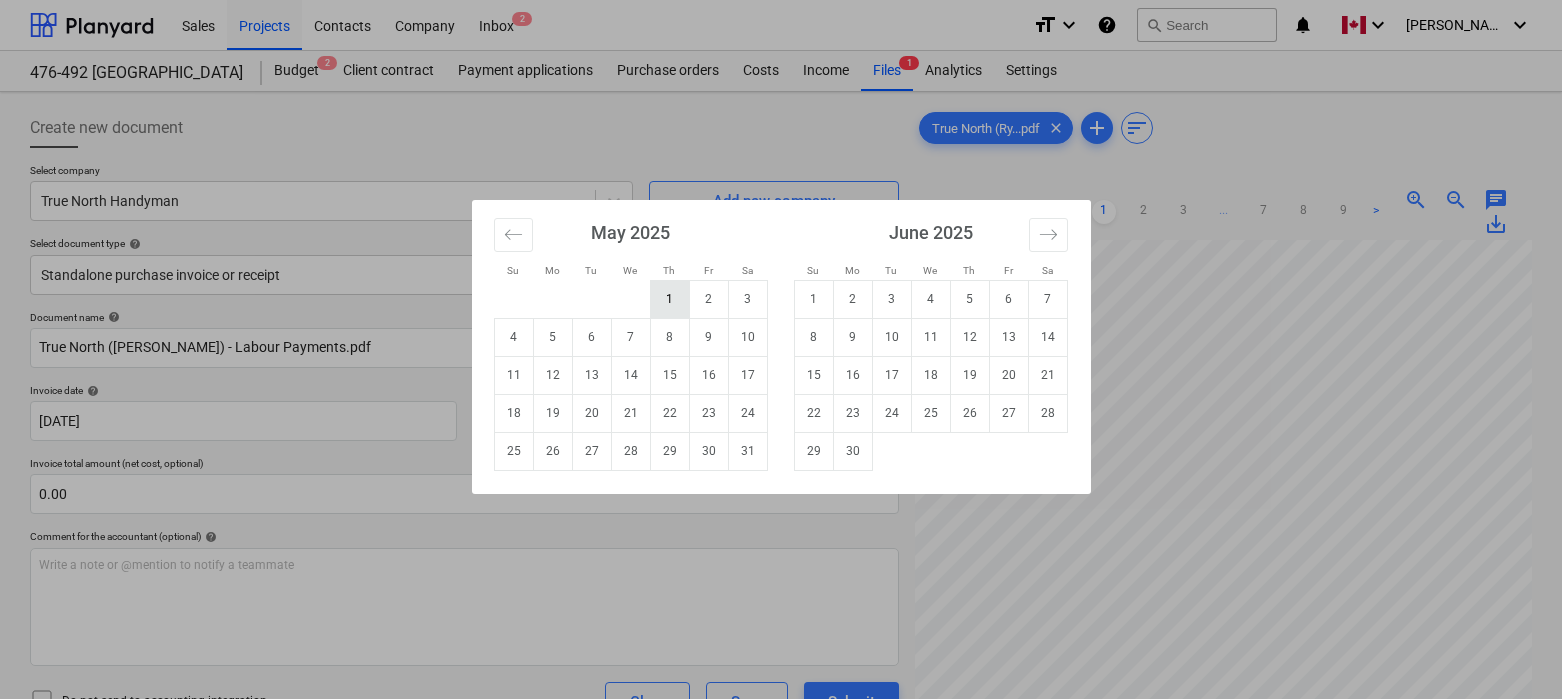 click on "1" at bounding box center (669, 299) 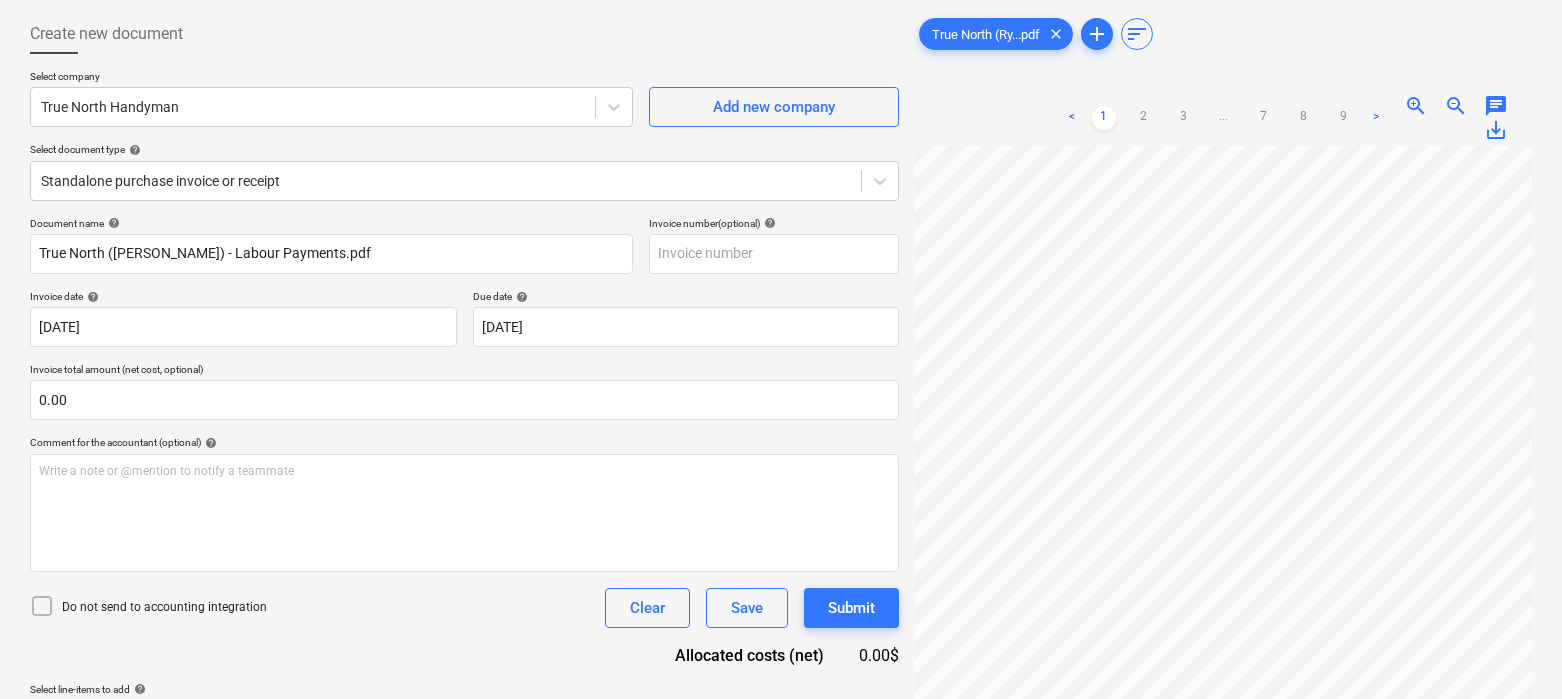 scroll, scrollTop: 110, scrollLeft: 0, axis: vertical 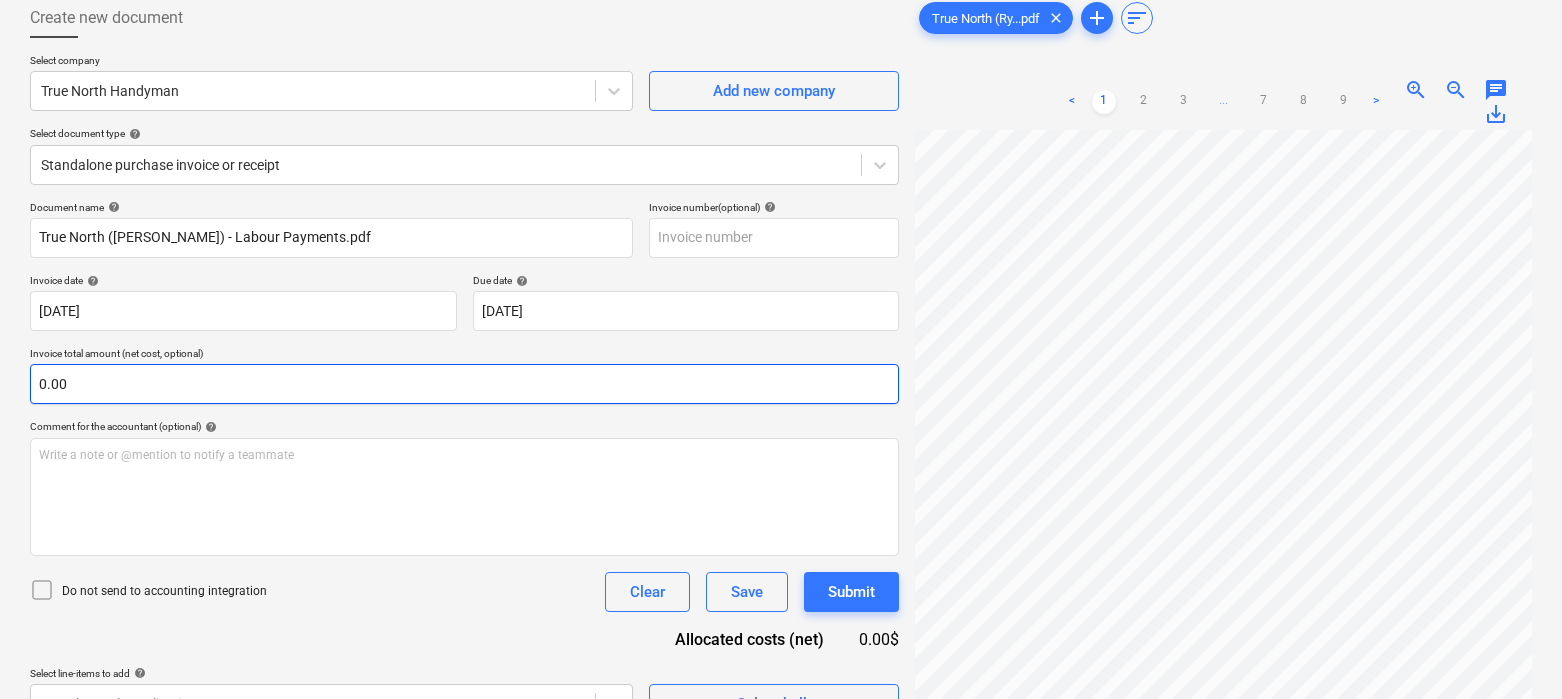 click on "0.00" at bounding box center [464, 384] 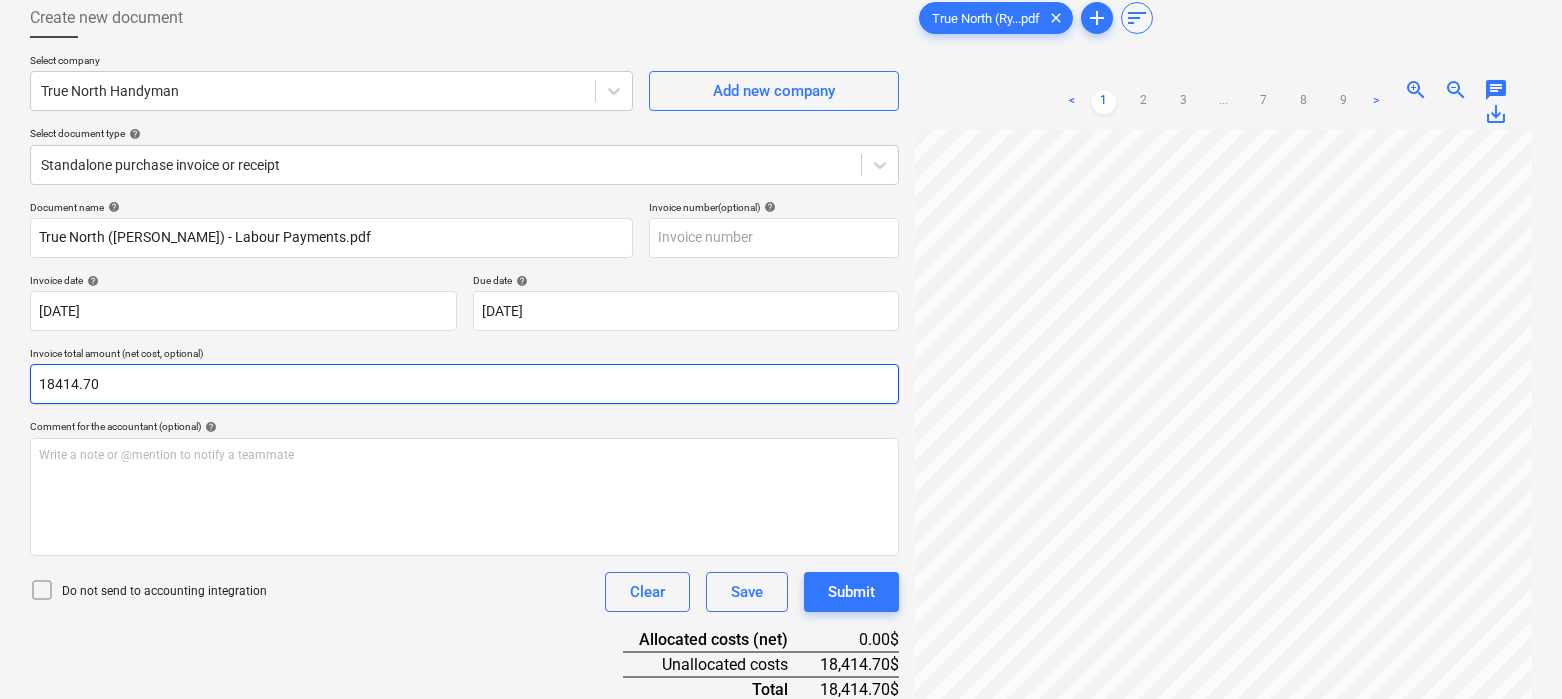 type on "18414.70" 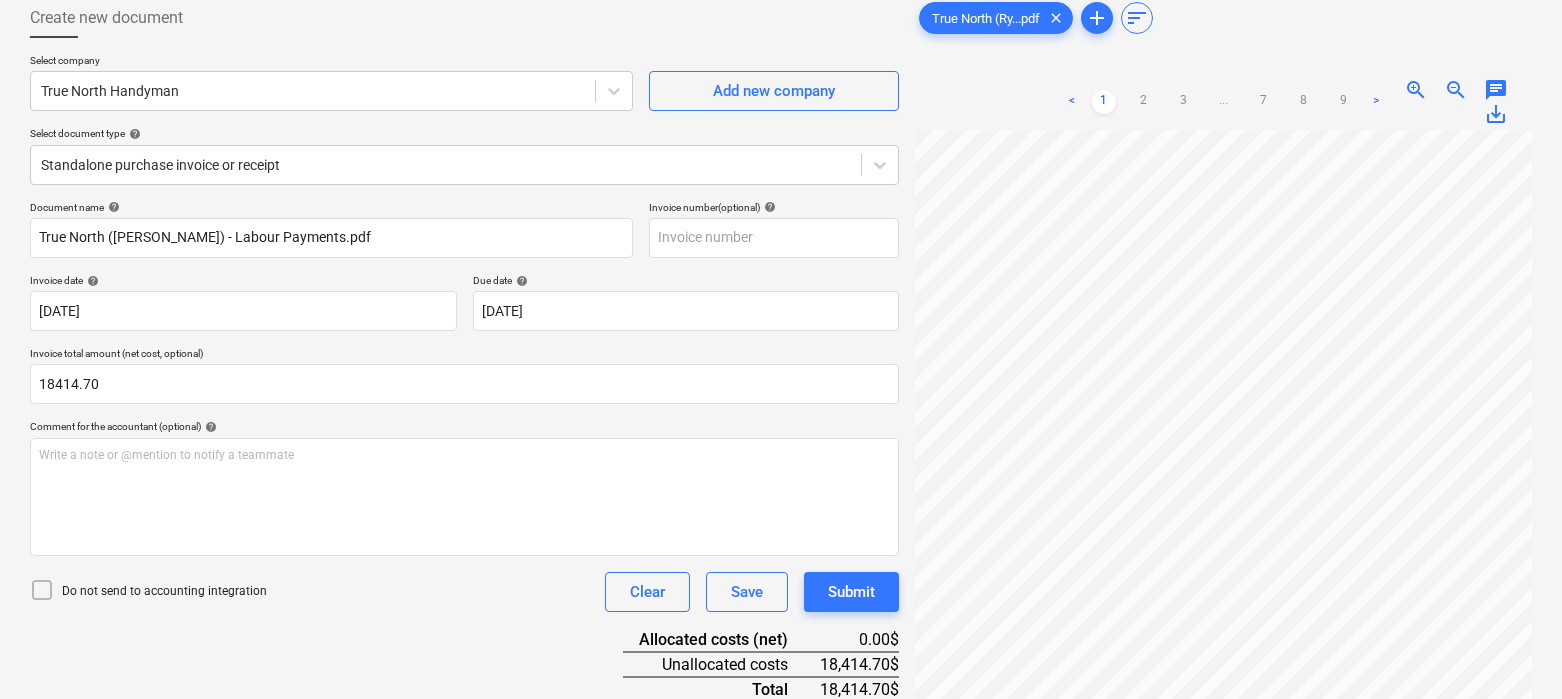 click on "Document name help True North ([PERSON_NAME]) - Labour Payments.pdf Invoice number  (optional) help Invoice date help [DATE] 01.05.2025 Press the down arrow key to interact with the calendar and
select a date. Press the question mark key to get the keyboard shortcuts for changing dates. Due date help [DATE] 01.05.2025 Press the down arrow key to interact with the calendar and
select a date. Press the question mark key to get the keyboard shortcuts for changing dates. Invoice total amount (net cost, optional) 18414.70 Comment for the accountant (optional) help Write a note or @mention to notify a teammate ﻿ Do not send to accounting integration Clear Save Submit Allocated costs (net) 0.00$ Unallocated costs 18,414.70$ Total 18,414.70$ Select line-items to add help Search or select a line-item Select bulk" at bounding box center [464, 487] 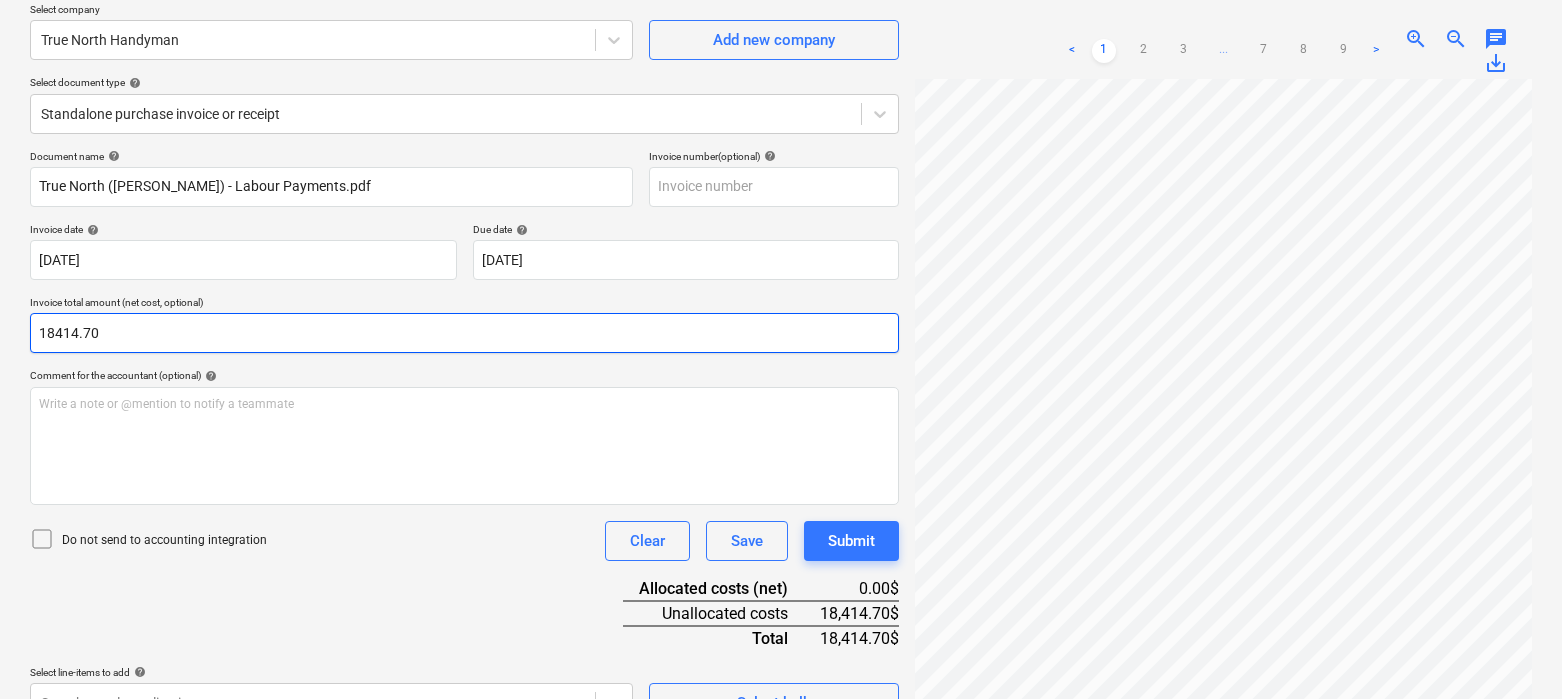 scroll, scrollTop: 201, scrollLeft: 0, axis: vertical 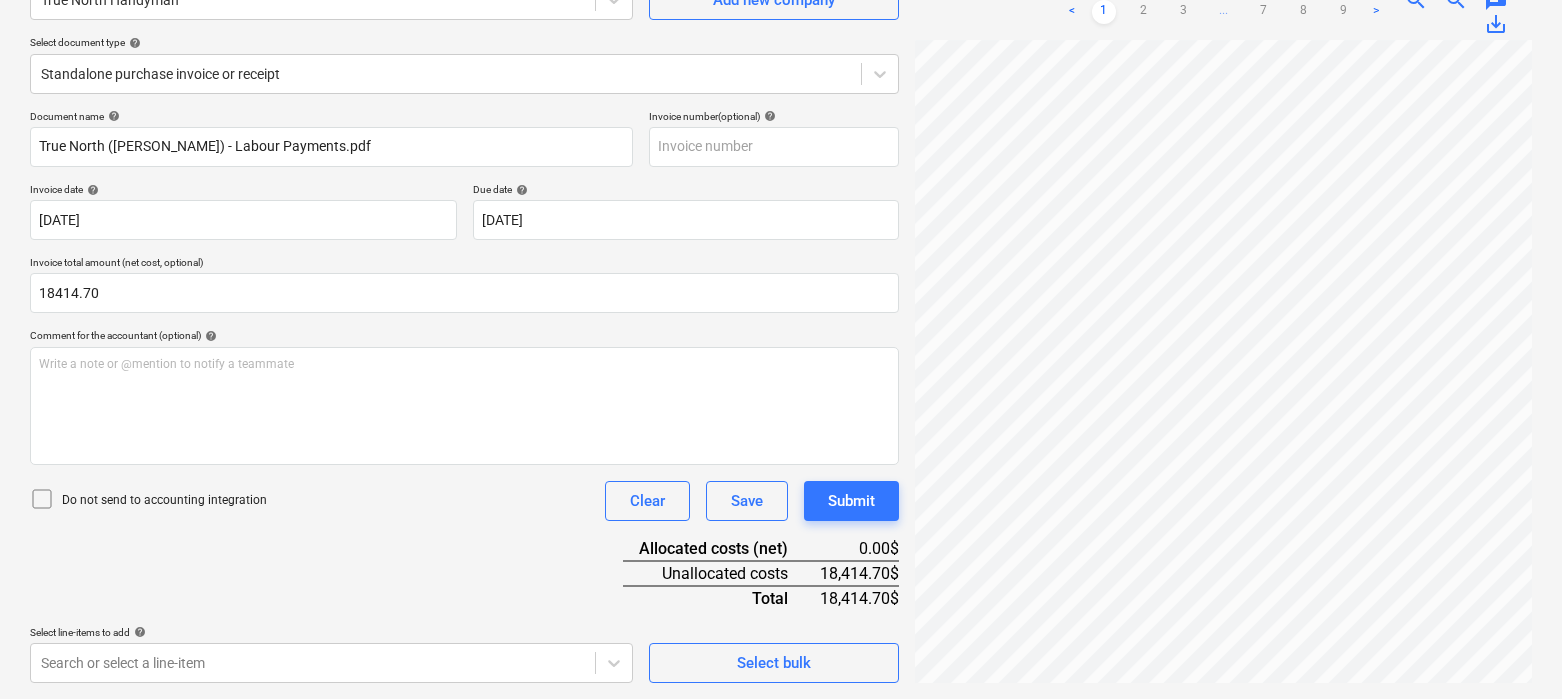 click on "Do not send to accounting integration Clear Save Submit" at bounding box center (464, 501) 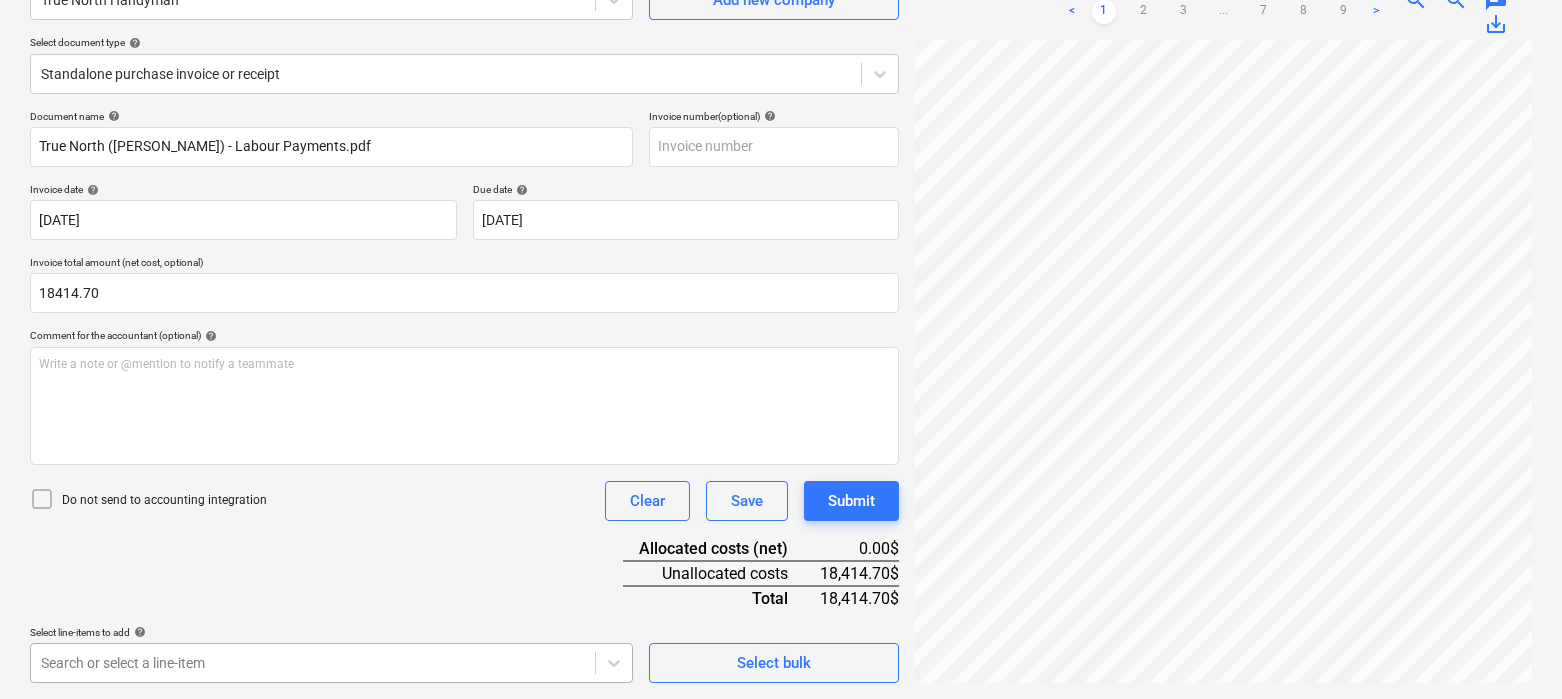 click on "Sales Projects Contacts Company Inbox 2 format_size keyboard_arrow_down help search Search notifications 0 keyboard_arrow_down [PERSON_NAME] keyboard_arrow_down 476-492 Hanover Budget 2 Client contract Payment applications Purchase orders Costs Income Files 1 Analytics Settings Create new document Select company True North Handyman   Add new company Select document type help Standalone purchase invoice or receipt Document name help True North ([PERSON_NAME]) - Labour Payments.pdf Invoice number  (optional) help Invoice date help [DATE] 01.05.2025 Press the down arrow key to interact with the calendar and
select a date. Press the question mark key to get the keyboard shortcuts for changing dates. Due date help [DATE] 01.05.2025 Press the down arrow key to interact with the calendar and
select a date. Press the question mark key to get the keyboard shortcuts for changing dates. Invoice total amount (net cost, optional) 18414.70 Comment for the accountant (optional) help ﻿ Clear Save Submit 0.00$ Total" at bounding box center (781, 148) 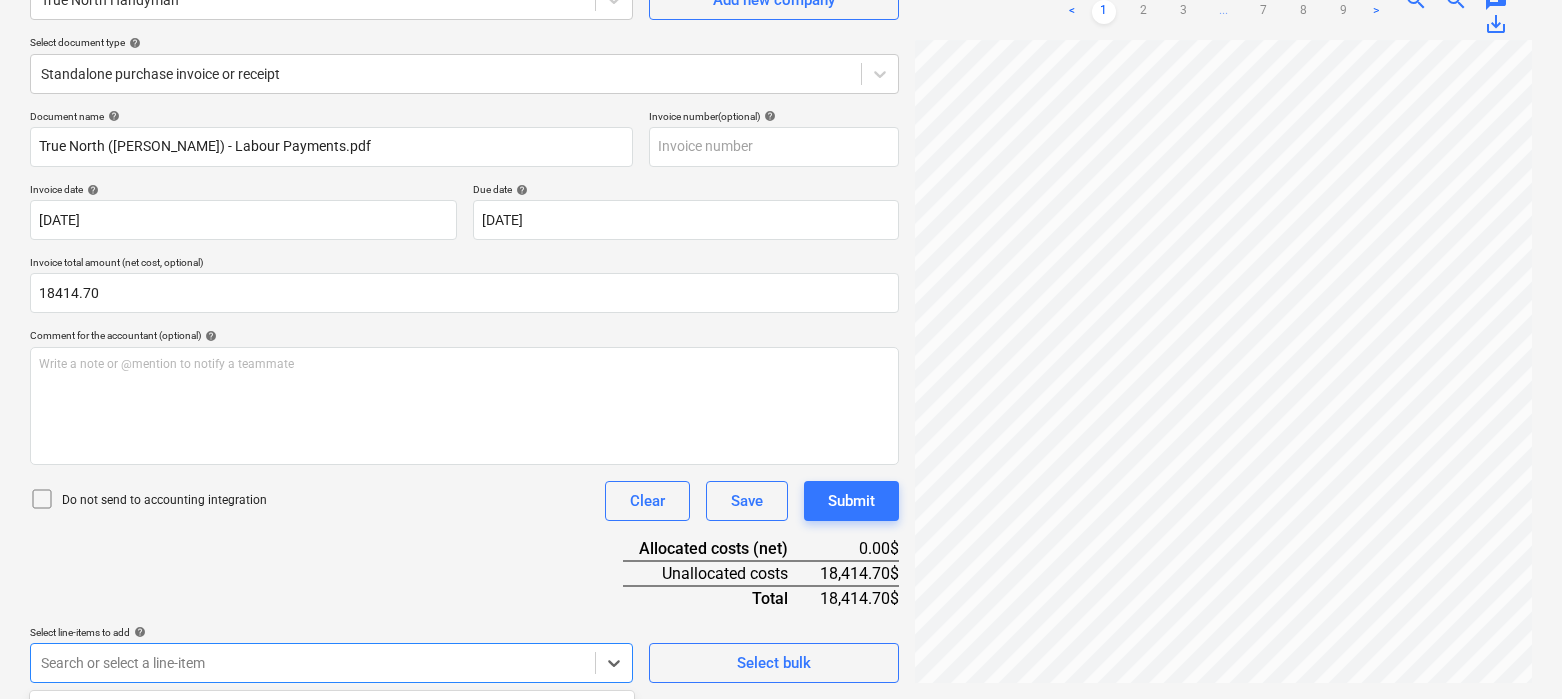 scroll, scrollTop: 497, scrollLeft: 0, axis: vertical 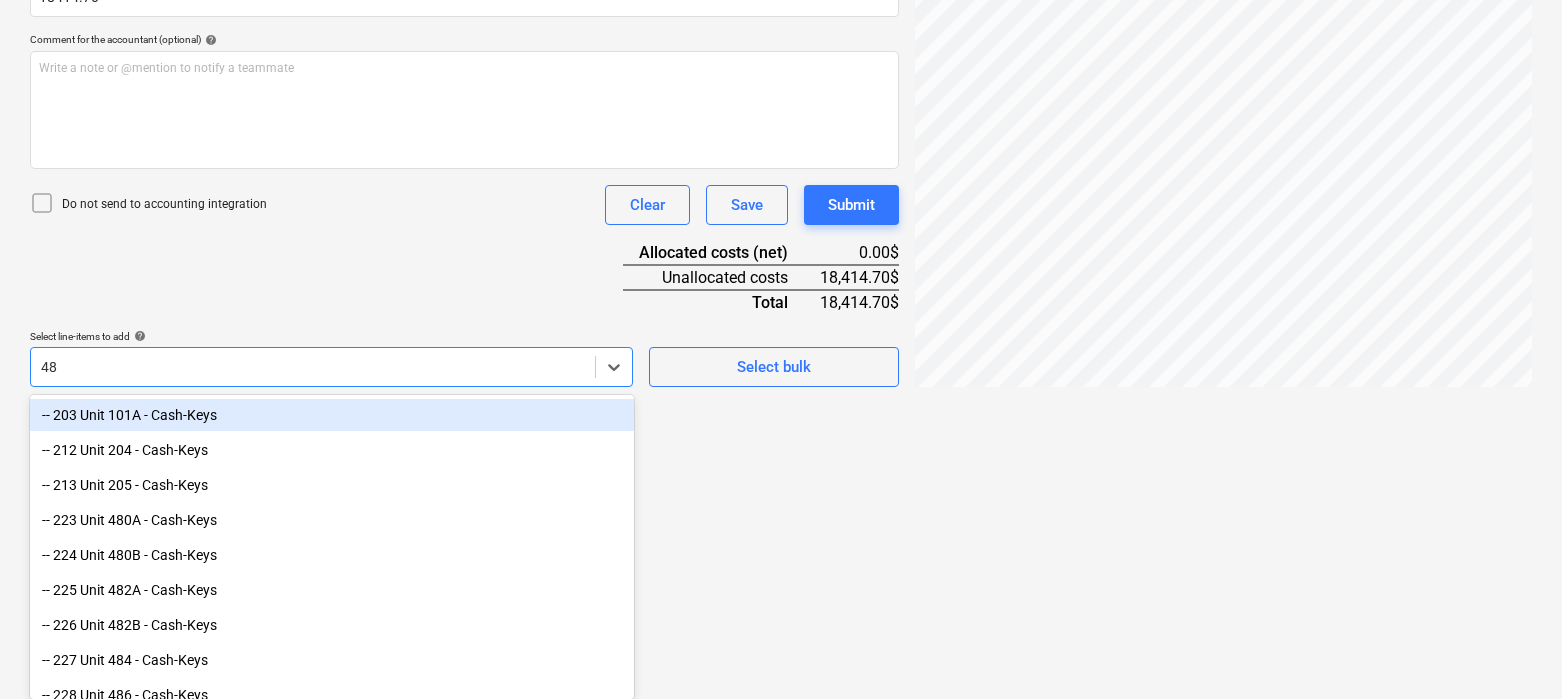 type on "486" 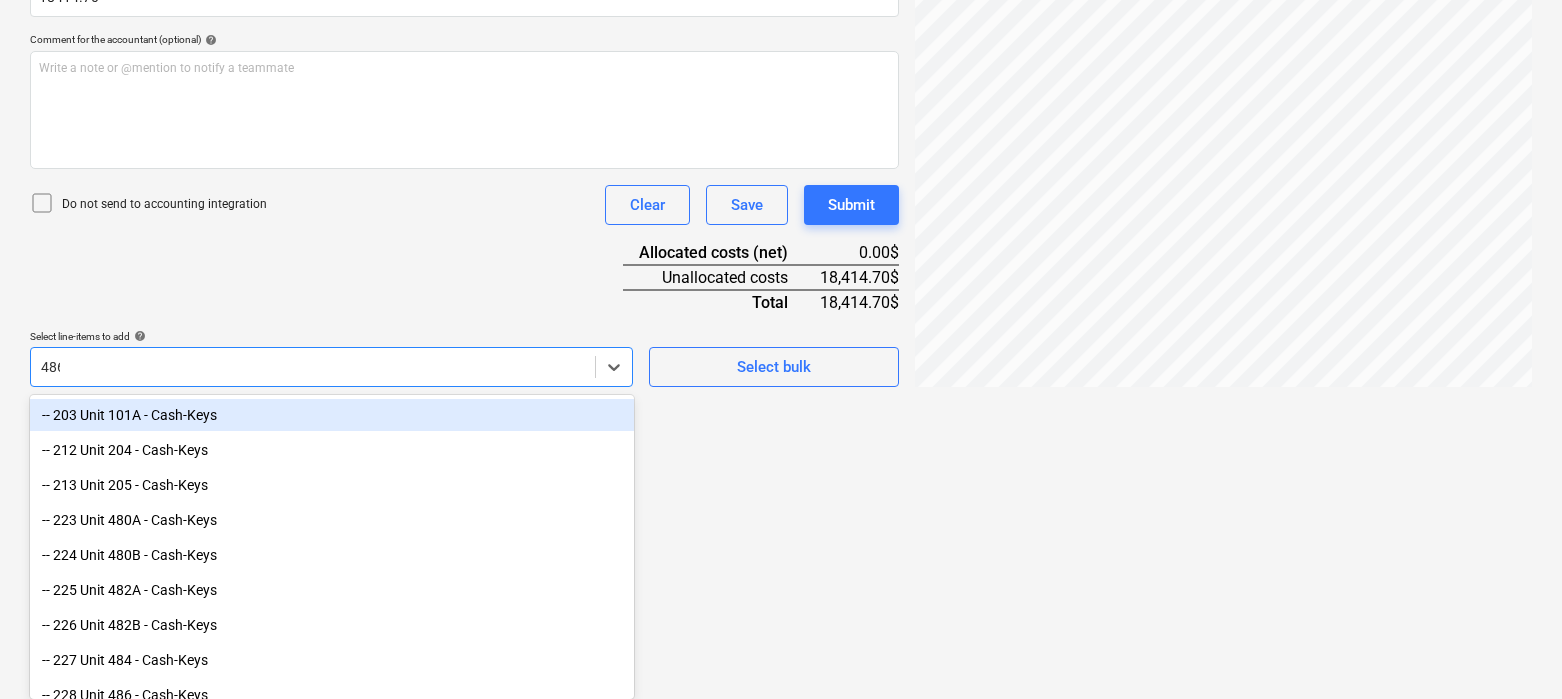 scroll, scrollTop: 493, scrollLeft: 0, axis: vertical 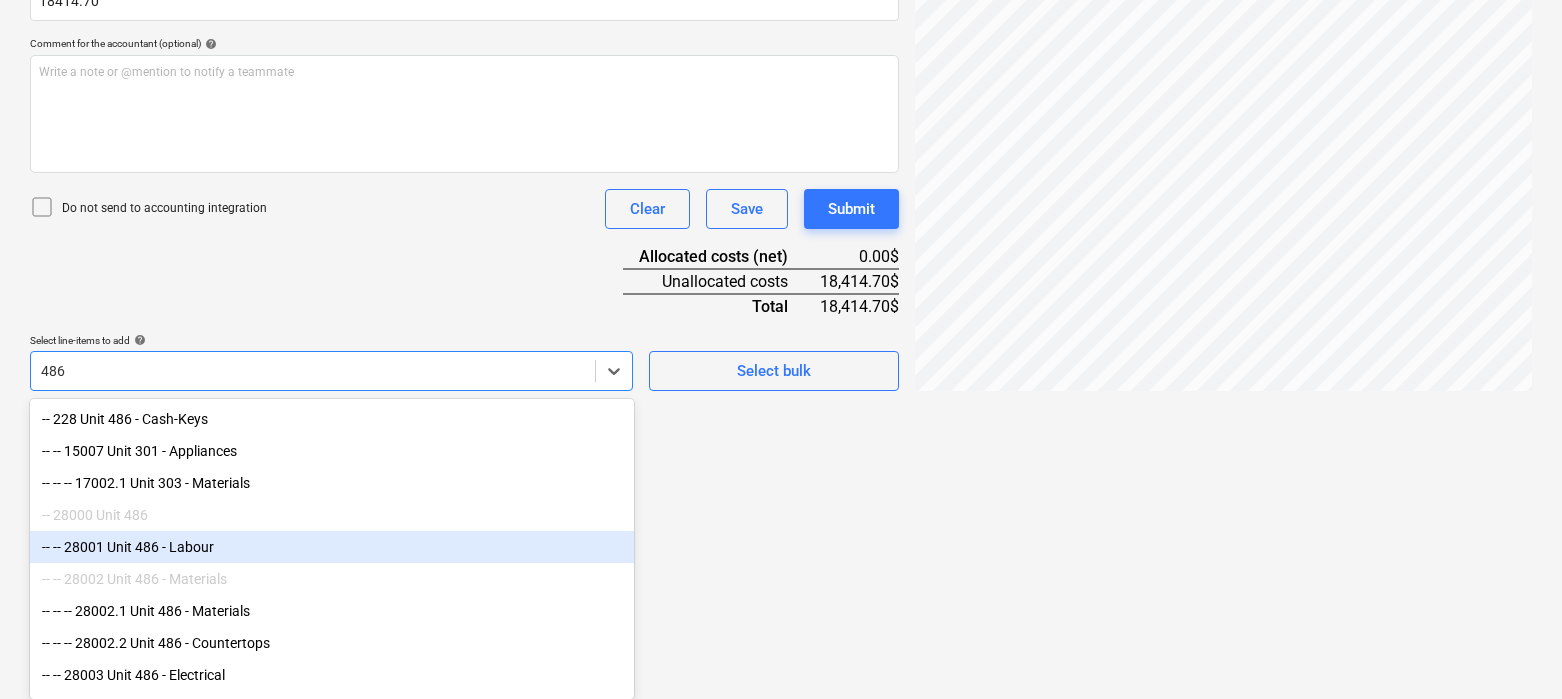 click on "-- --  28001 Unit 486 - Labour" at bounding box center (332, 547) 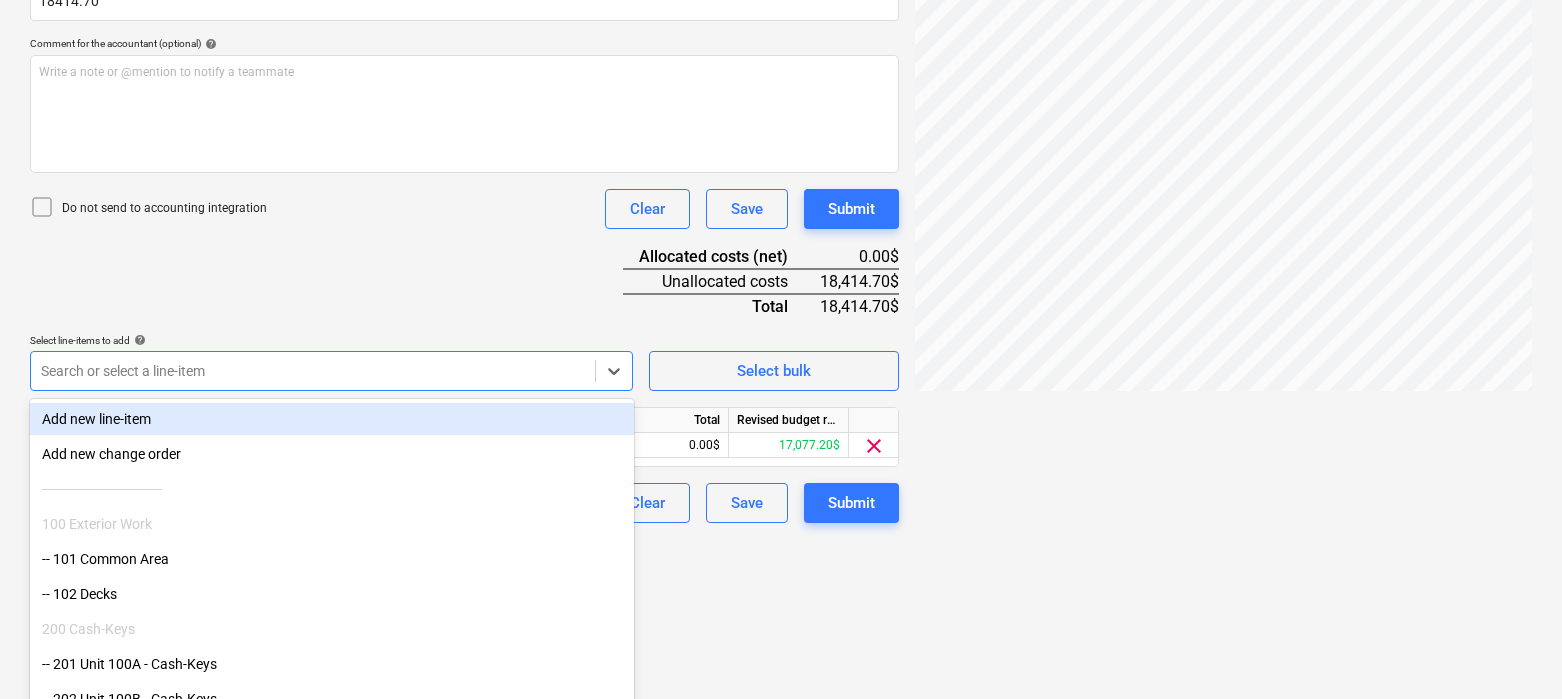 click on "Document name help True North ([PERSON_NAME]) - Labour Payments.pdf Invoice number  (optional) help Invoice date help [DATE] 01.05.2025 Press the down arrow key to interact with the calendar and
select a date. Press the question mark key to get the keyboard shortcuts for changing dates. Due date help [DATE] 01.05.2025 Press the down arrow key to interact with the calendar and
select a date. Press the question mark key to get the keyboard shortcuts for changing dates. Invoice total amount (net cost, optional) 18414.70 Comment for the accountant (optional) help Write a note or @mention to notify a teammate ﻿ Do not send to accounting integration Clear Save Submit Allocated costs (net) 0.00$ Unallocated costs 18,414.70$ Total 18,414.70$ Select line-items to add help option -- --  28001 Unit 486 - Labour, selected. Search or select a line-item Select bulk Line-item name Unit Quantity Unit price Total Revised budget remaining 28001 Unit 486 - Labour 0.00 0.00 0.00$ 17,077.20$ clear Clear Save Submit" at bounding box center (464, 170) 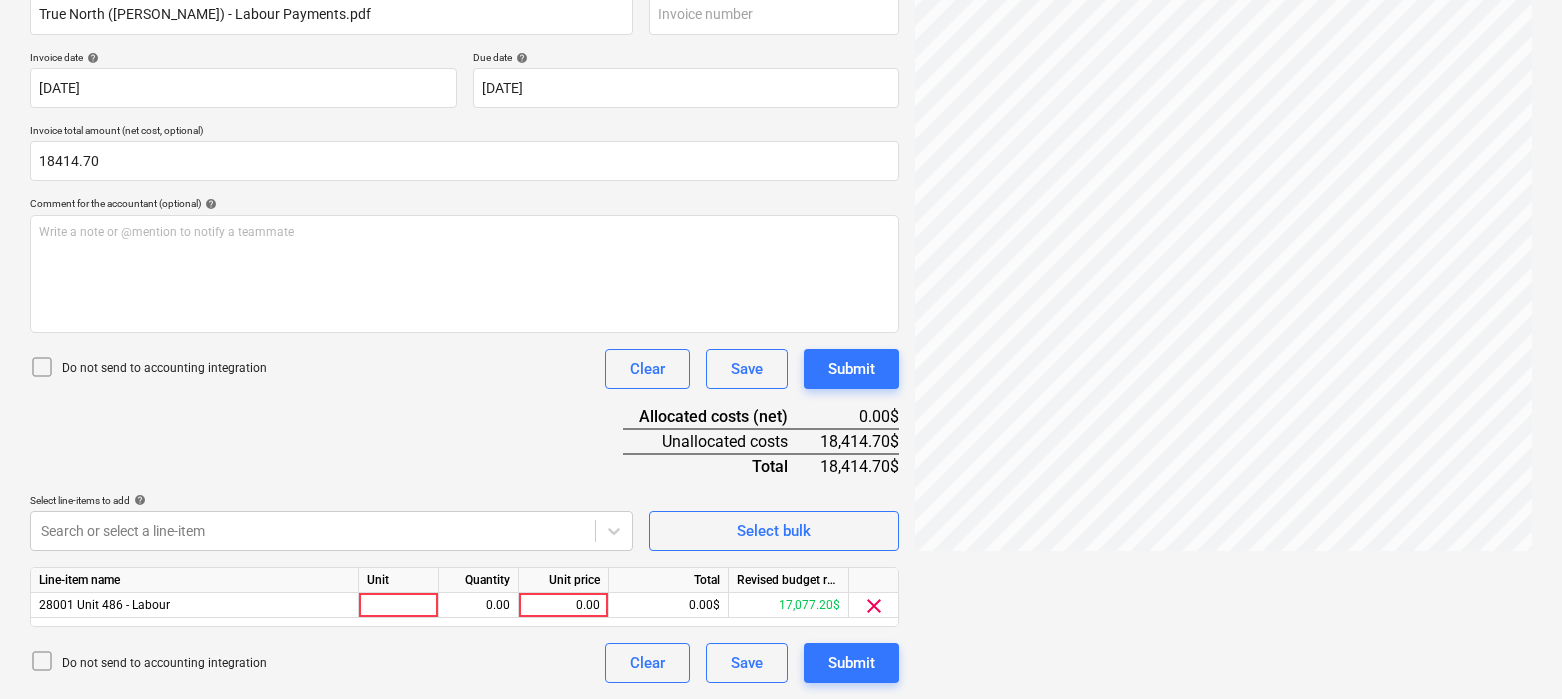scroll, scrollTop: 333, scrollLeft: 0, axis: vertical 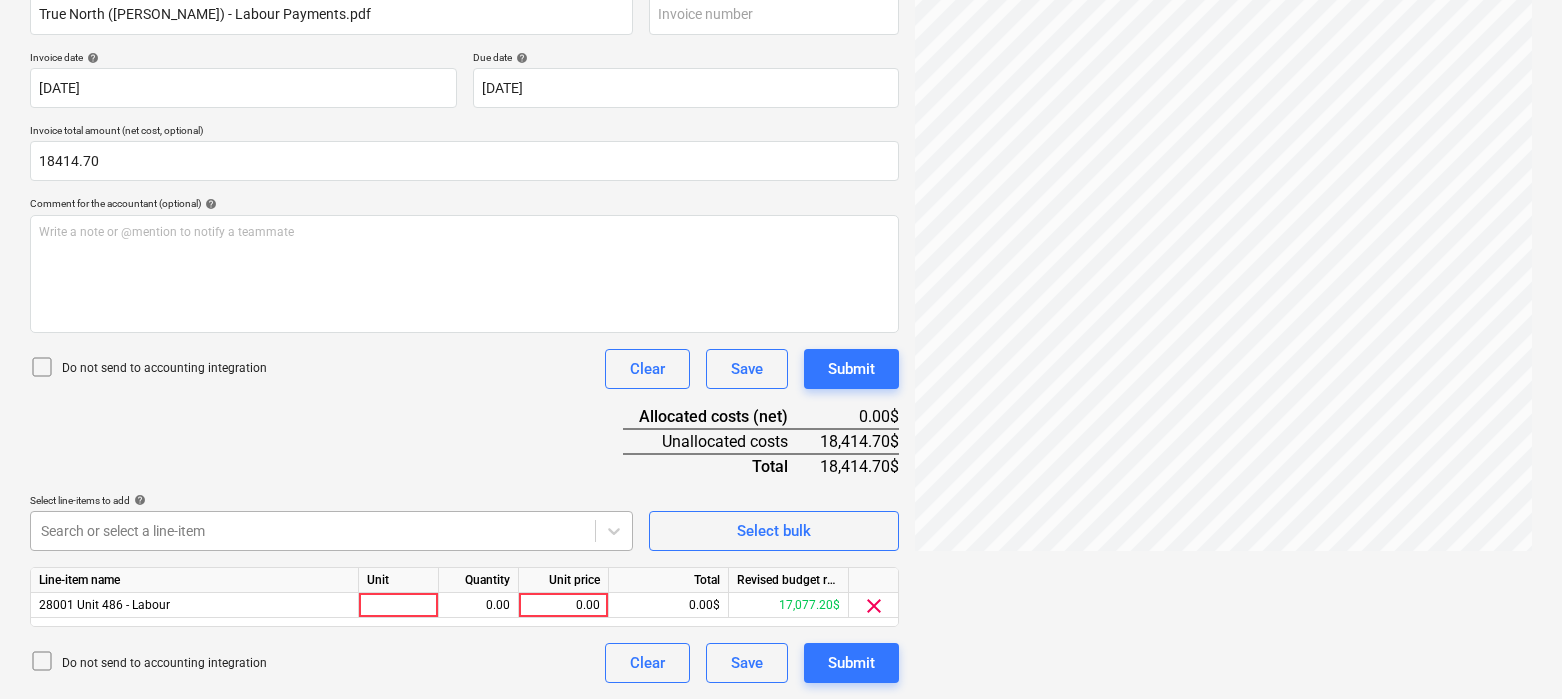 click on "Sales Projects Contacts Company Inbox 2 format_size keyboard_arrow_down help search Search notifications 0 keyboard_arrow_down [PERSON_NAME] keyboard_arrow_down 476-492 Hanover Budget 2 Client contract Payment applications Purchase orders Costs Income Files 1 Analytics Settings Create new document Select company True North Handyman   Add new company Select document type help Standalone purchase invoice or receipt Document name help True North ([PERSON_NAME]) - Labour Payments.pdf Invoice number  (optional) help Invoice date help [DATE] 01.05.2025 Press the down arrow key to interact with the calendar and
select a date. Press the question mark key to get the keyboard shortcuts for changing dates. Due date help [DATE] 01.05.2025 Press the down arrow key to interact with the calendar and
select a date. Press the question mark key to get the keyboard shortcuts for changing dates. Invoice total amount (net cost, optional) 18414.70 Comment for the accountant (optional) help ﻿ Clear Save Submit 0.00$ Total" at bounding box center [781, 16] 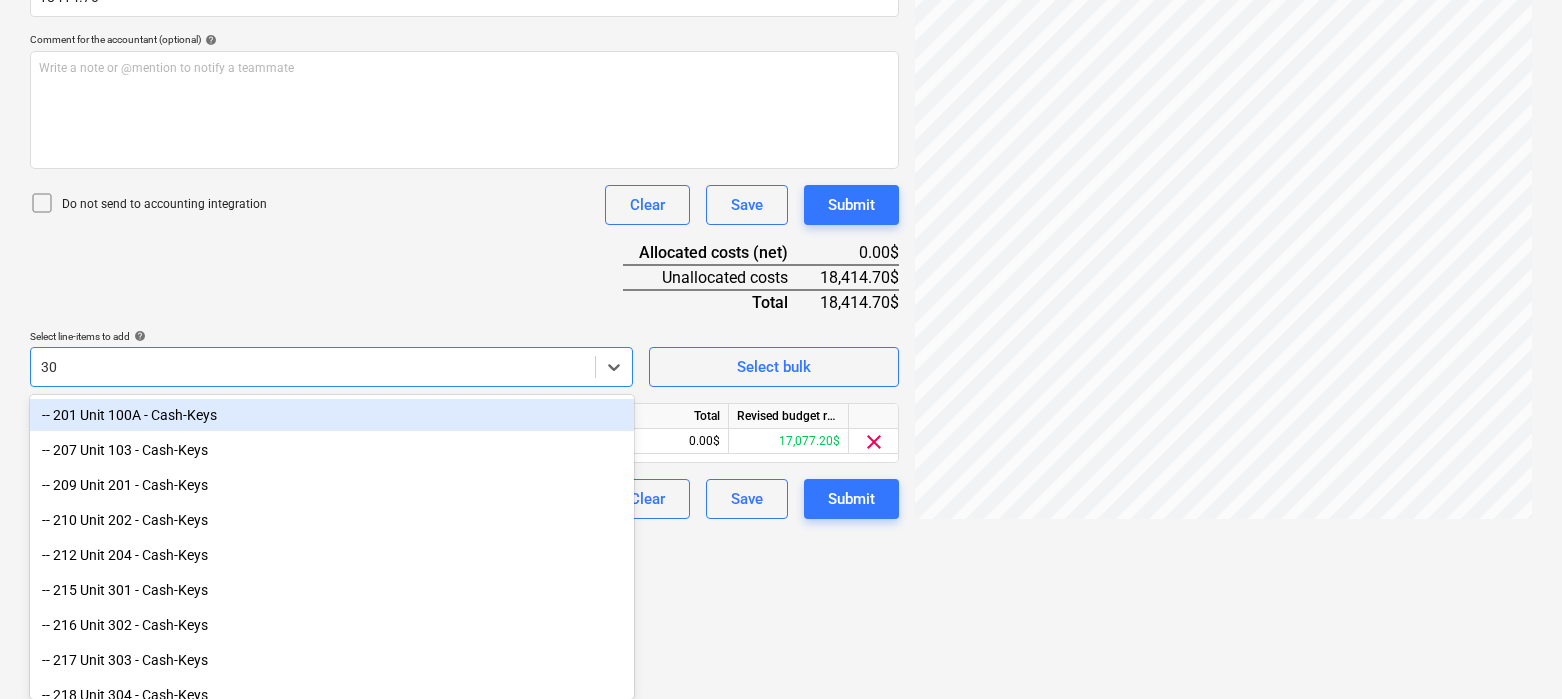 type on "306" 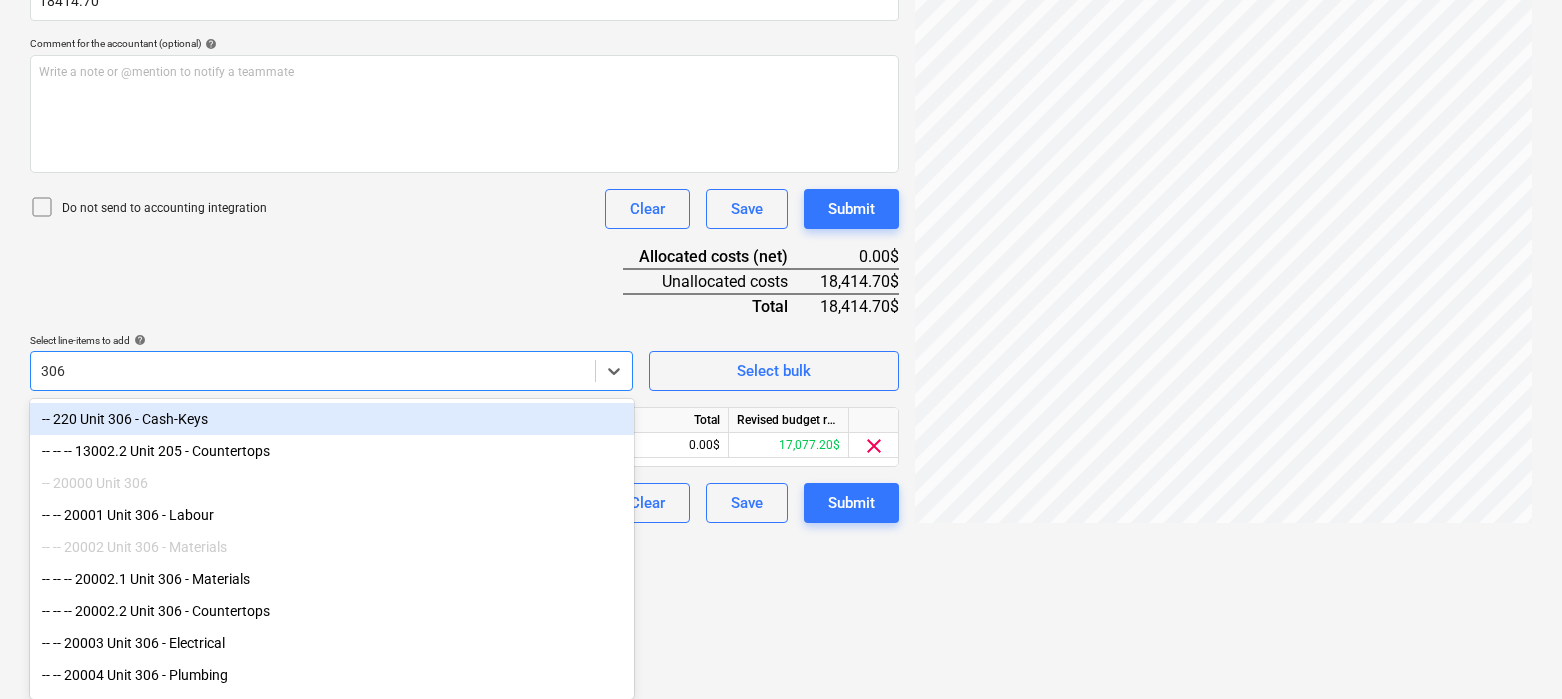 scroll, scrollTop: 493, scrollLeft: 0, axis: vertical 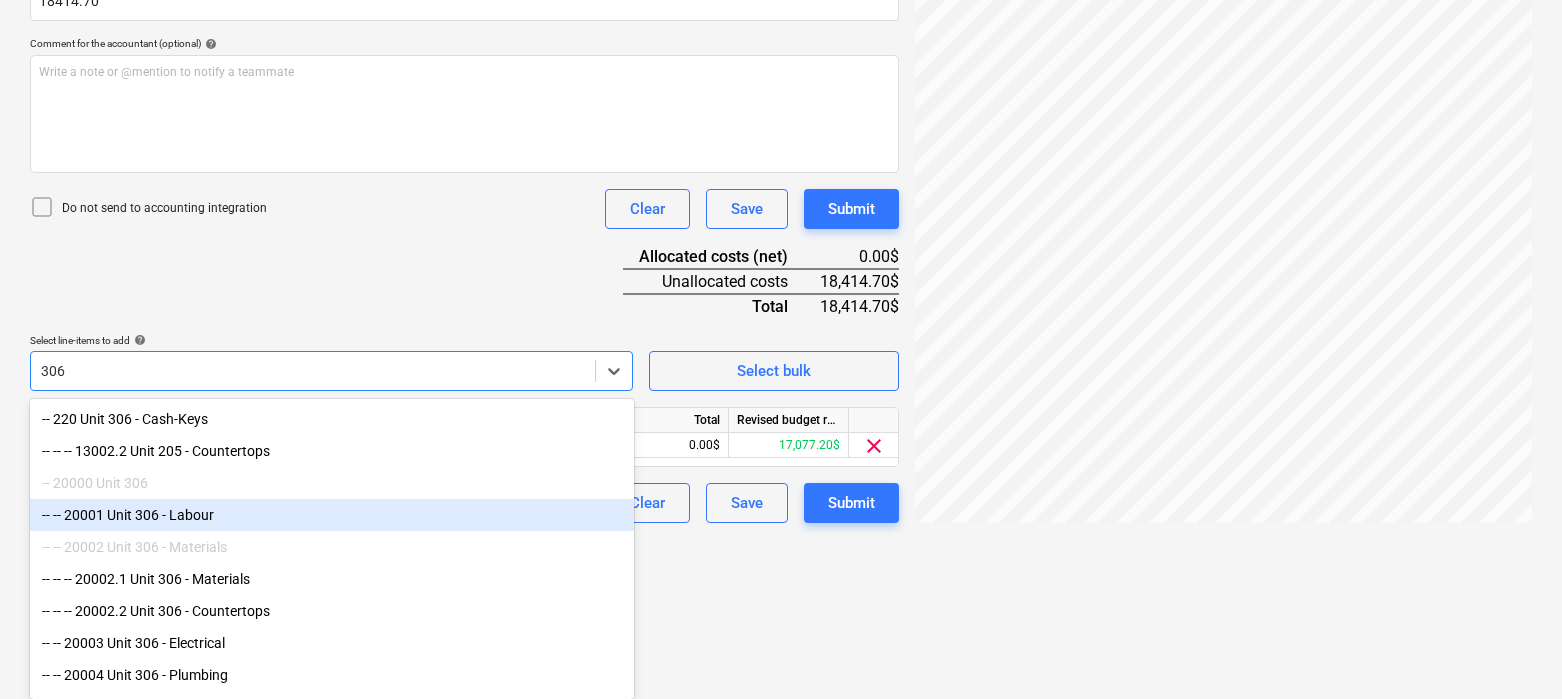 click on "-- --  20001 Unit 306 - Labour" at bounding box center [332, 515] 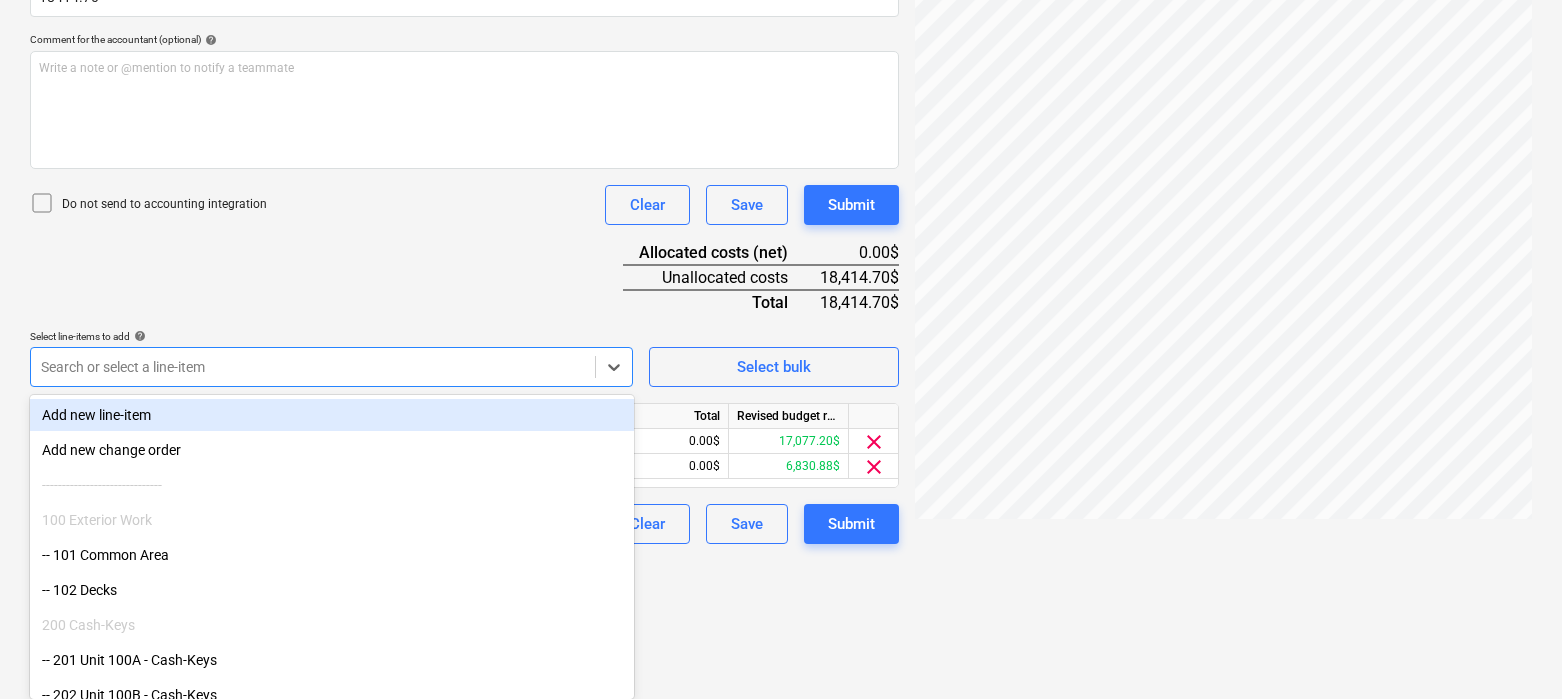 click on "Document name help True North ([PERSON_NAME]) - Labour Payments.pdf Invoice number  (optional) help Invoice date help [DATE] 01.05.2025 Press the down arrow key to interact with the calendar and
select a date. Press the question mark key to get the keyboard shortcuts for changing dates. Due date help [DATE] 01.05.2025 Press the down arrow key to interact with the calendar and
select a date. Press the question mark key to get the keyboard shortcuts for changing dates. Invoice total amount (net cost, optional) 18414.70 Comment for the accountant (optional) help Write a note or @mention to notify a teammate ﻿ Do not send to accounting integration Clear Save Submit Allocated costs (net) 0.00$ Unallocated costs 18,414.70$ Total 18,414.70$ Select line-items to add help option -- --  20001 Unit 306 - Labour, selected. Search or select a line-item Select bulk Line-item name Unit Quantity Unit price Total Revised budget remaining 28001 Unit 486 - Labour 0.00 0.00 0.00$ 17,077.20$ clear 20001 Unit 306 - Labour" at bounding box center (464, 179) 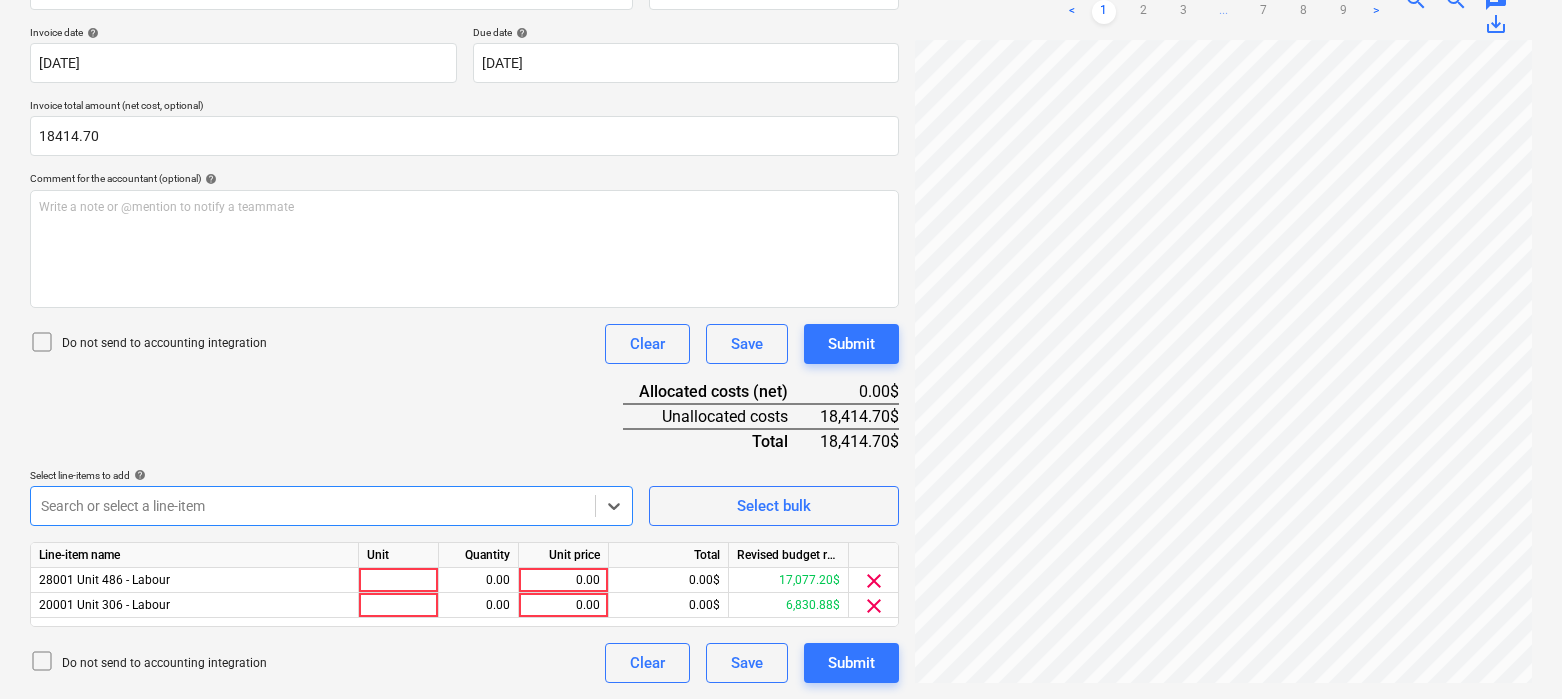 click on "Sales Projects Contacts Company Inbox 2 format_size keyboard_arrow_down help search Search notifications 0 keyboard_arrow_down [PERSON_NAME] keyboard_arrow_down 476-492 Hanover Budget 2 Client contract Payment applications Purchase orders Costs Income Files 1 Analytics Settings Create new document Select company True North Handyman   Add new company Select document type help Standalone purchase invoice or receipt Document name help True North ([PERSON_NAME]) - Labour Payments.pdf Invoice number  (optional) help Invoice date help [DATE] 01.05.2025 Press the down arrow key to interact with the calendar and
select a date. Press the question mark key to get the keyboard shortcuts for changing dates. Due date help [DATE] 01.05.2025 Press the down arrow key to interact with the calendar and
select a date. Press the question mark key to get the keyboard shortcuts for changing dates. Invoice total amount (net cost, optional) 18414.70 Comment for the accountant (optional) help ﻿ Clear Save Submit 0.00$ Total" at bounding box center [781, -9] 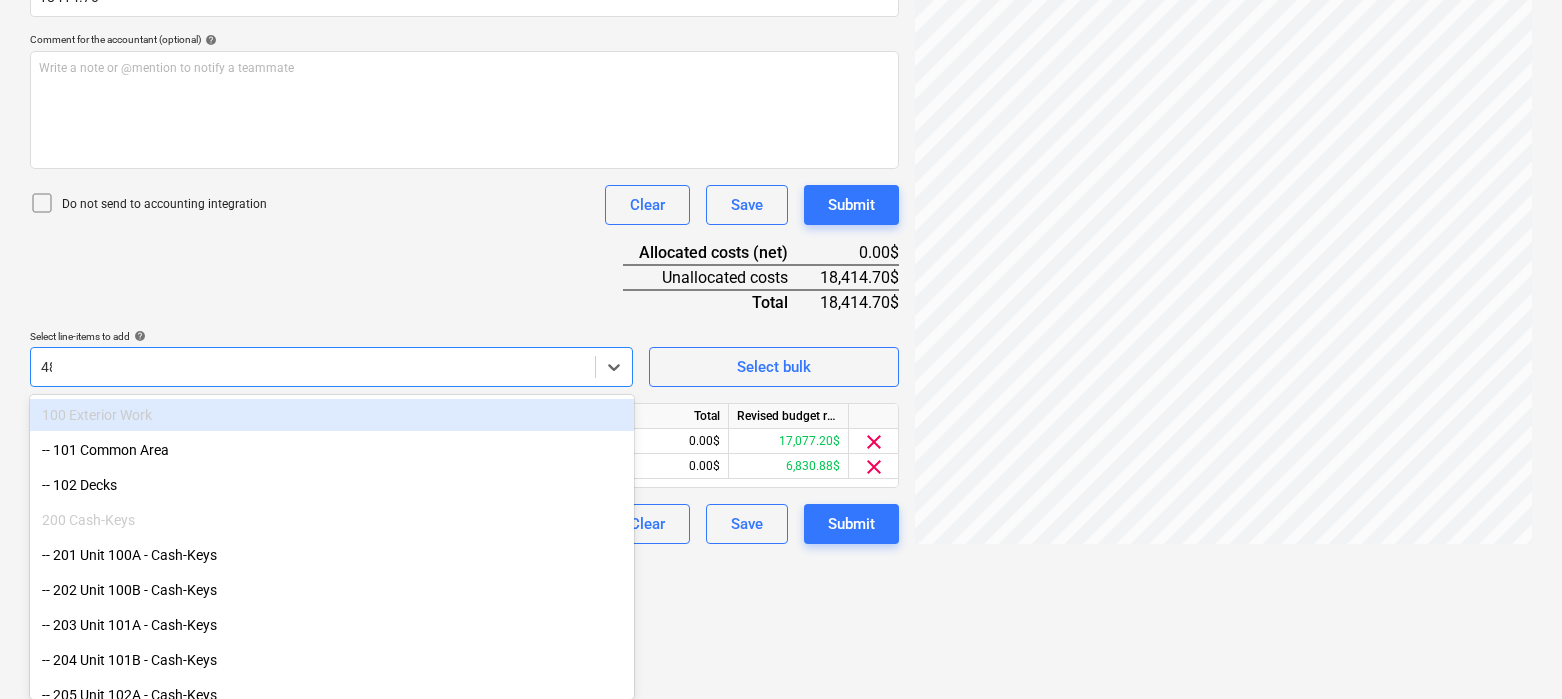 type on "482" 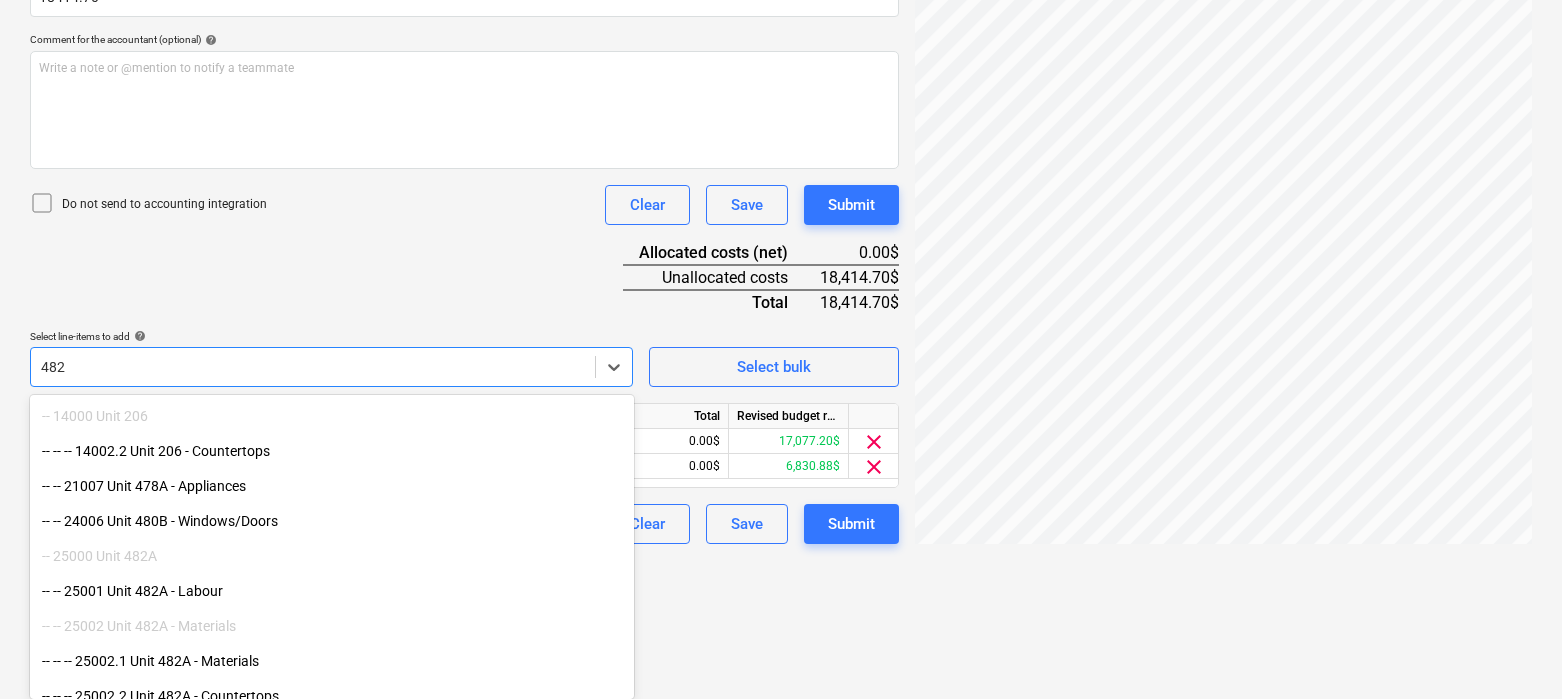 scroll, scrollTop: 208, scrollLeft: 0, axis: vertical 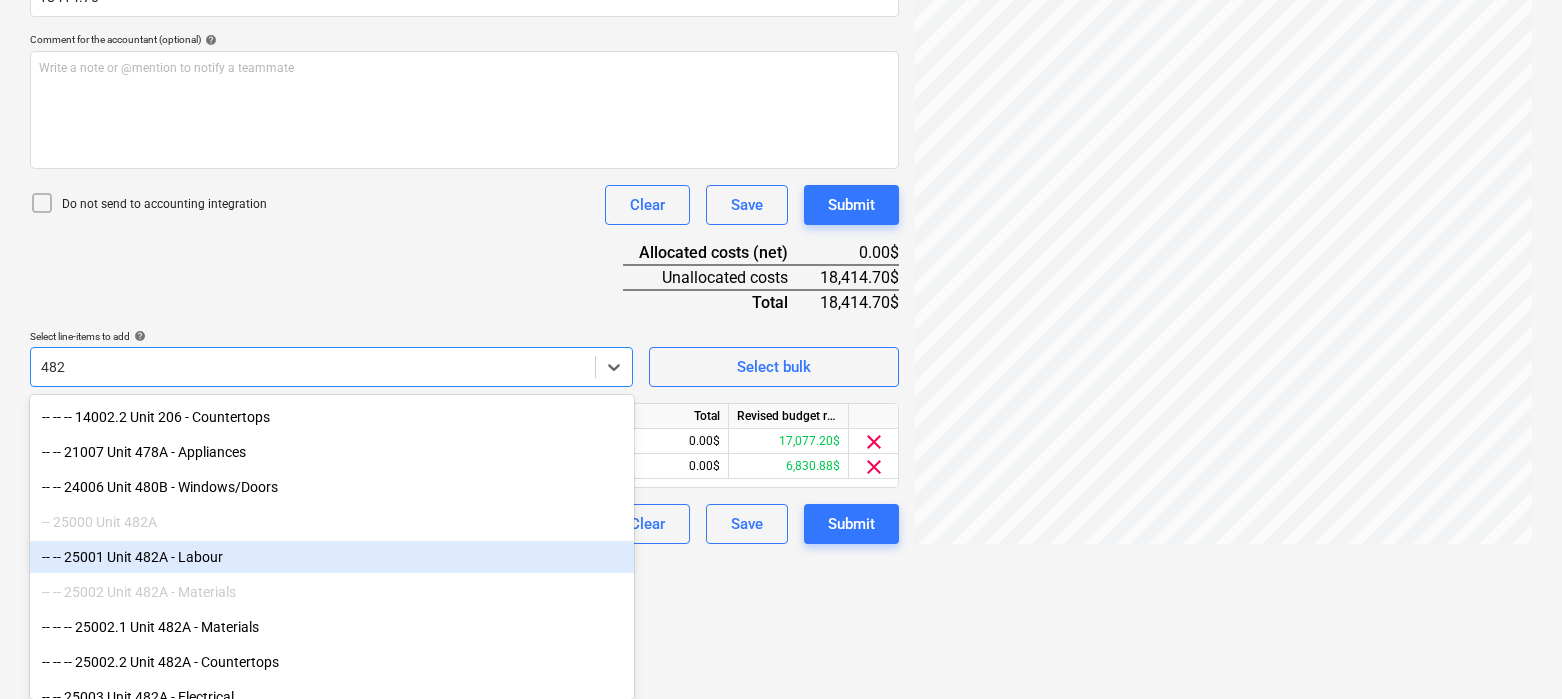 click on "-- --  25001 Unit 482A - Labour" at bounding box center [332, 557] 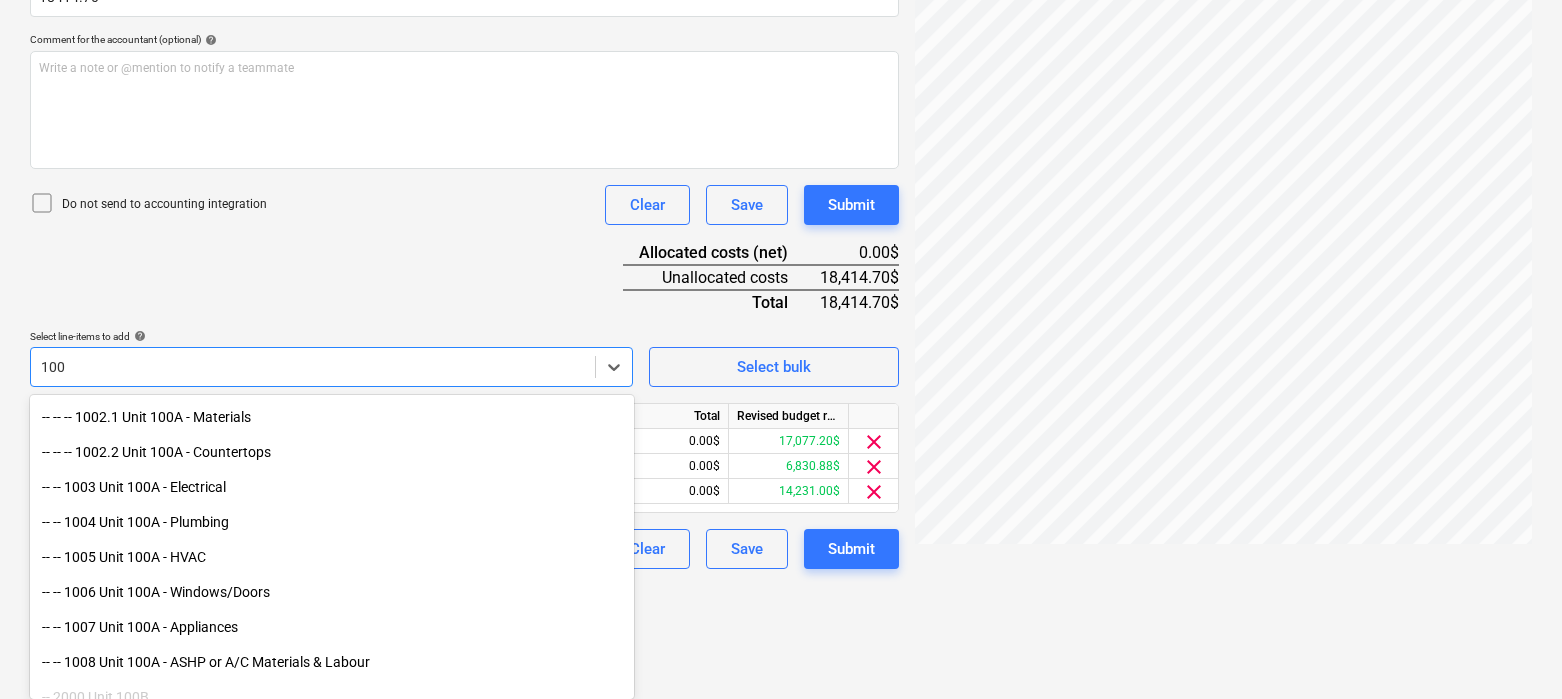 type on "100A" 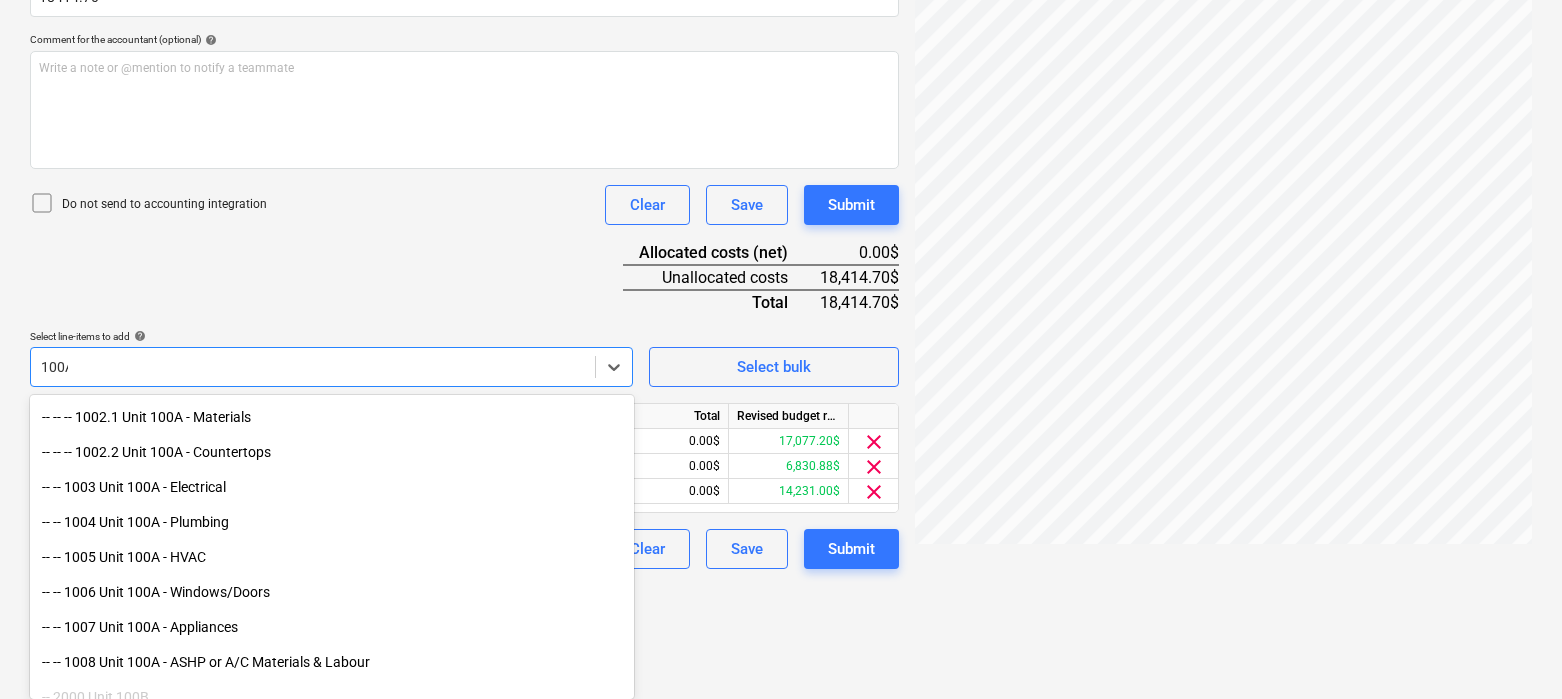 scroll, scrollTop: 493, scrollLeft: 0, axis: vertical 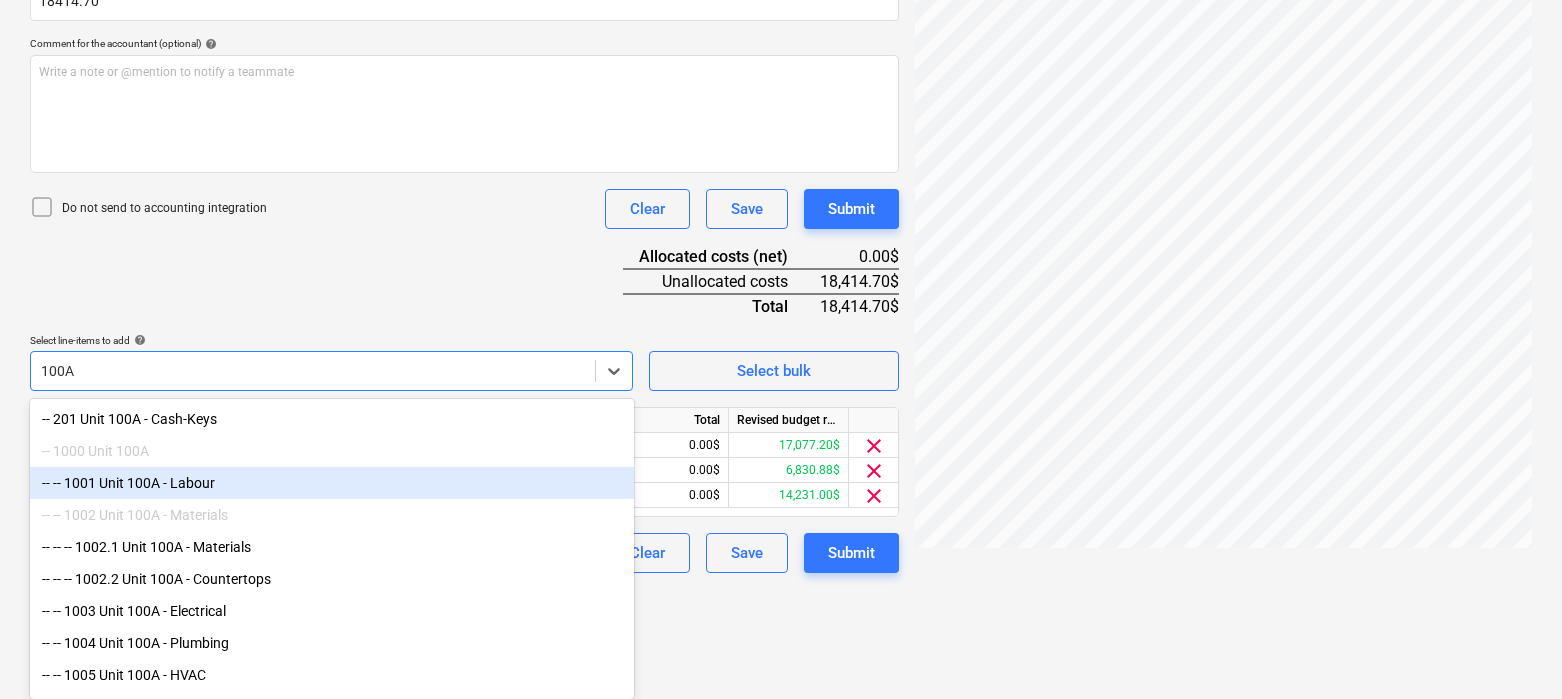 click on "-- --  1001 Unit 100A - Labour" at bounding box center (332, 483) 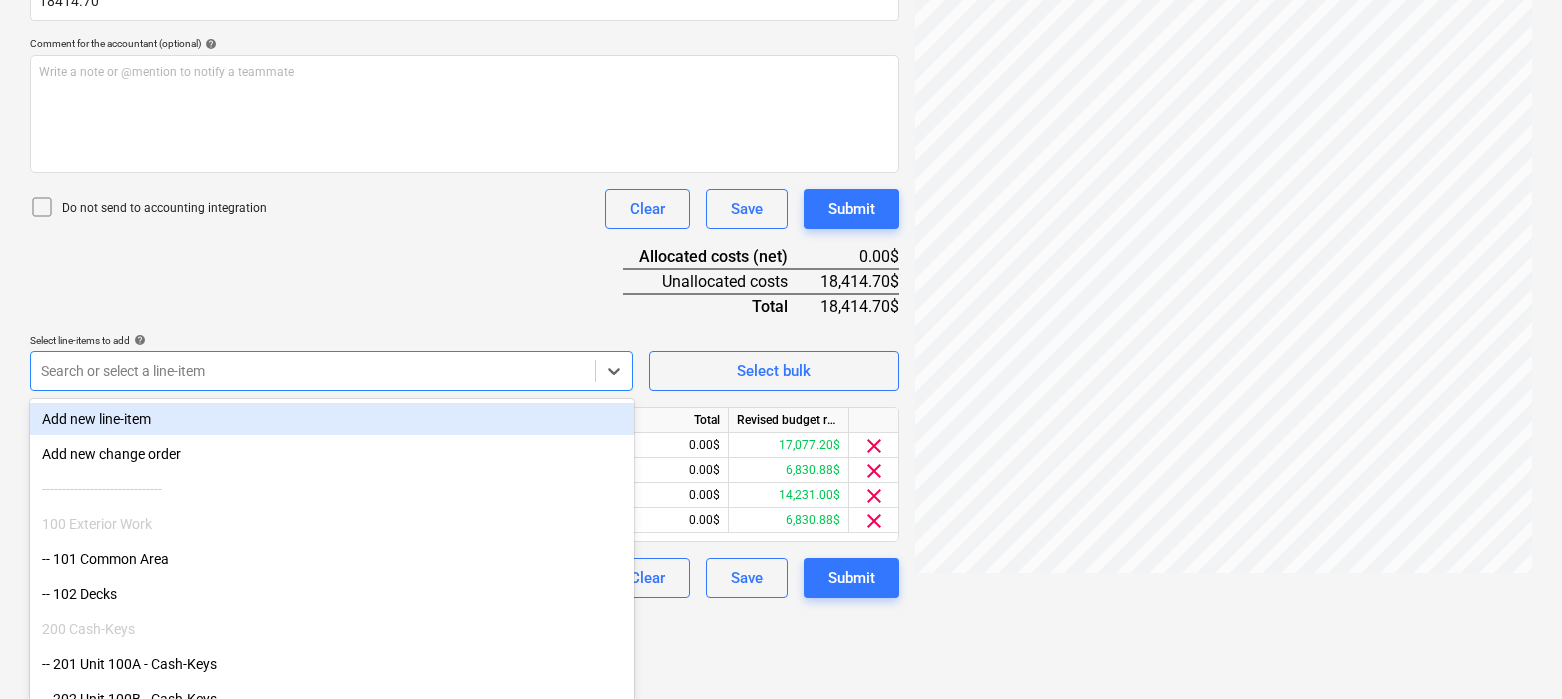 scroll, scrollTop: 497, scrollLeft: 0, axis: vertical 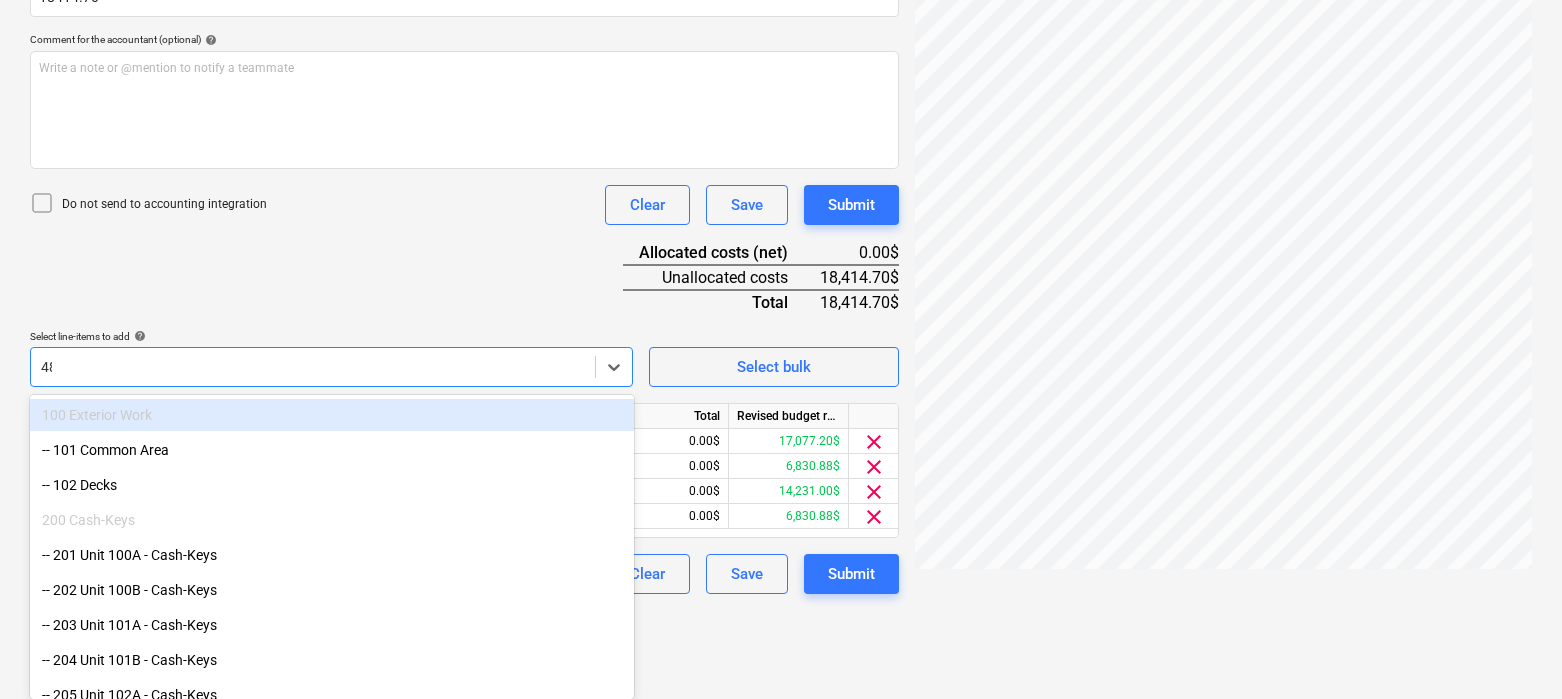 type on "484" 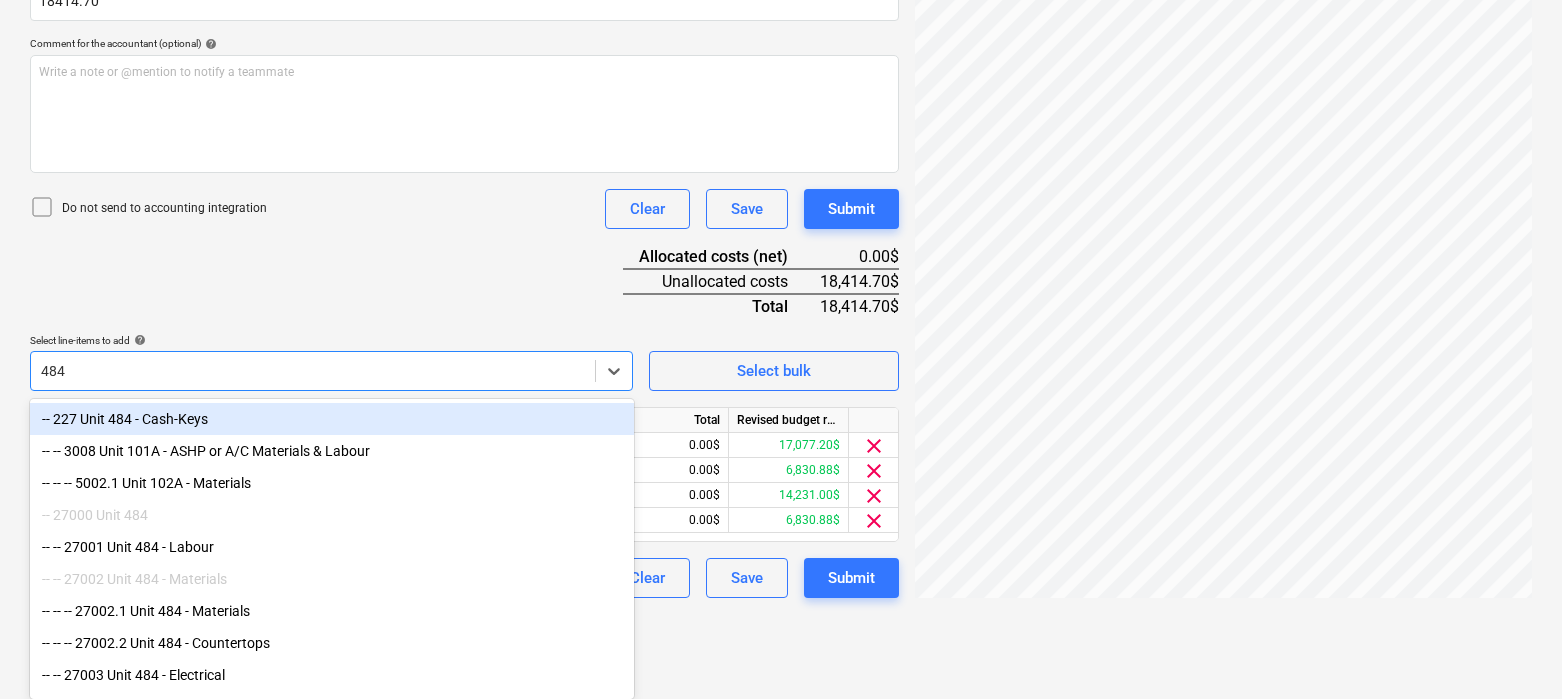 scroll, scrollTop: 493, scrollLeft: 0, axis: vertical 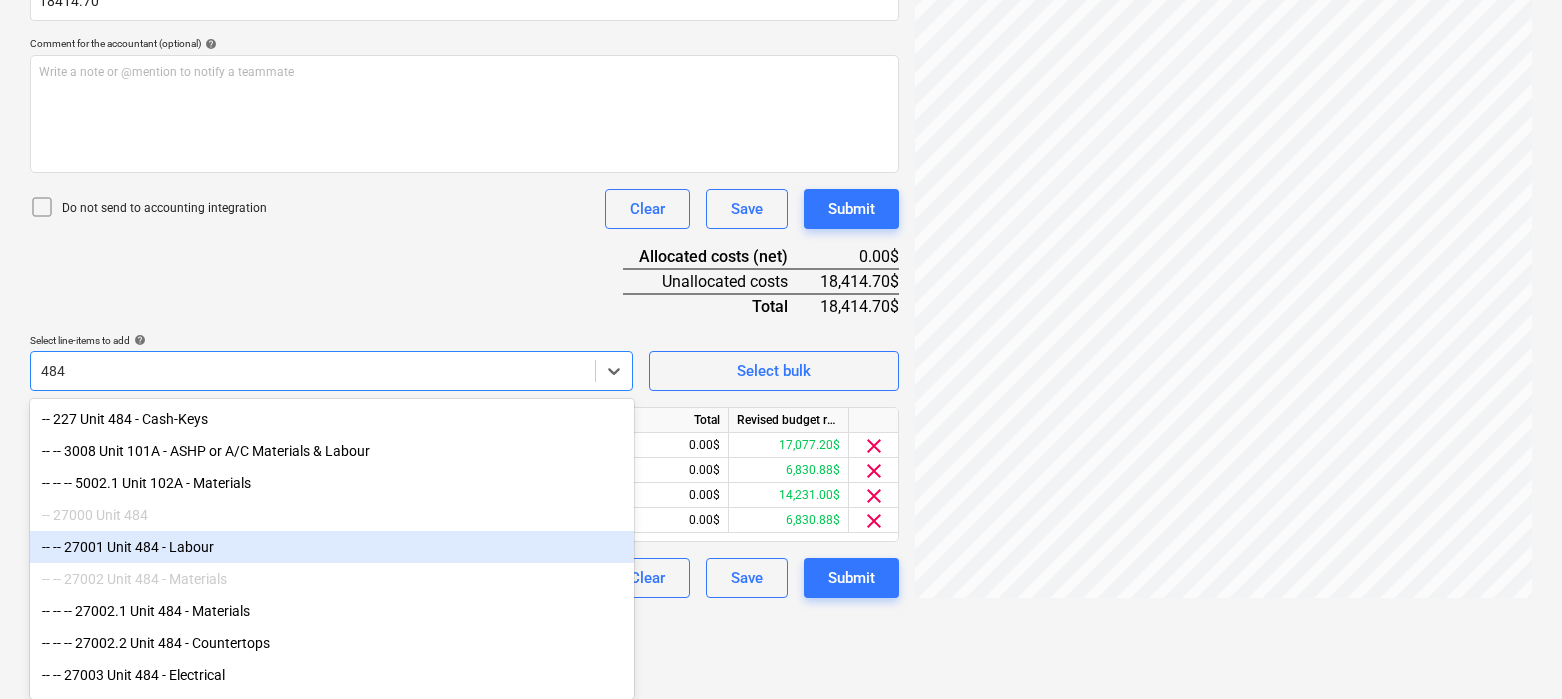 click on "-- --  27001 Unit 484 - Labour" at bounding box center [332, 547] 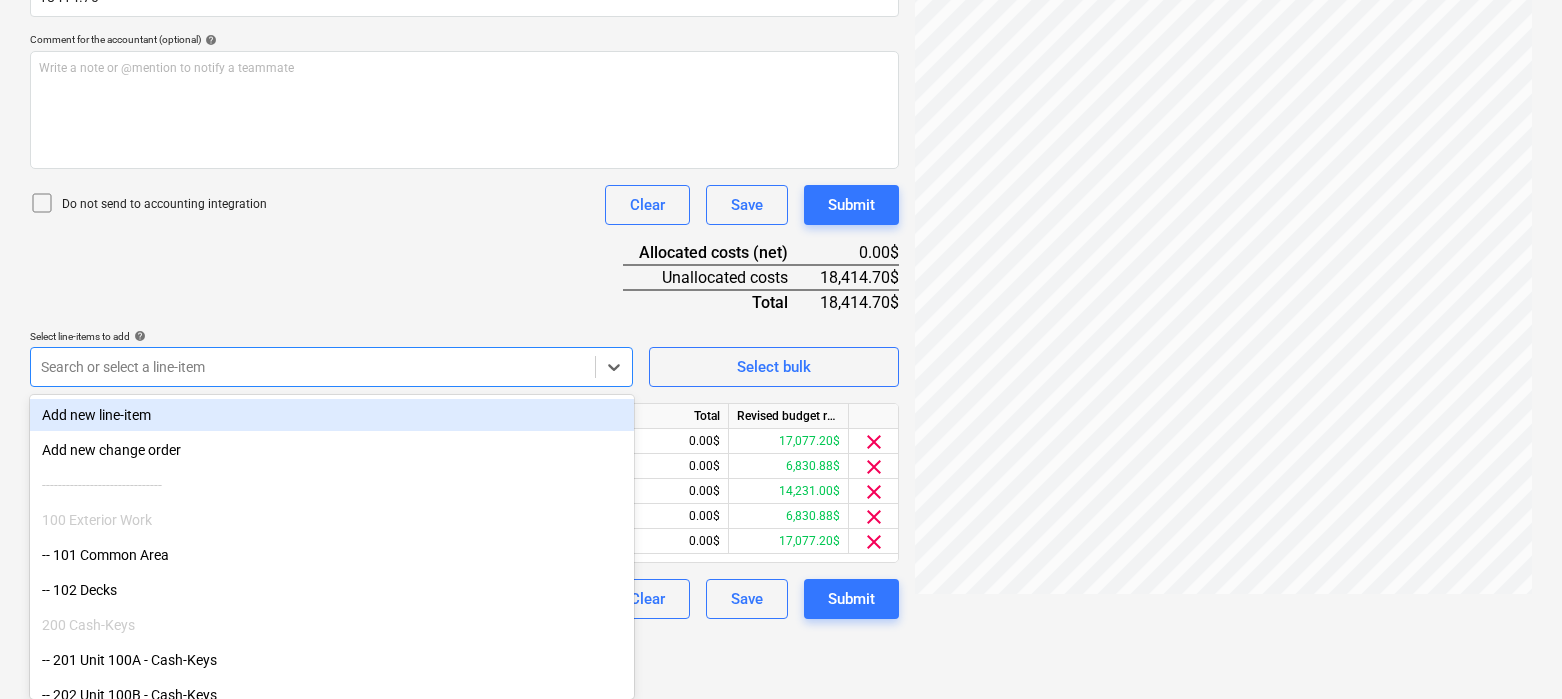 click on "Document name help True North ([PERSON_NAME]) - Labour Payments.pdf Invoice number  (optional) help Invoice date help [DATE] 01.05.2025 Press the down arrow key to interact with the calendar and
select a date. Press the question mark key to get the keyboard shortcuts for changing dates. Due date help [DATE] 01.05.2025 Press the down arrow key to interact with the calendar and
select a date. Press the question mark key to get the keyboard shortcuts for changing dates. Invoice total amount (net cost, optional) 18414.70 Comment for the accountant (optional) help Write a note or @mention to notify a teammate ﻿ Do not send to accounting integration Clear Save Submit Allocated costs (net) 0.00$ Unallocated costs 18,414.70$ Total 18,414.70$ Select line-items to add help option -- --  27001 Unit 484 - Labour, selected. Search or select a line-item Select bulk Line-item name Unit Quantity Unit price Total Revised budget remaining 28001 Unit 486 - Labour 0.00 0.00 0.00$ 17,077.20$ clear 20001 Unit 306 - Labour" at bounding box center (464, 216) 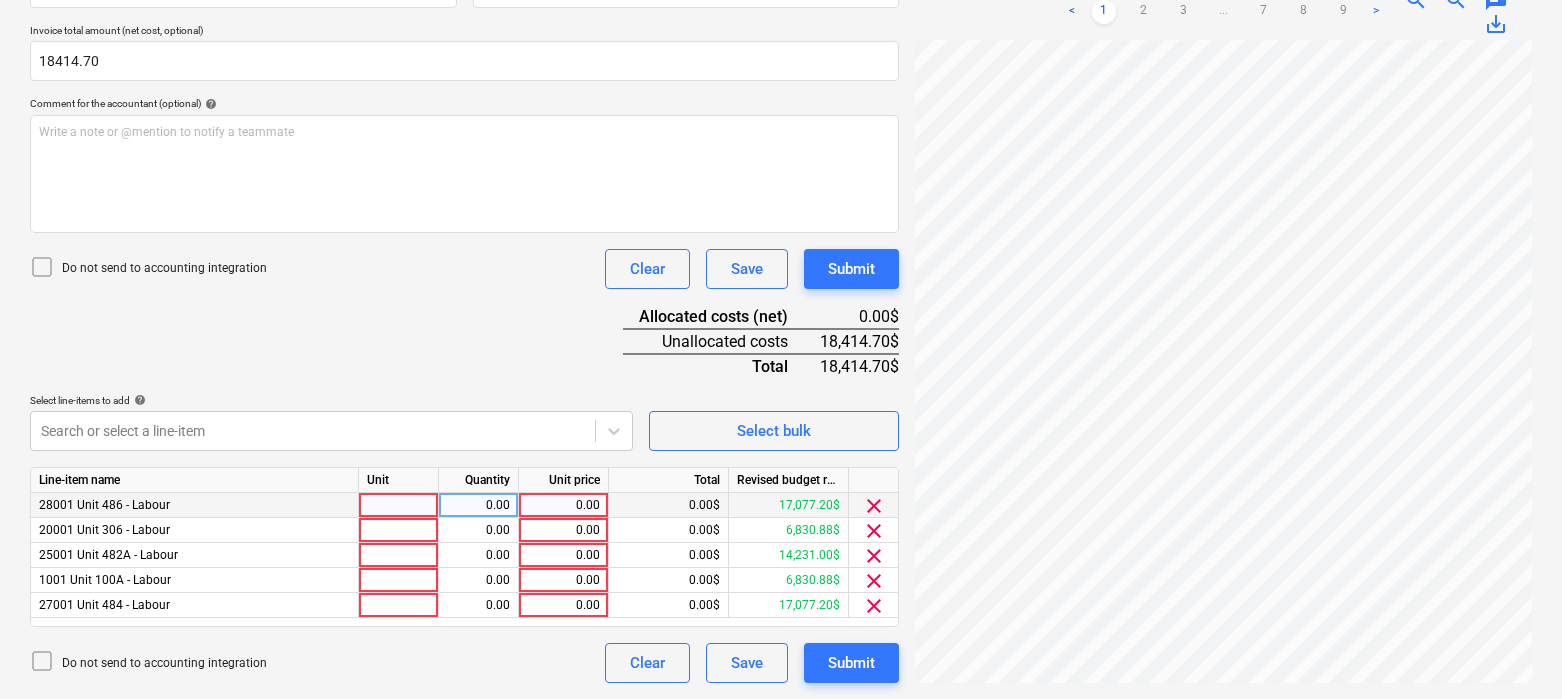 click at bounding box center (399, 505) 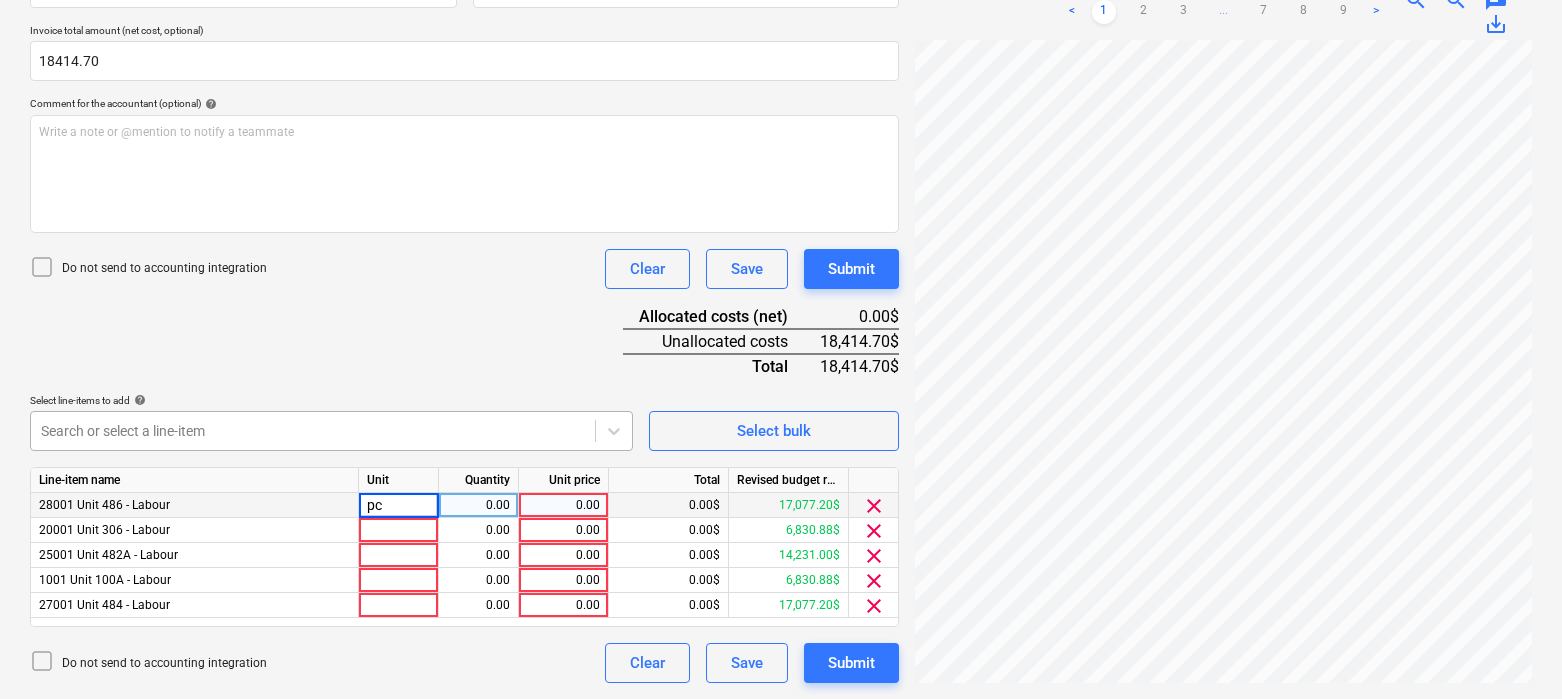 type on "pcs" 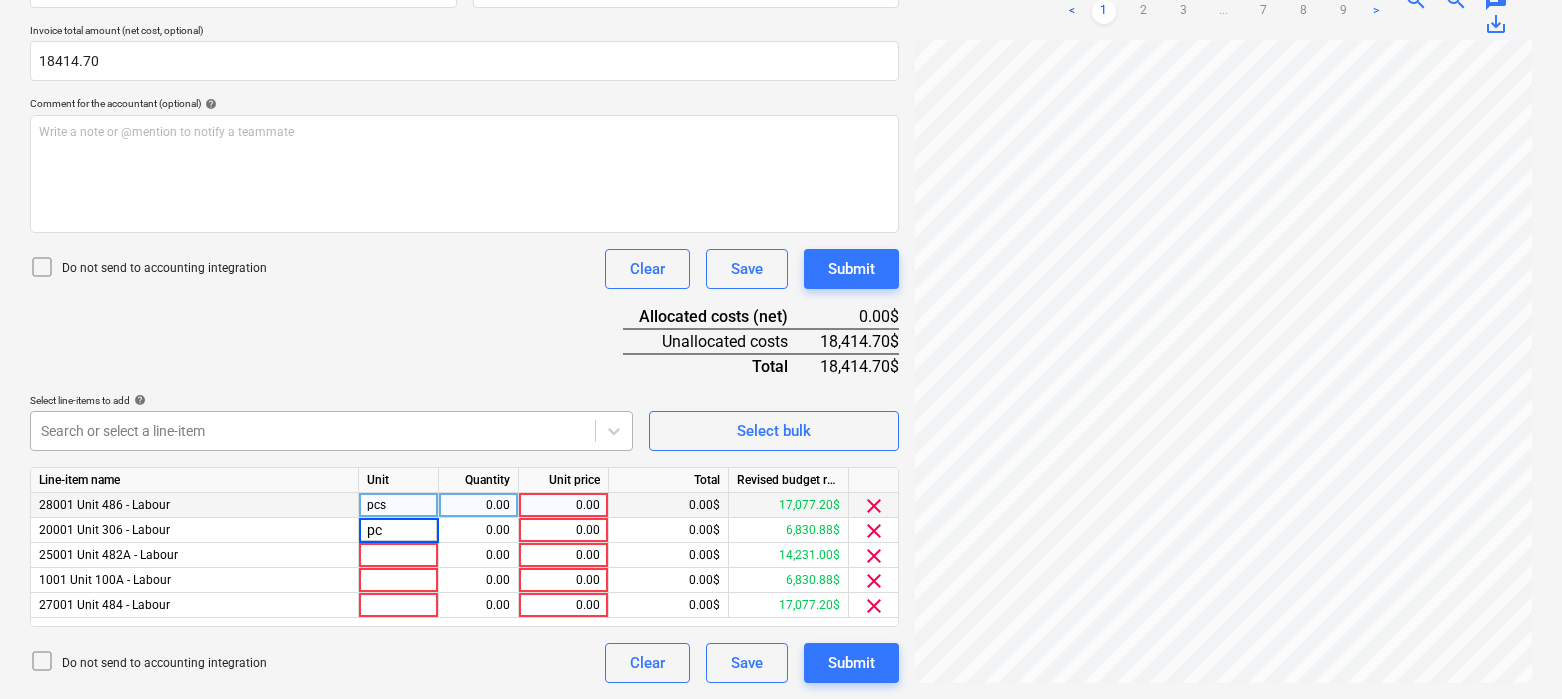 type on "pcs" 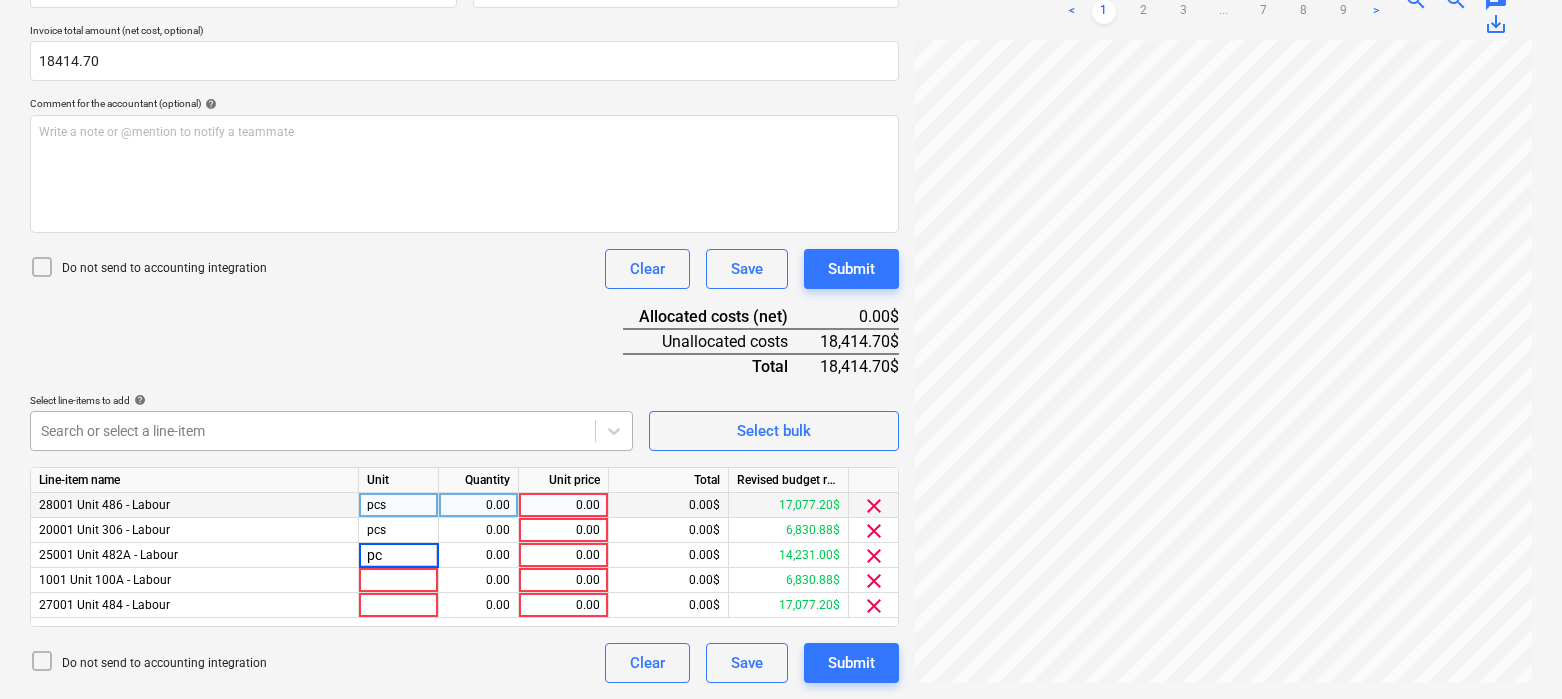 type on "pcs" 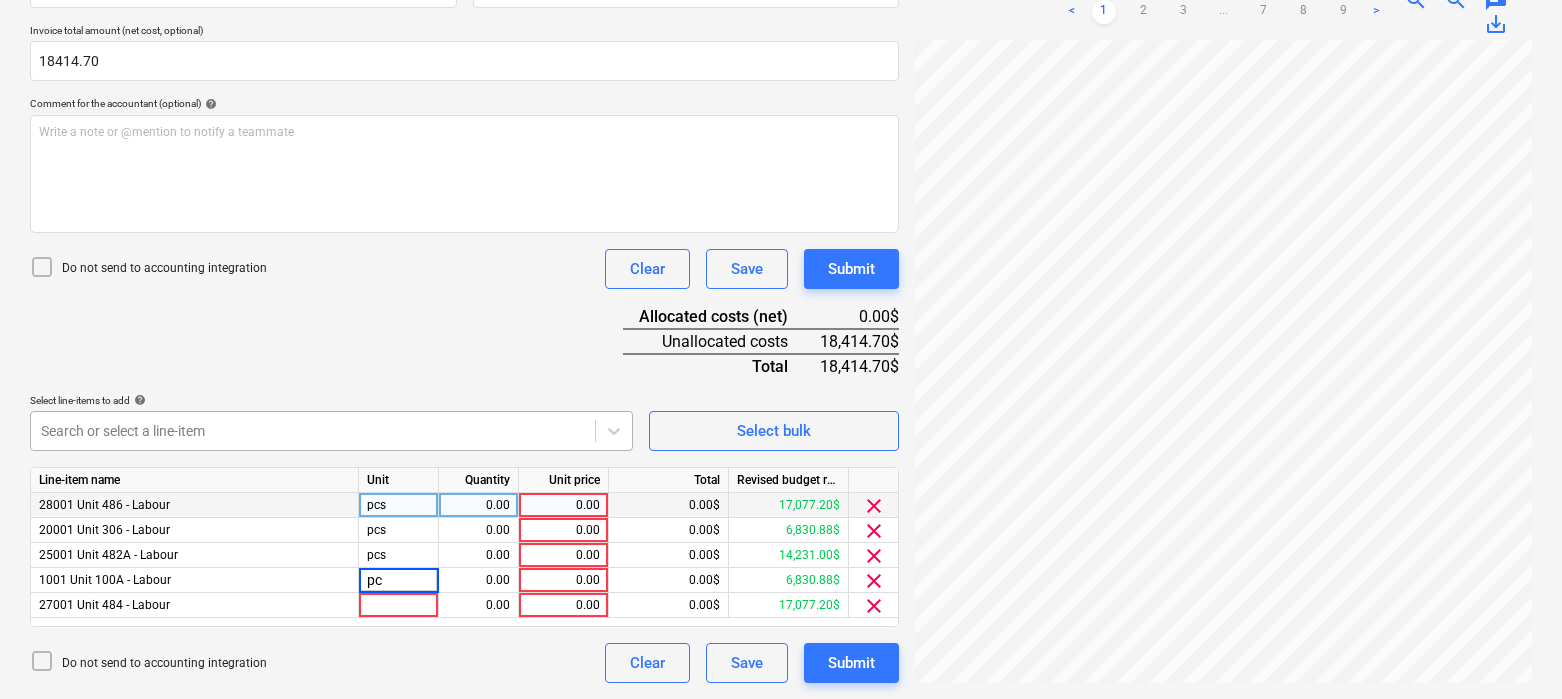 type on "pcs" 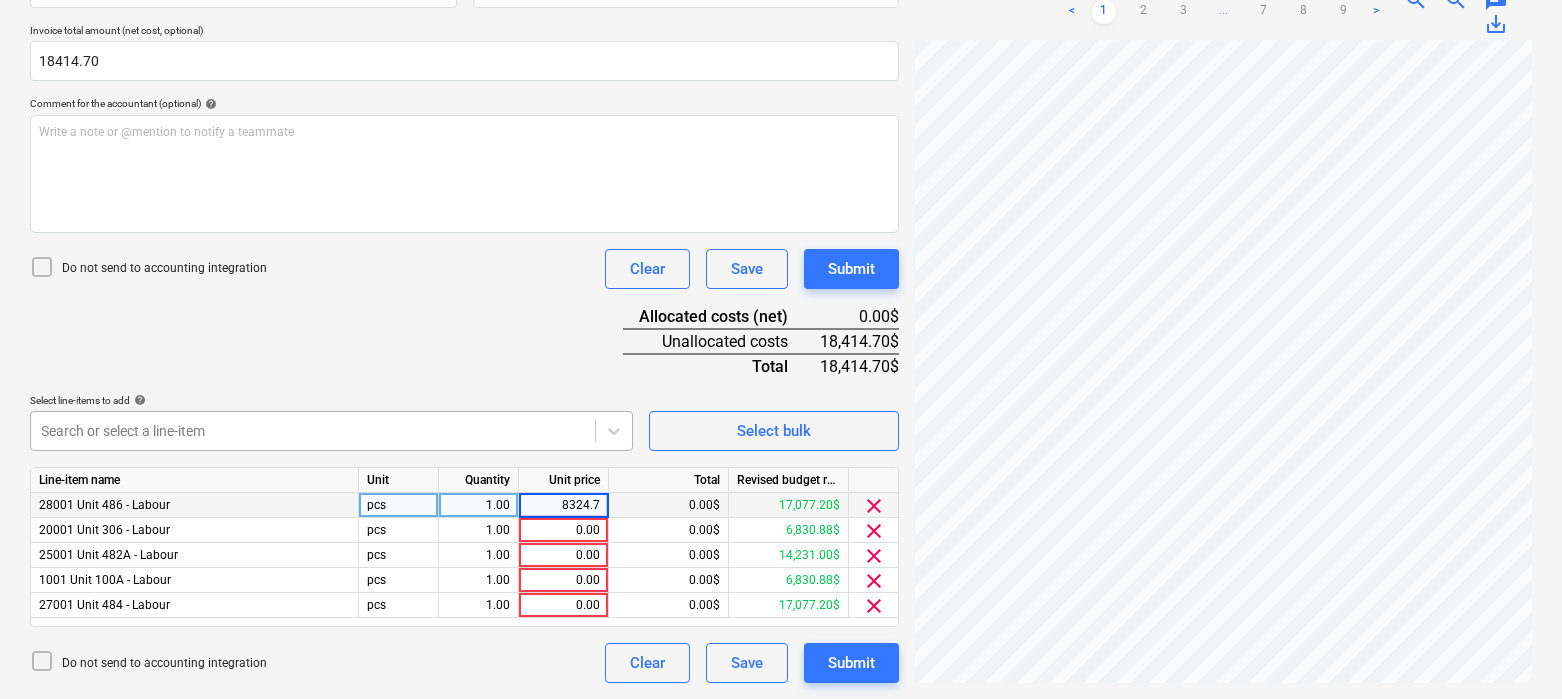 type on "8324.70" 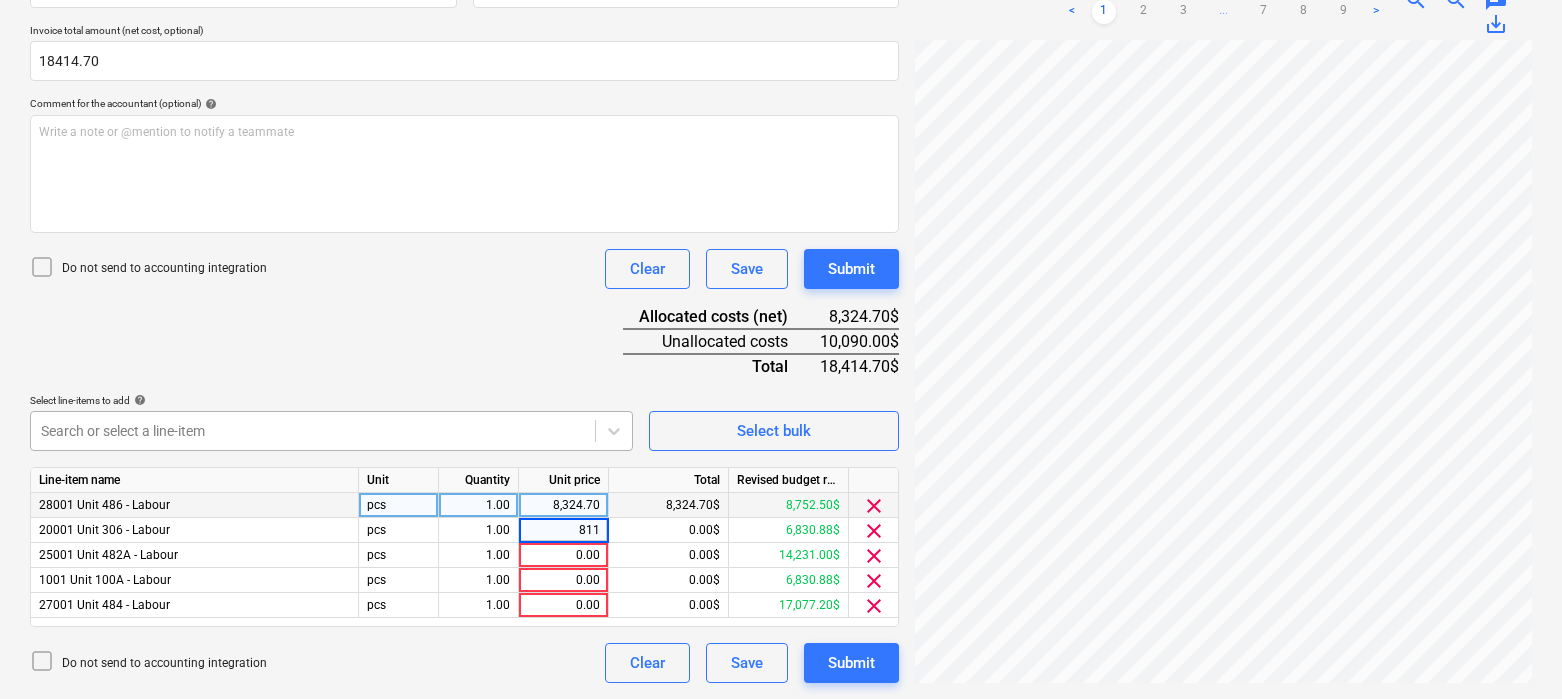type on "8110" 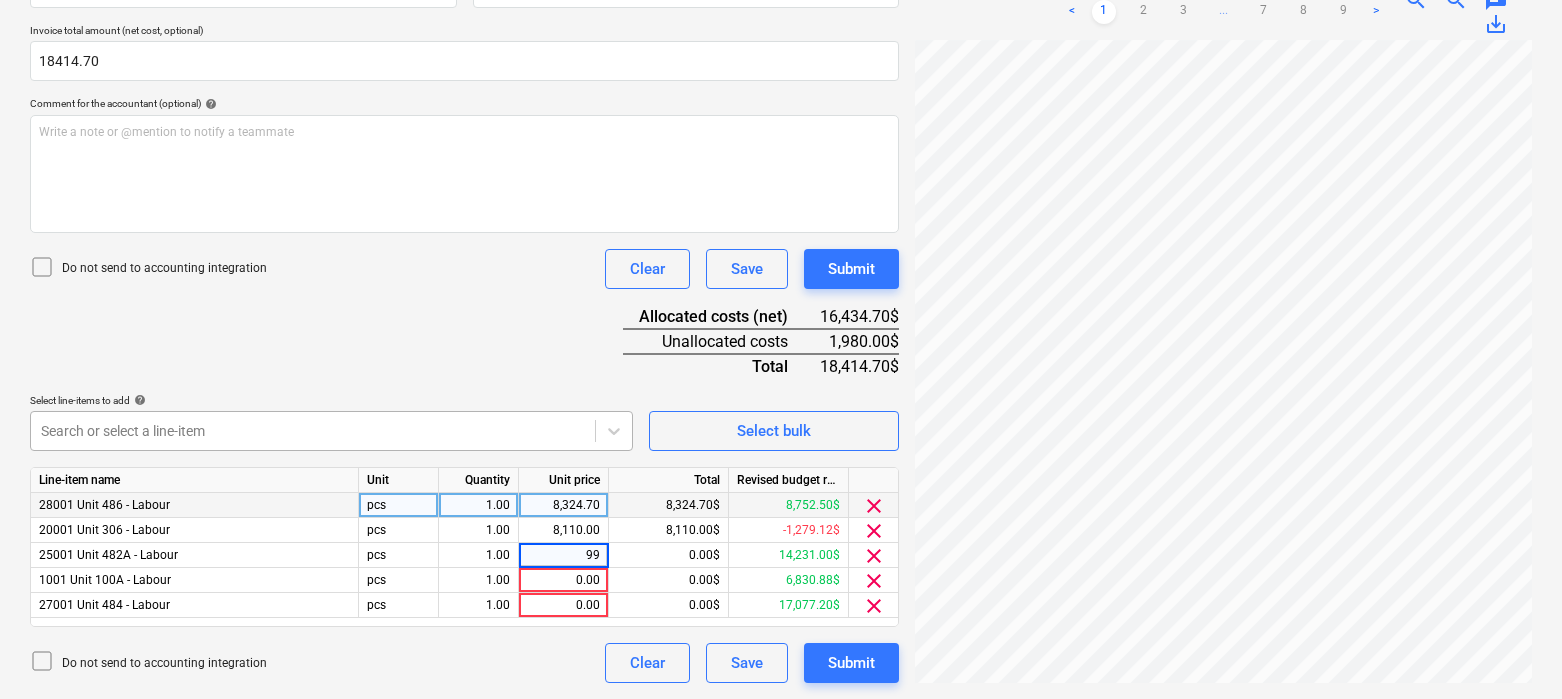 type on "990" 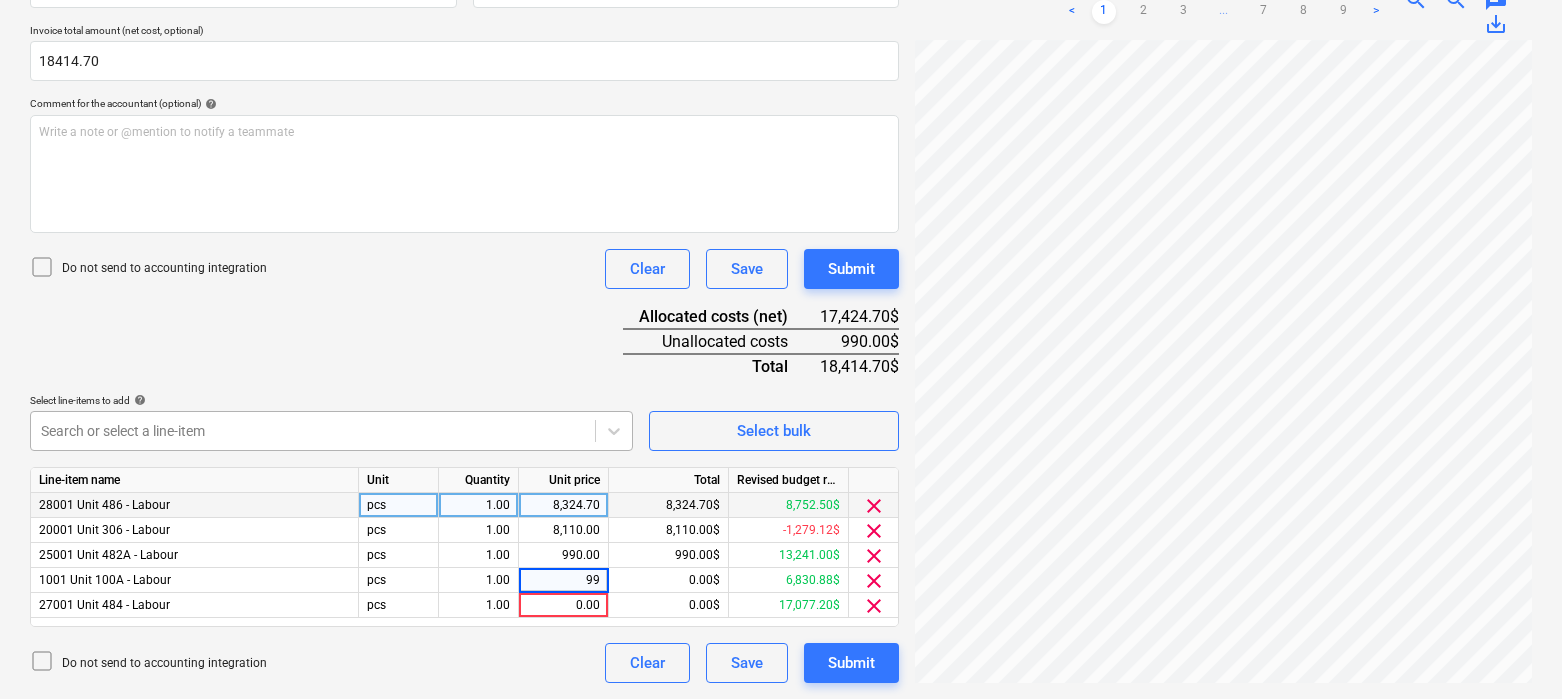 type on "990" 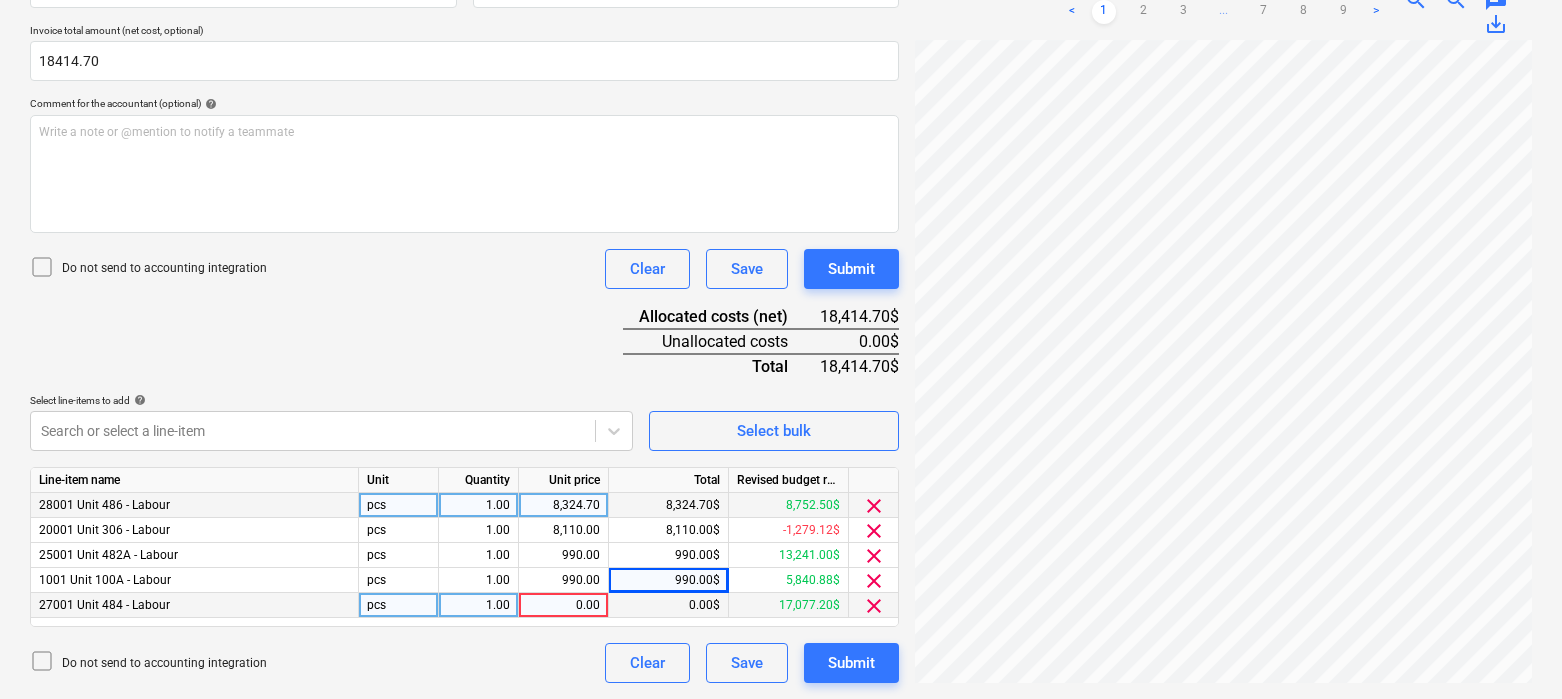 click on "clear" at bounding box center (874, 606) 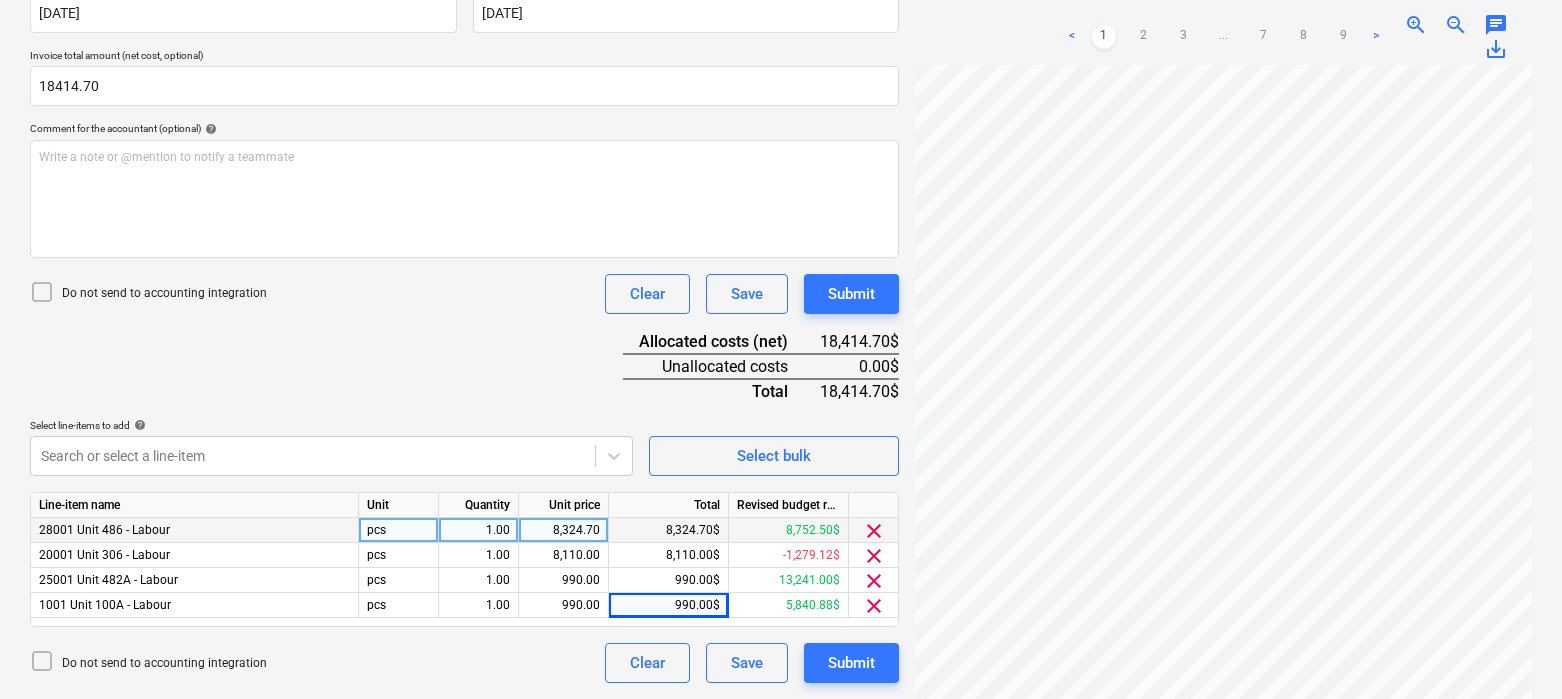 scroll, scrollTop: 417, scrollLeft: 0, axis: vertical 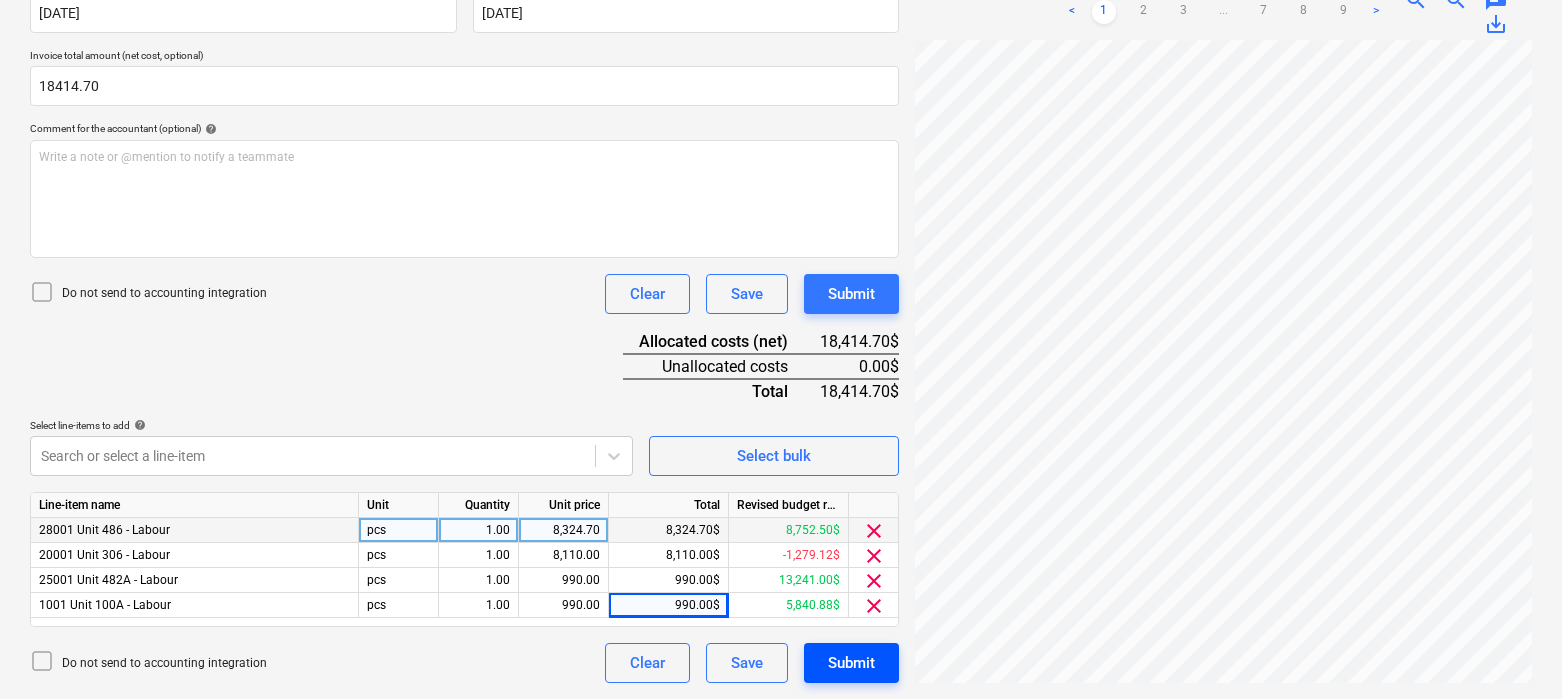 click on "Submit" at bounding box center [851, 663] 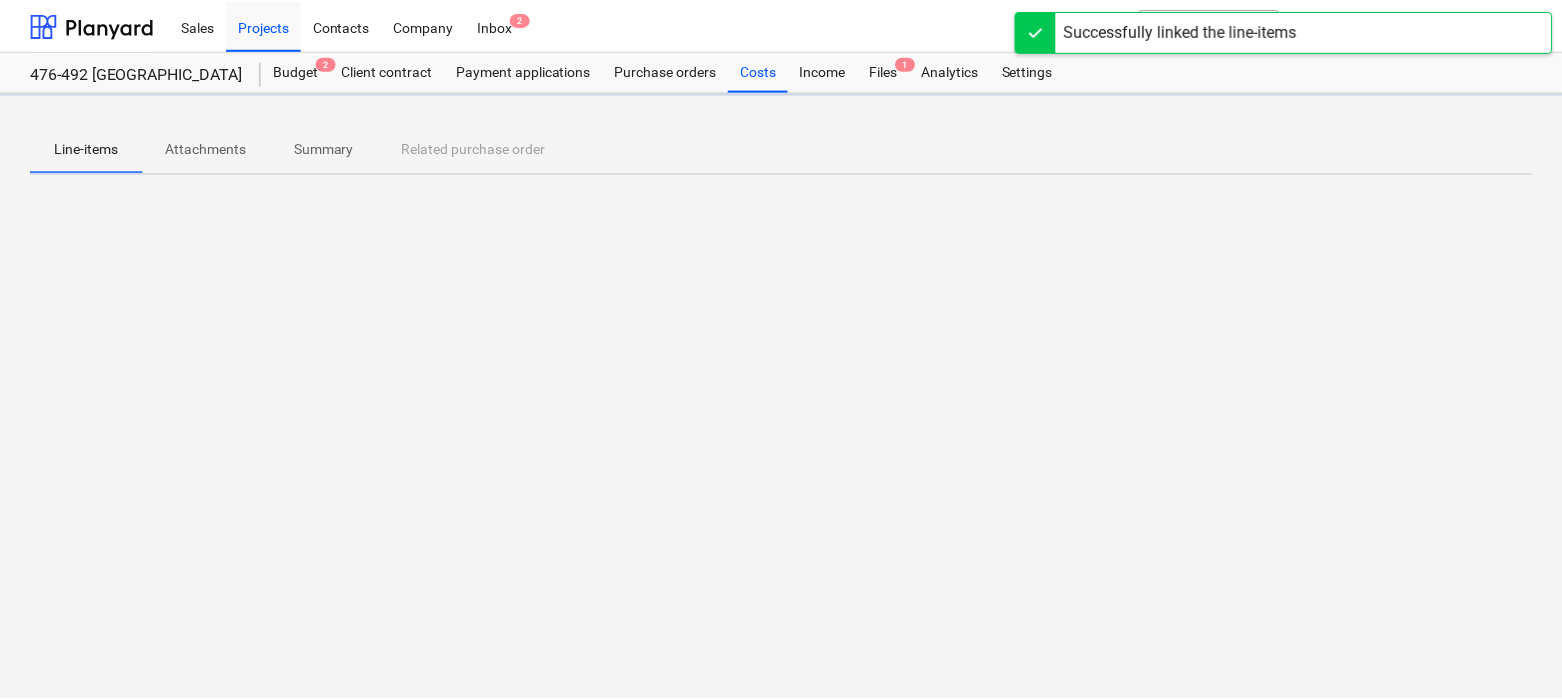 scroll, scrollTop: 0, scrollLeft: 0, axis: both 